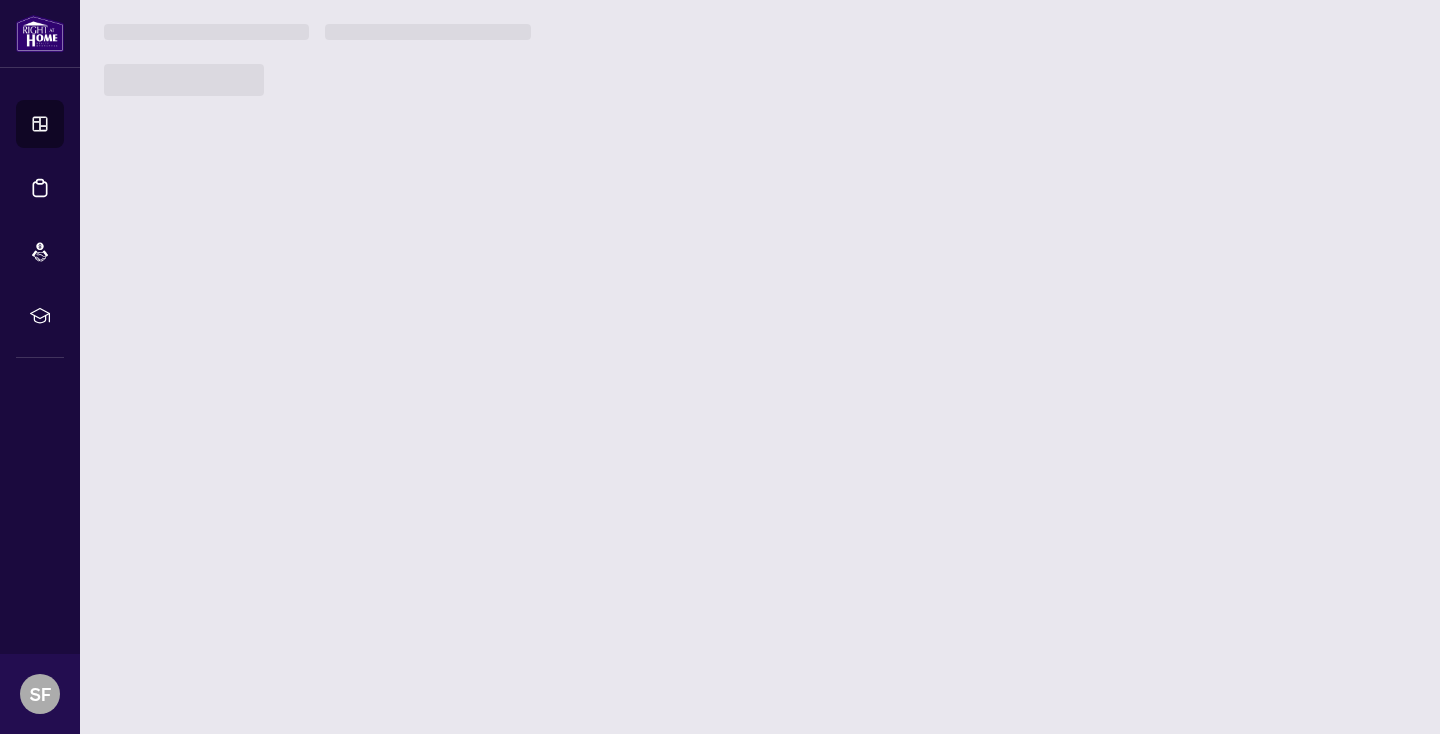 scroll, scrollTop: 0, scrollLeft: 0, axis: both 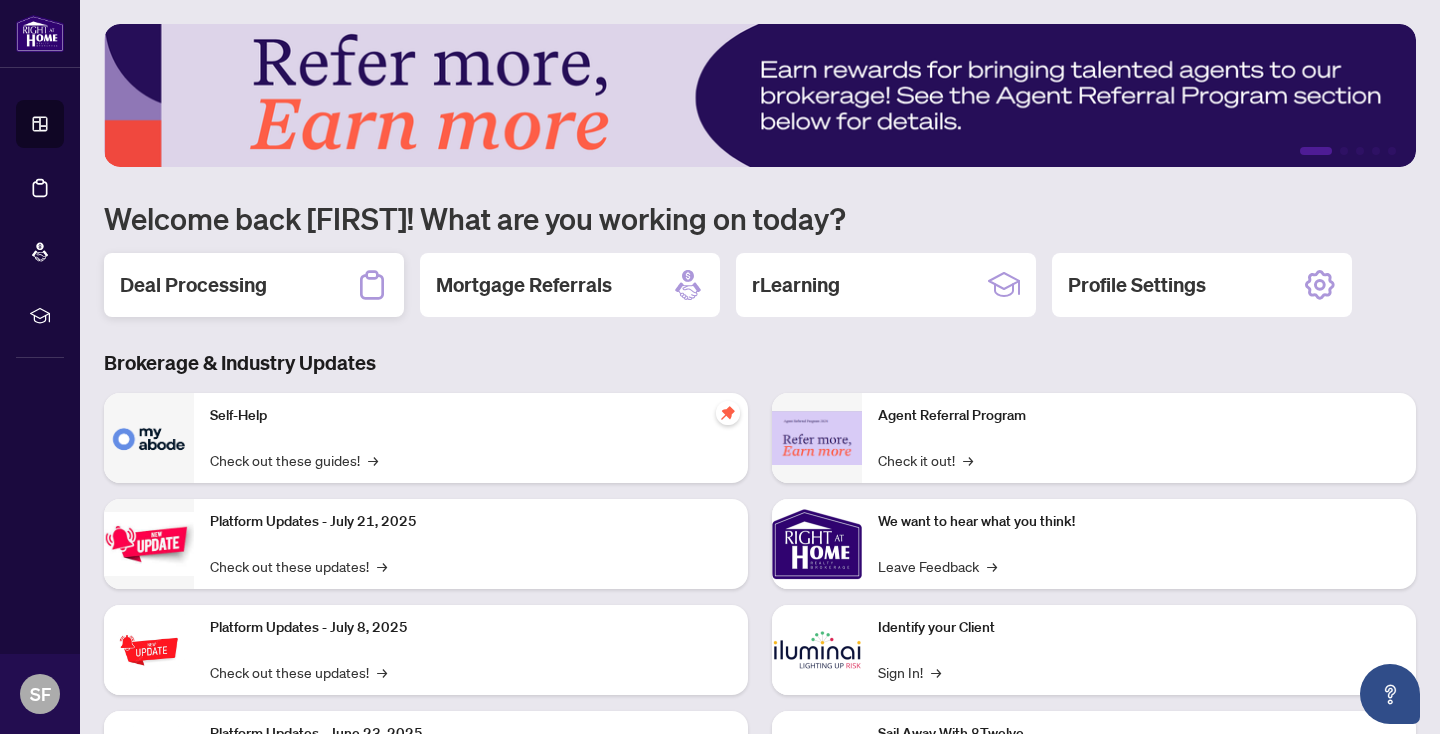 click on "Deal Processing" at bounding box center (193, 285) 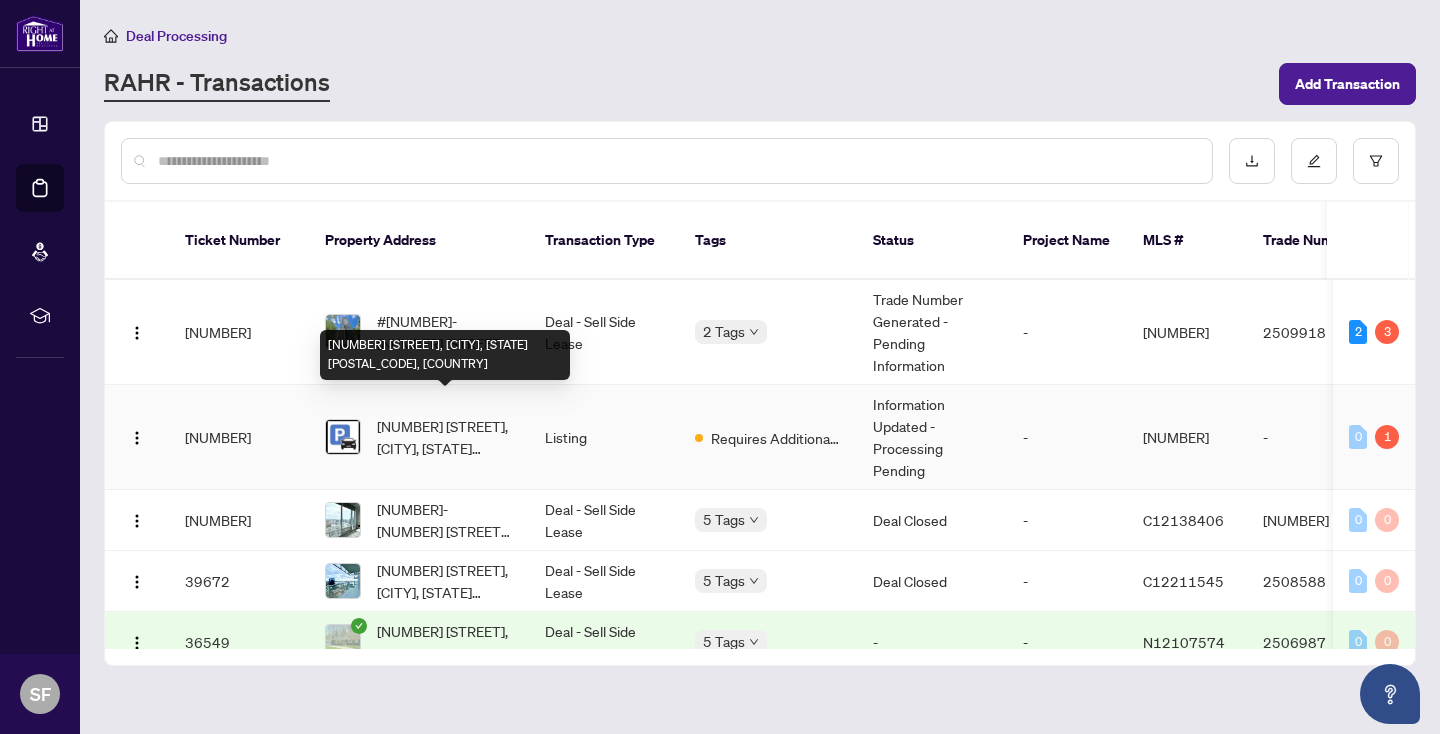 click on "[NUMBER] [STREET], [CITY], [STATE] [POSTAL_CODE], [COUNTRY]" at bounding box center (445, 437) 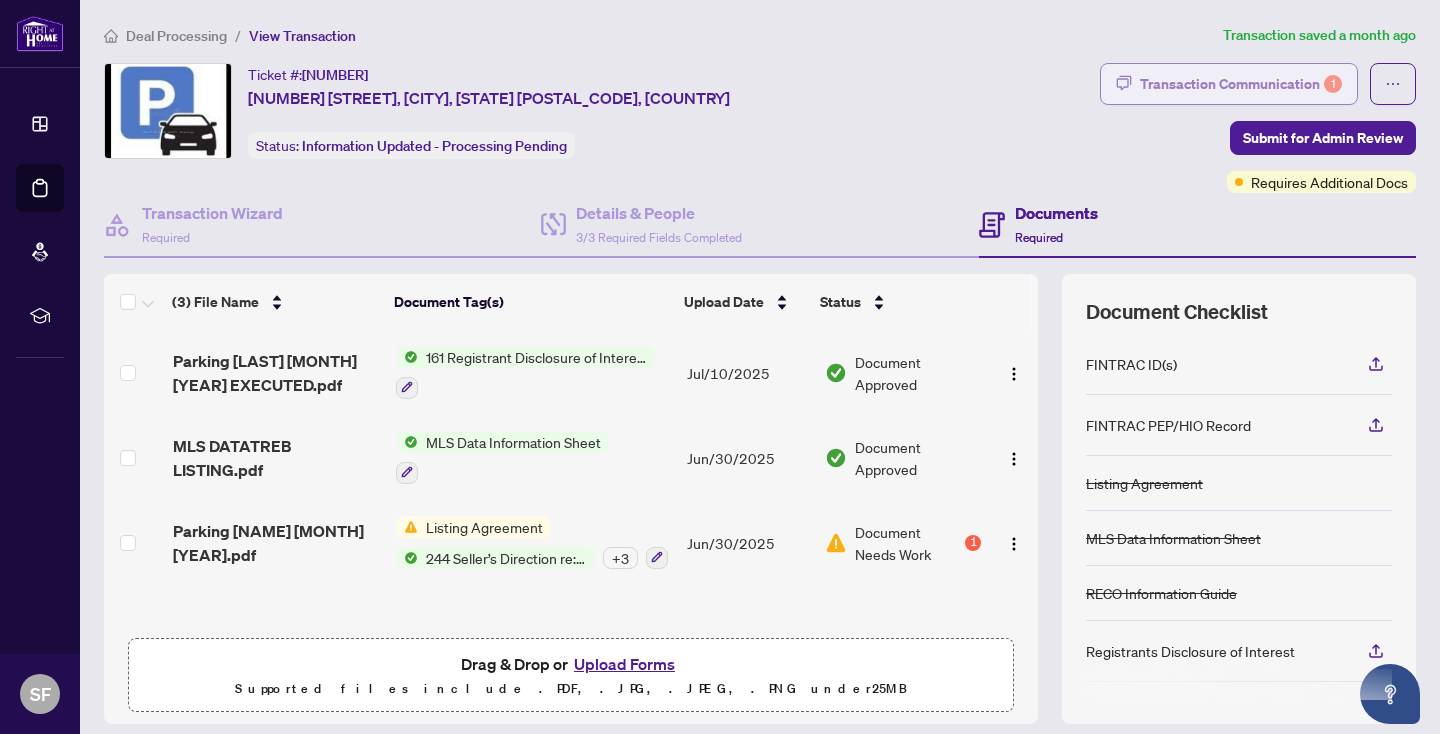 click on "Transaction Communication 1" at bounding box center (1241, 84) 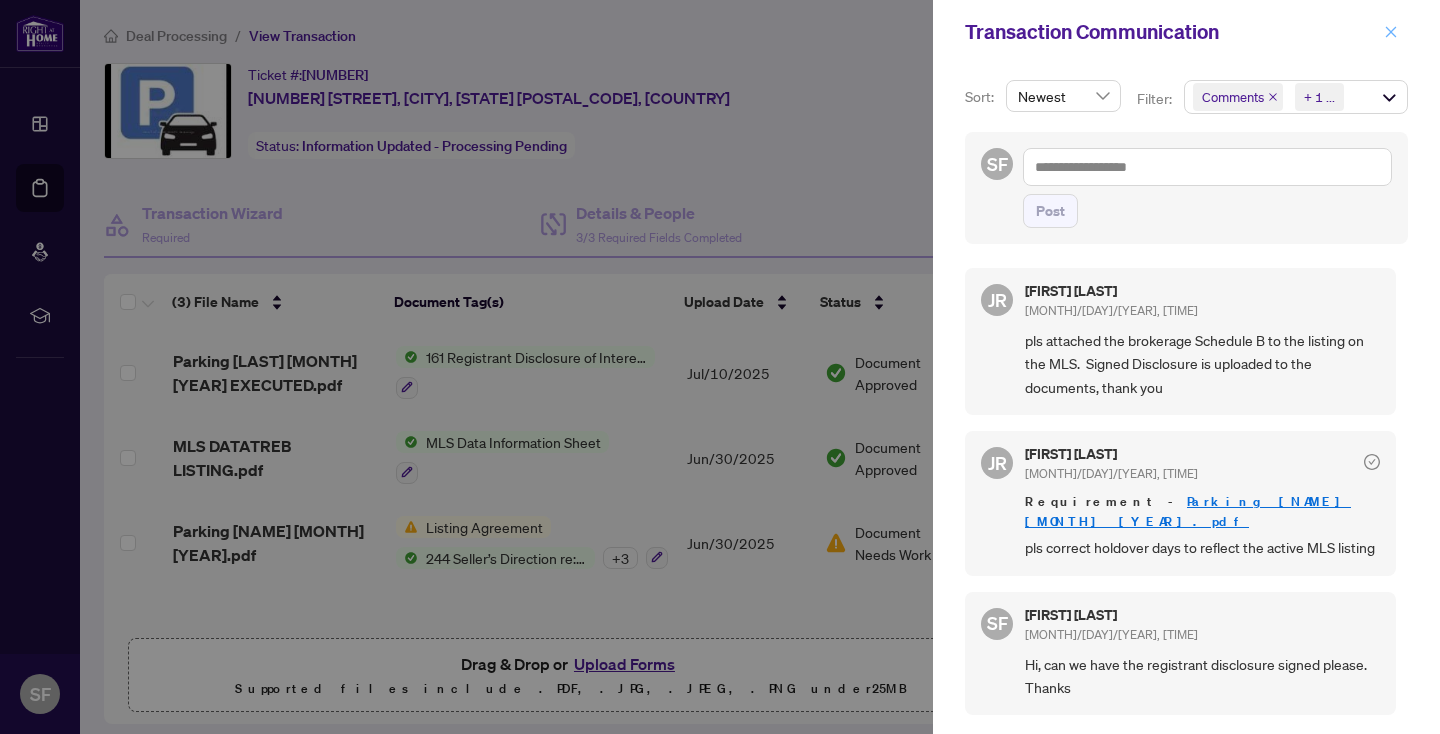 click 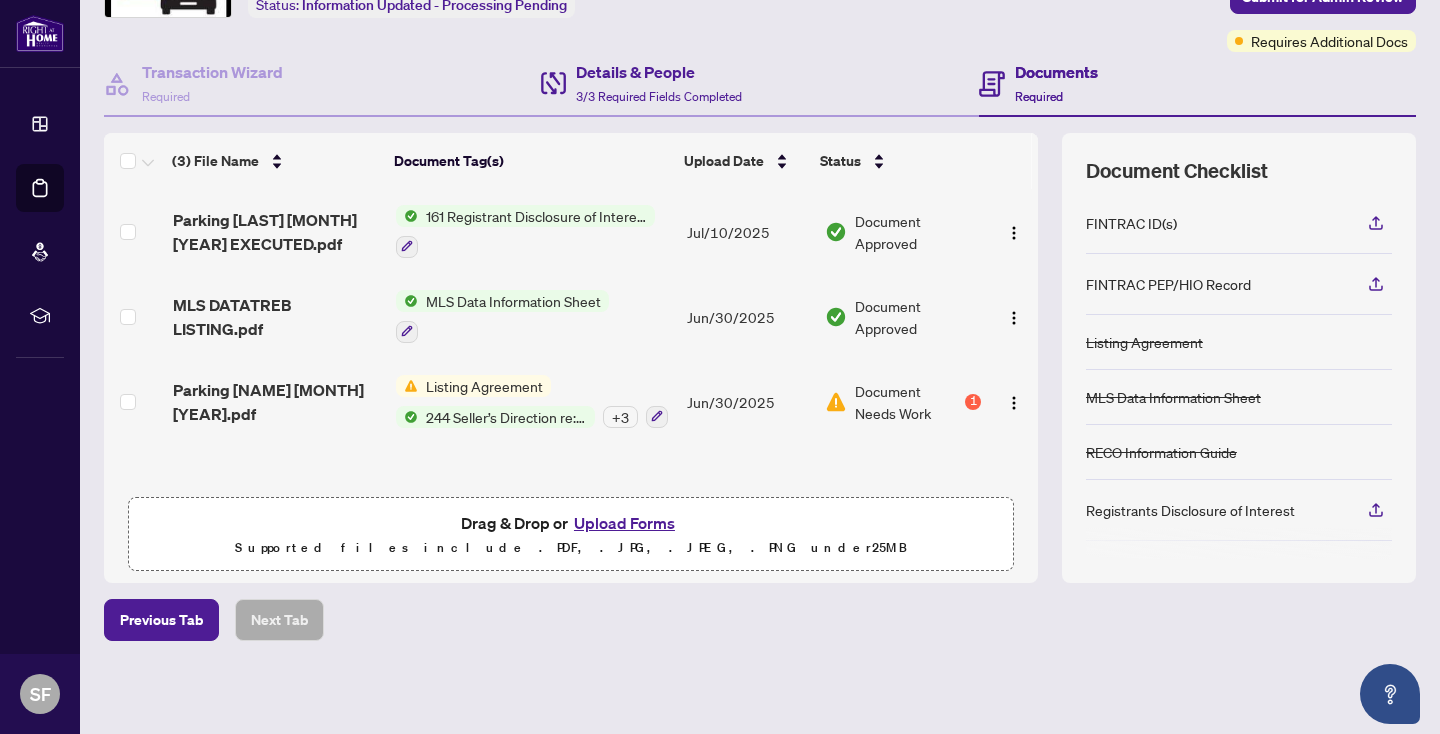 scroll, scrollTop: 0, scrollLeft: 0, axis: both 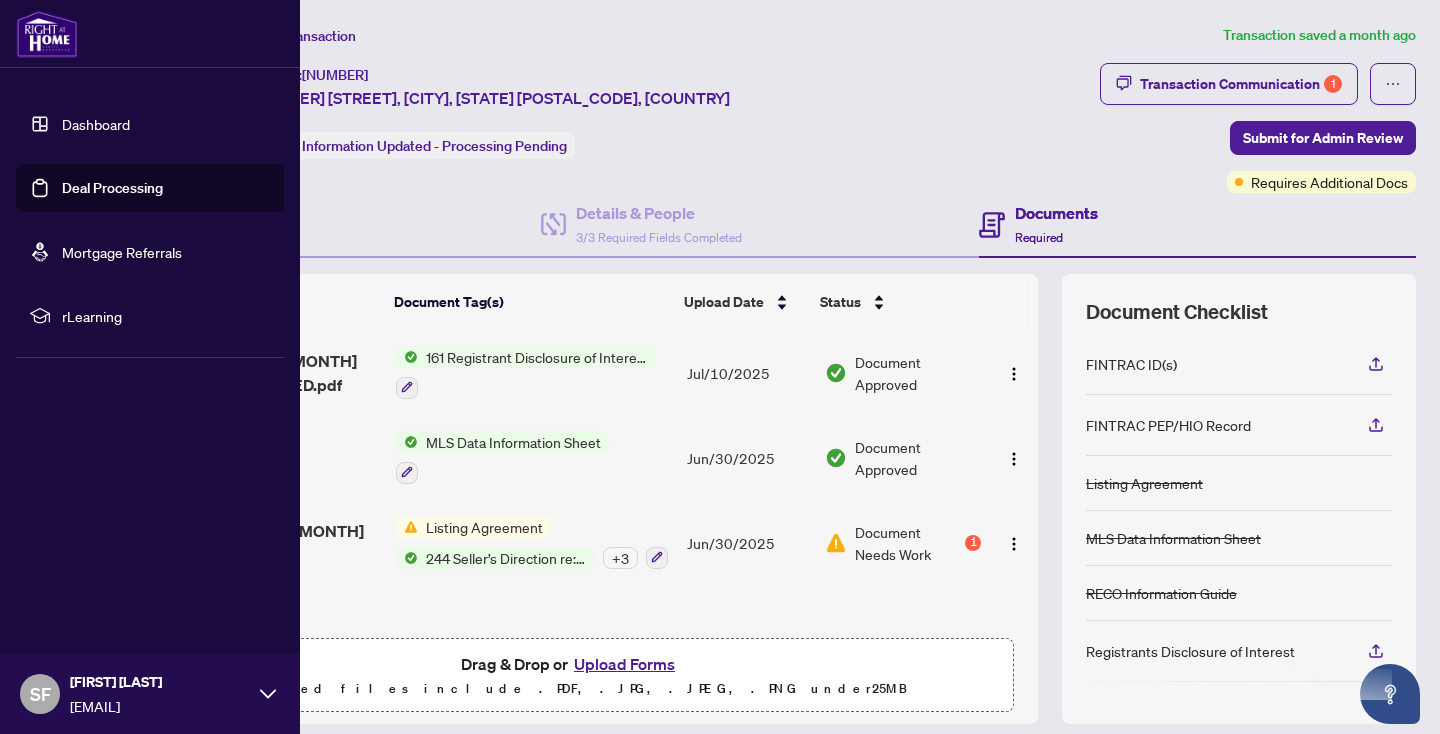 click on "Dashboard" at bounding box center [96, 124] 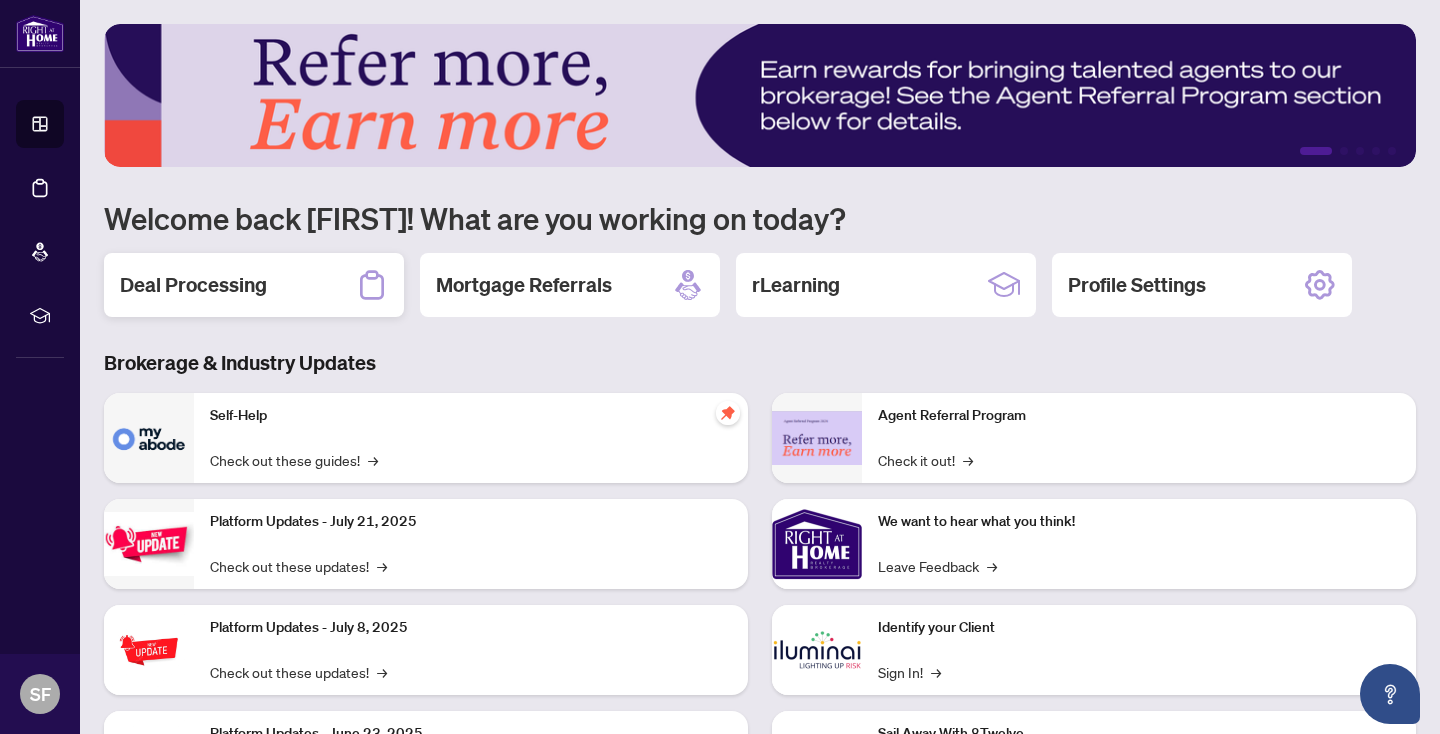 click on "Deal Processing" at bounding box center (254, 285) 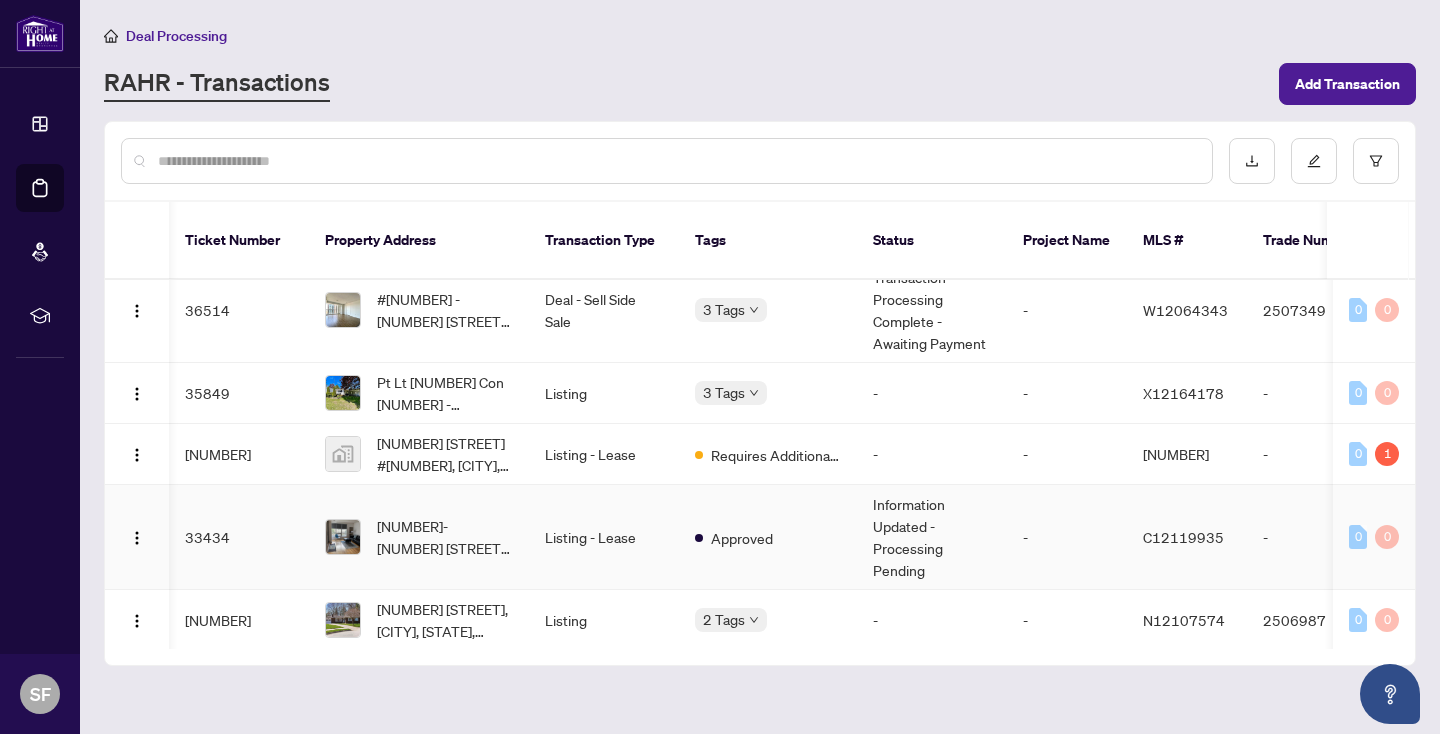 scroll, scrollTop: 414, scrollLeft: 3, axis: both 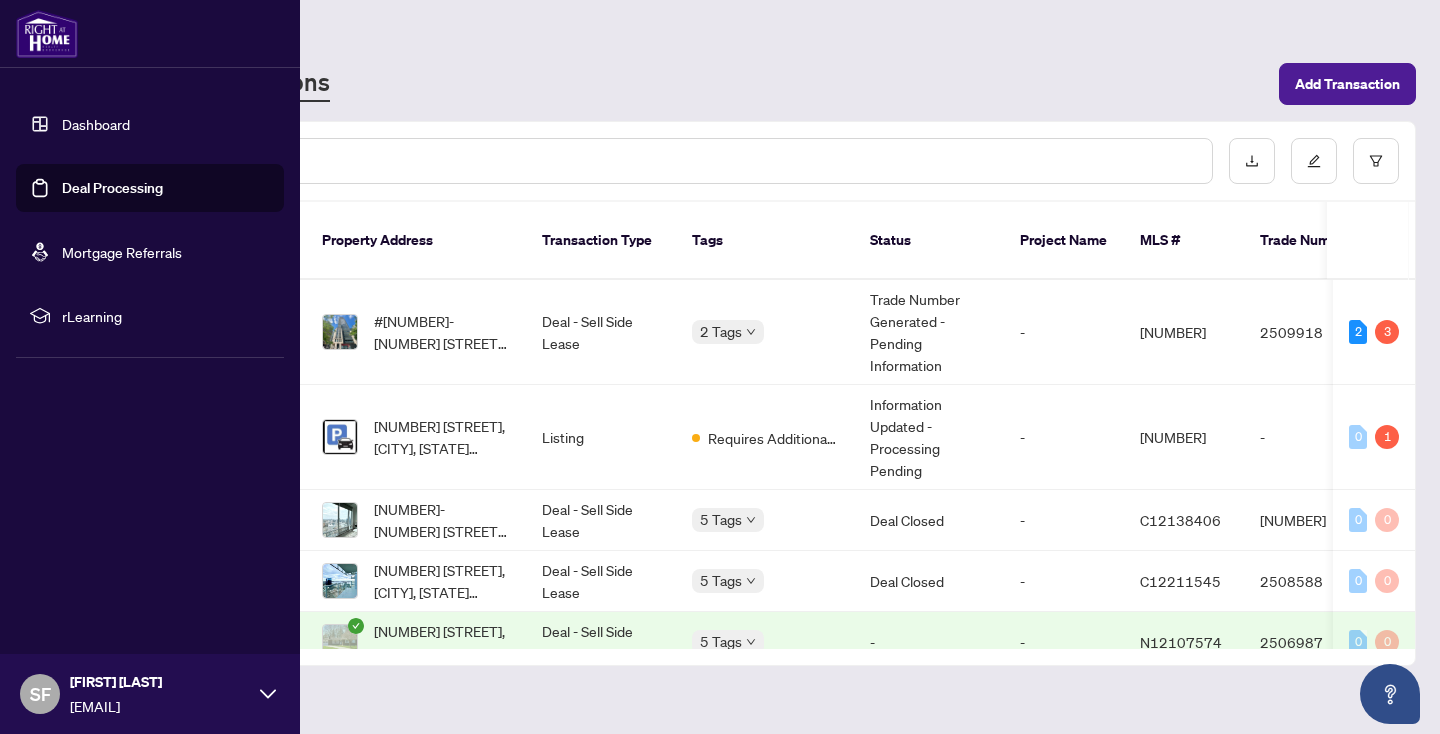 click on "Deal Processing" at bounding box center (112, 188) 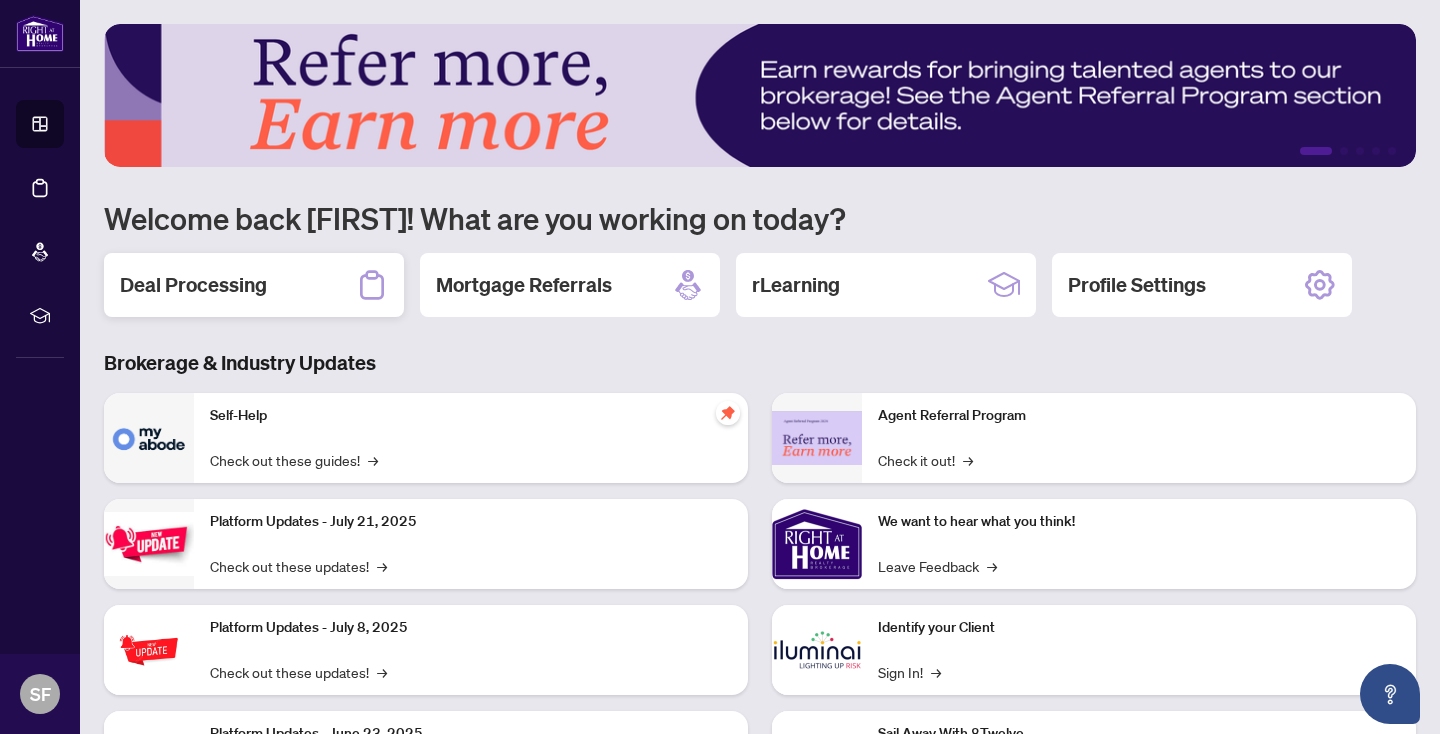 click on "Deal Processing" at bounding box center [254, 285] 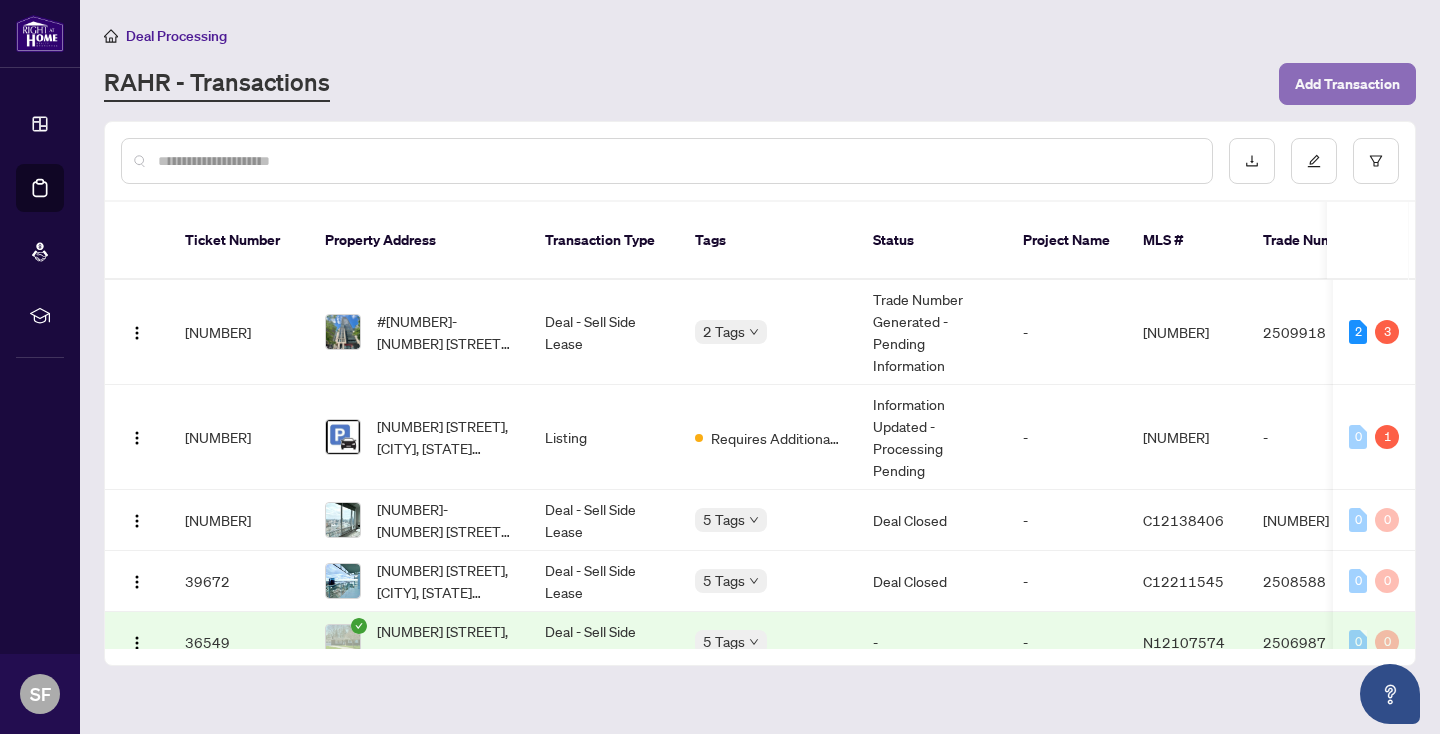 click on "Add Transaction" at bounding box center (1347, 84) 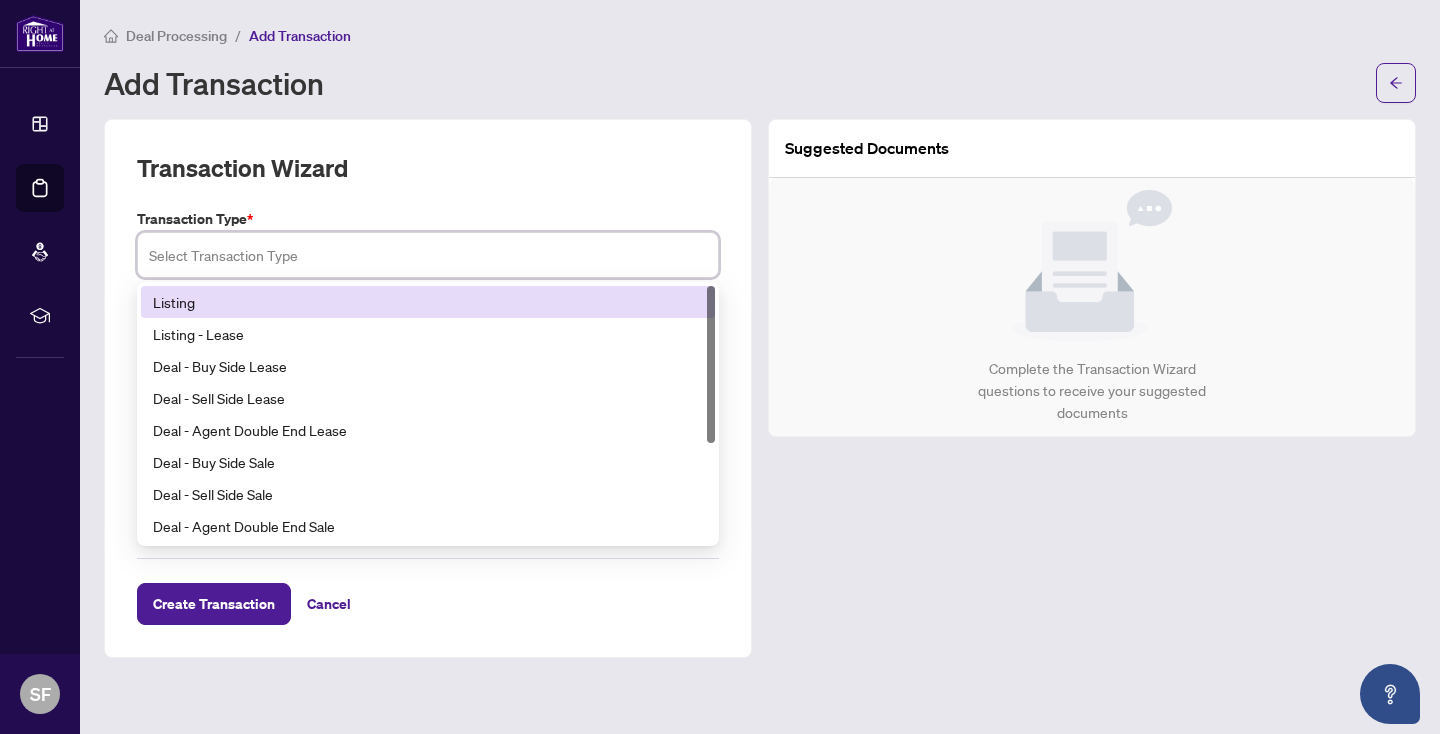 click at bounding box center [428, 255] 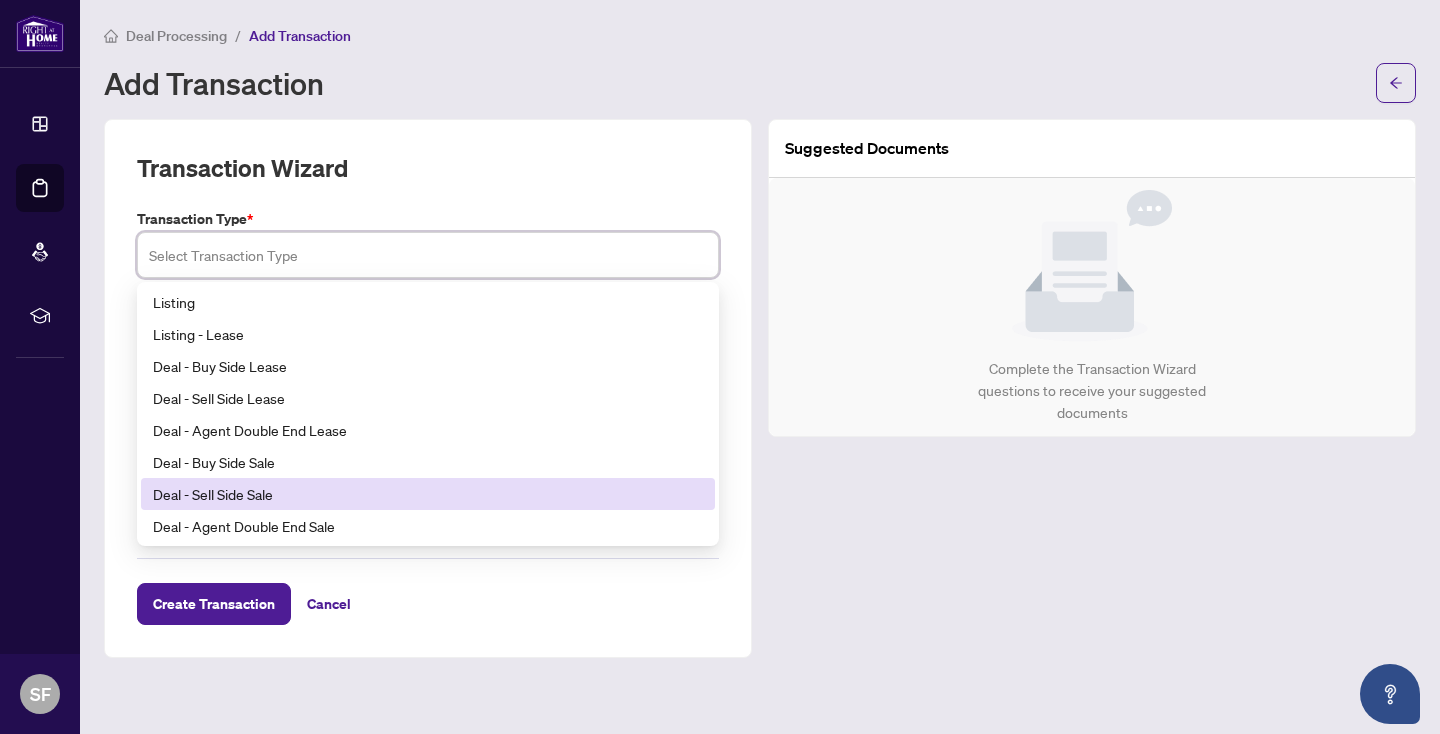 click on "Deal - Sell Side Sale" at bounding box center [428, 494] 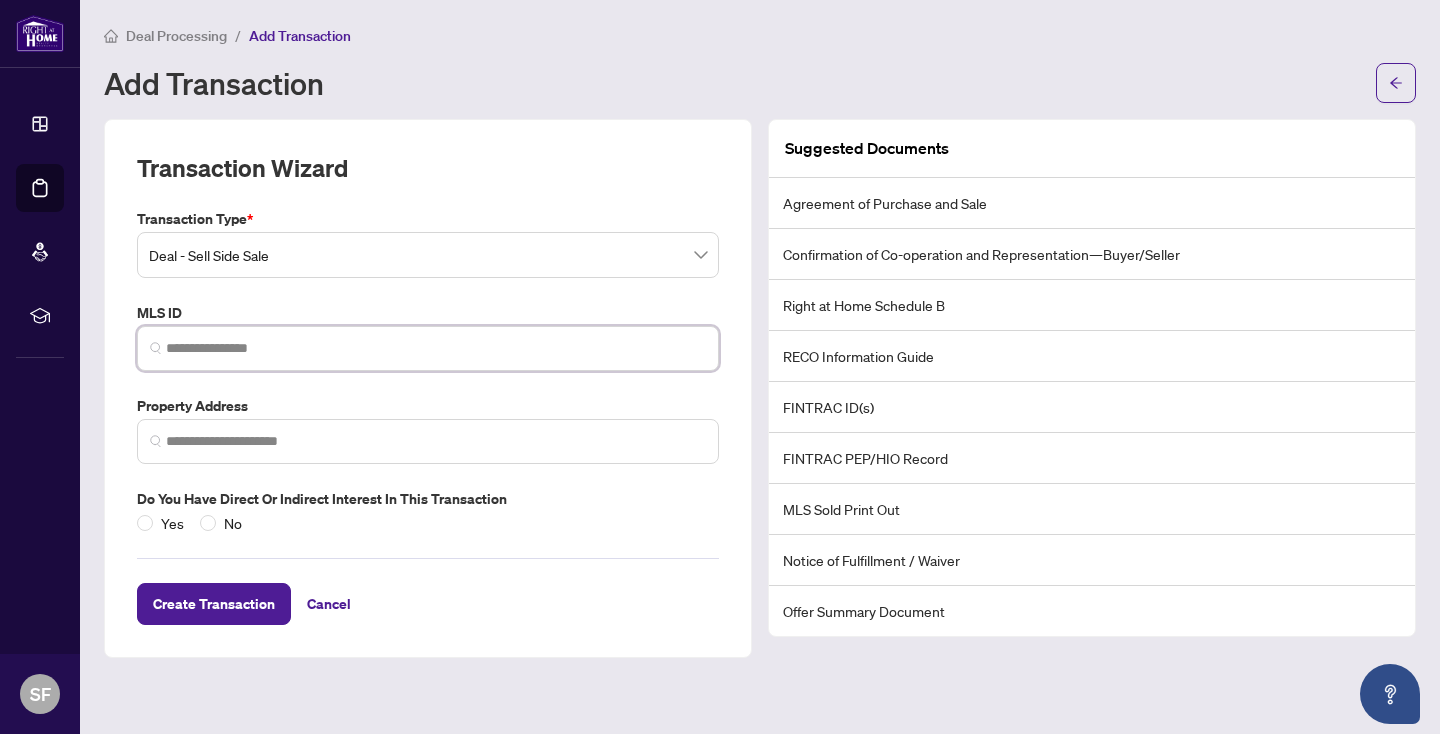 click at bounding box center [436, 348] 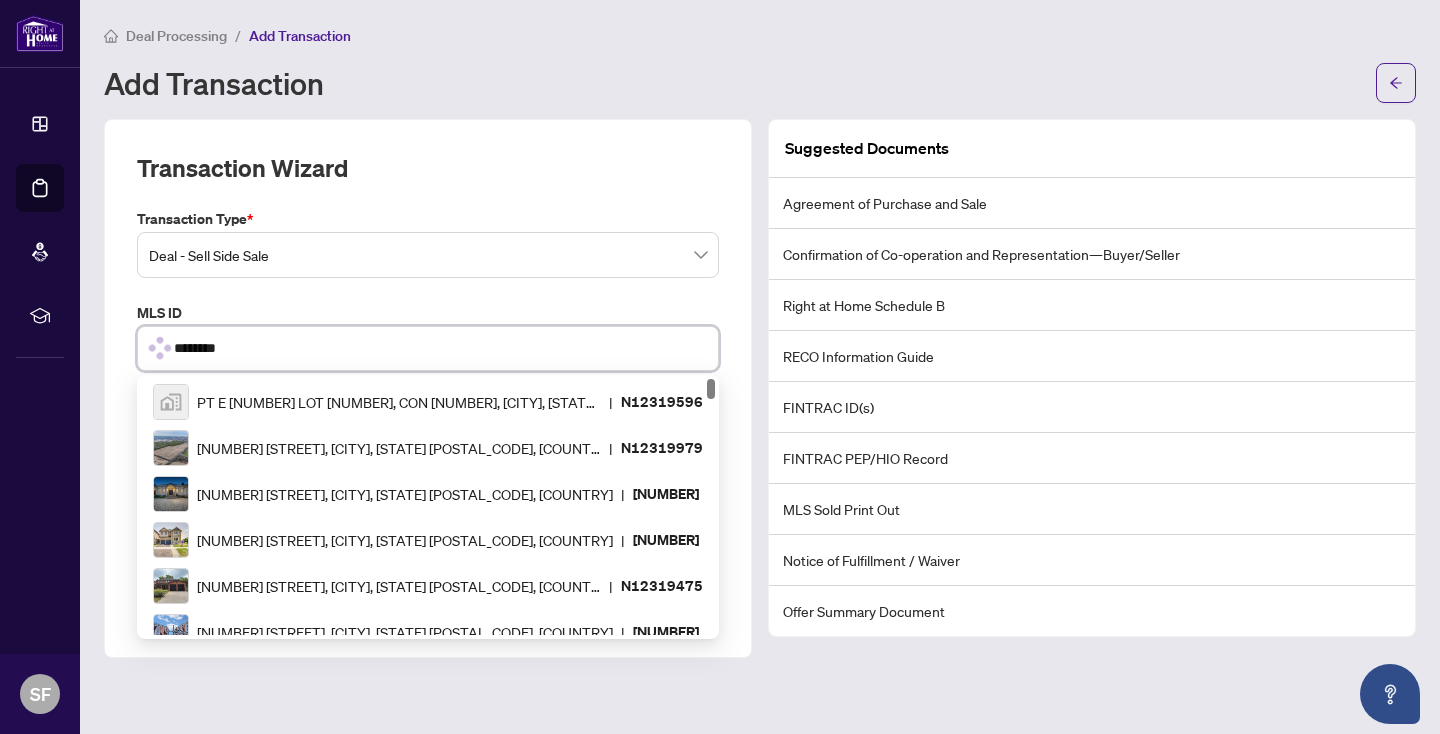 type on "*********" 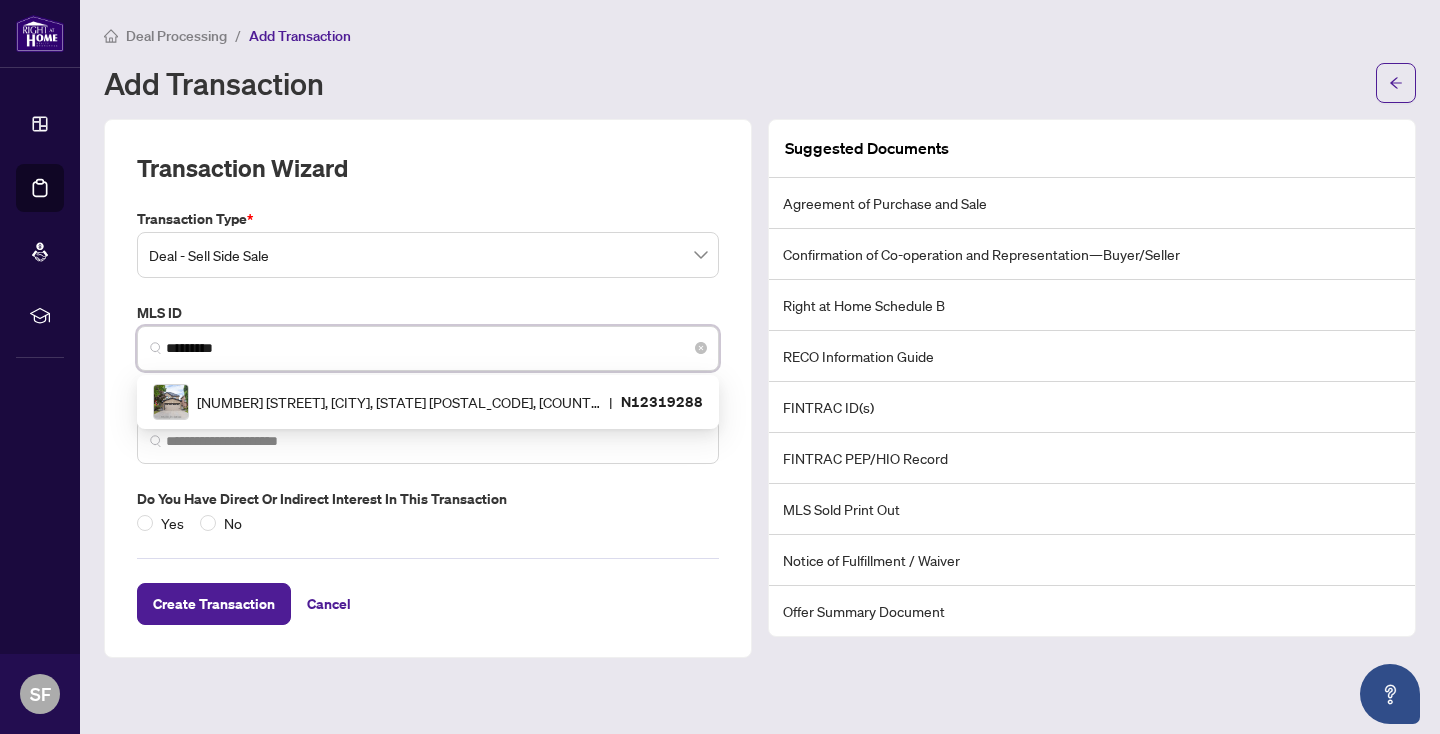 scroll, scrollTop: 0, scrollLeft: 0, axis: both 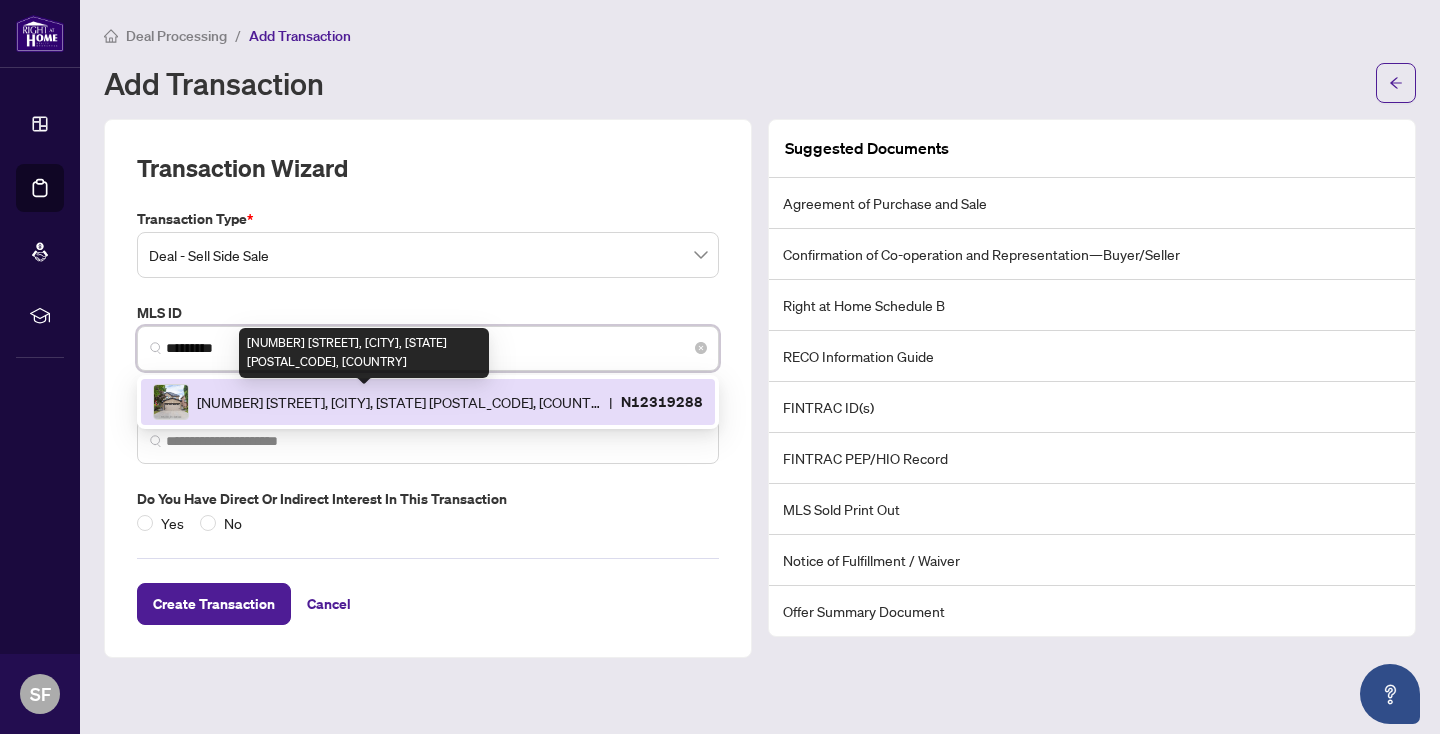 click on "[NUMBER] [STREET], [CITY], [STATE] [POSTAL_CODE], [COUNTRY]" at bounding box center [399, 402] 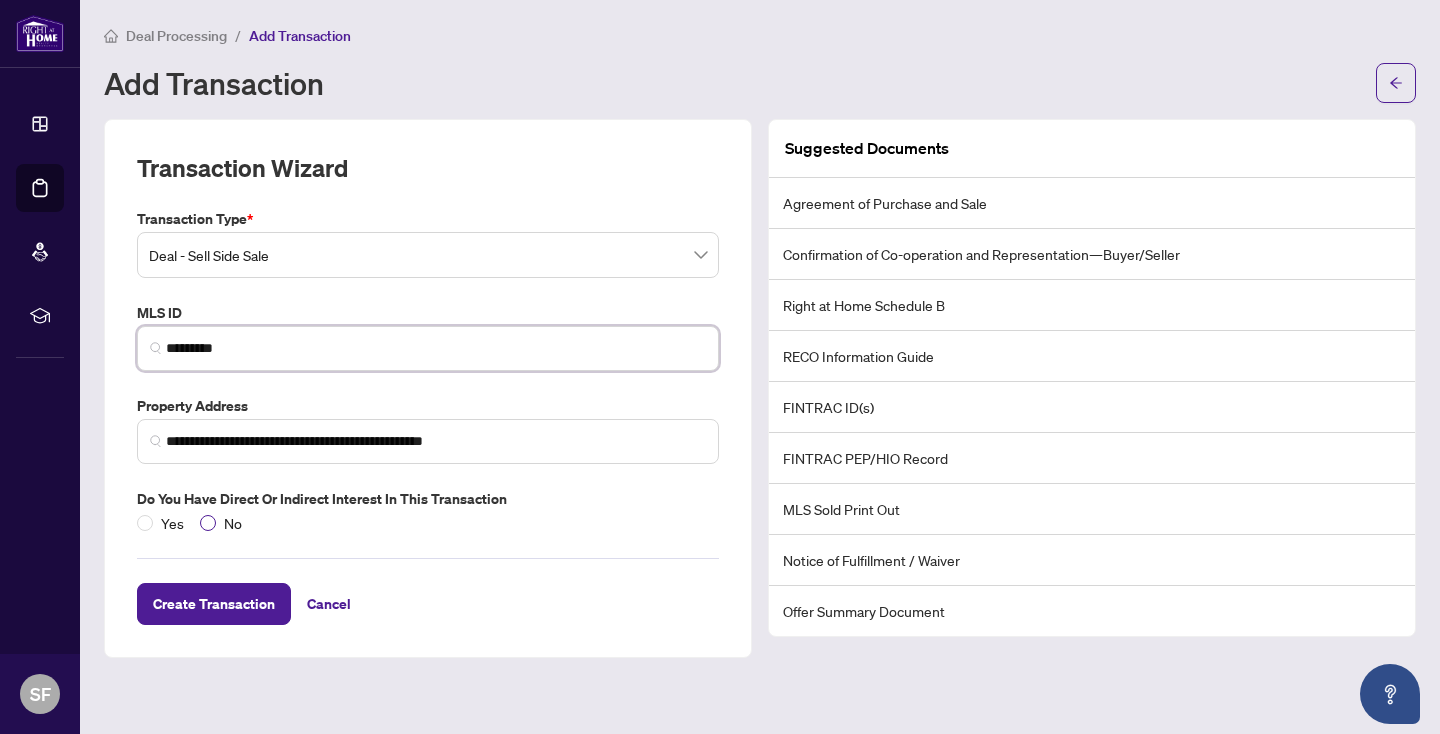 type on "*********" 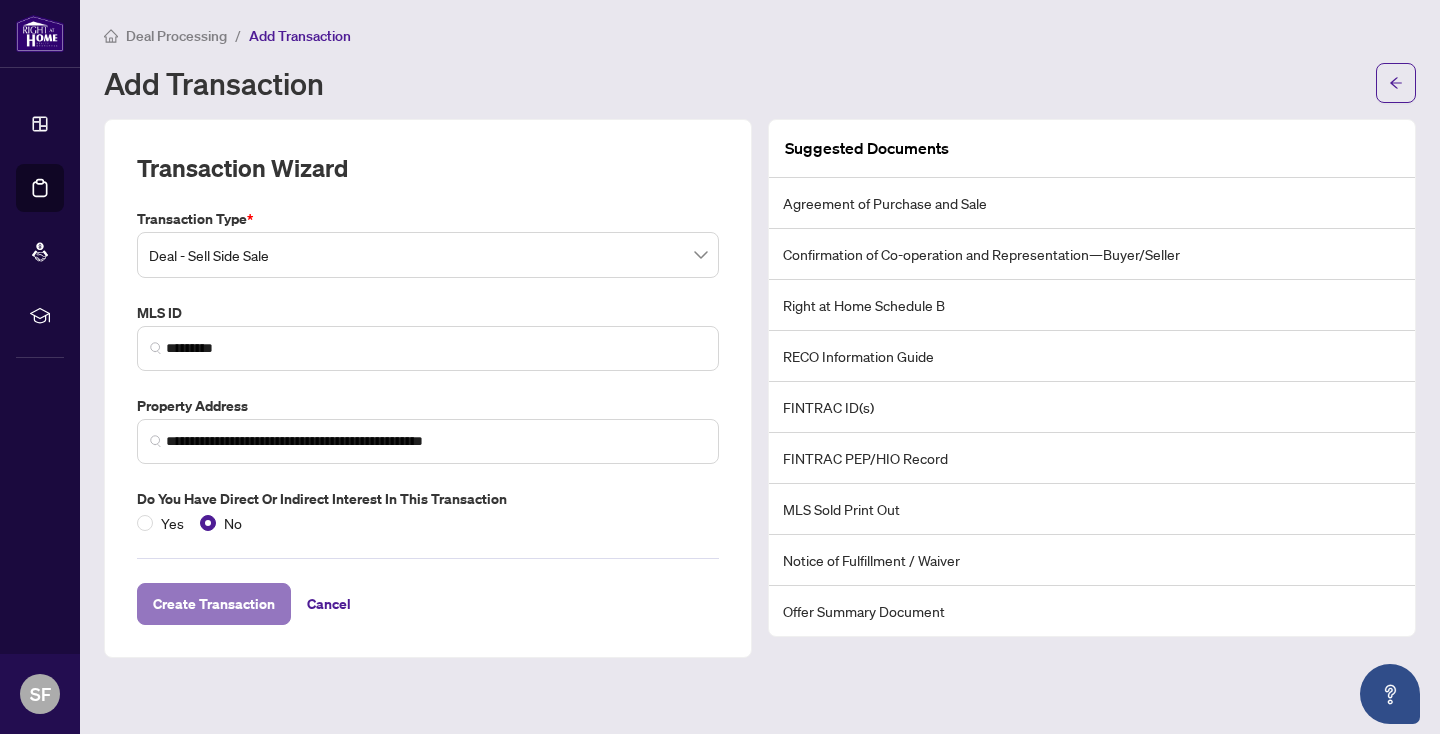 click on "Create Transaction" at bounding box center [214, 604] 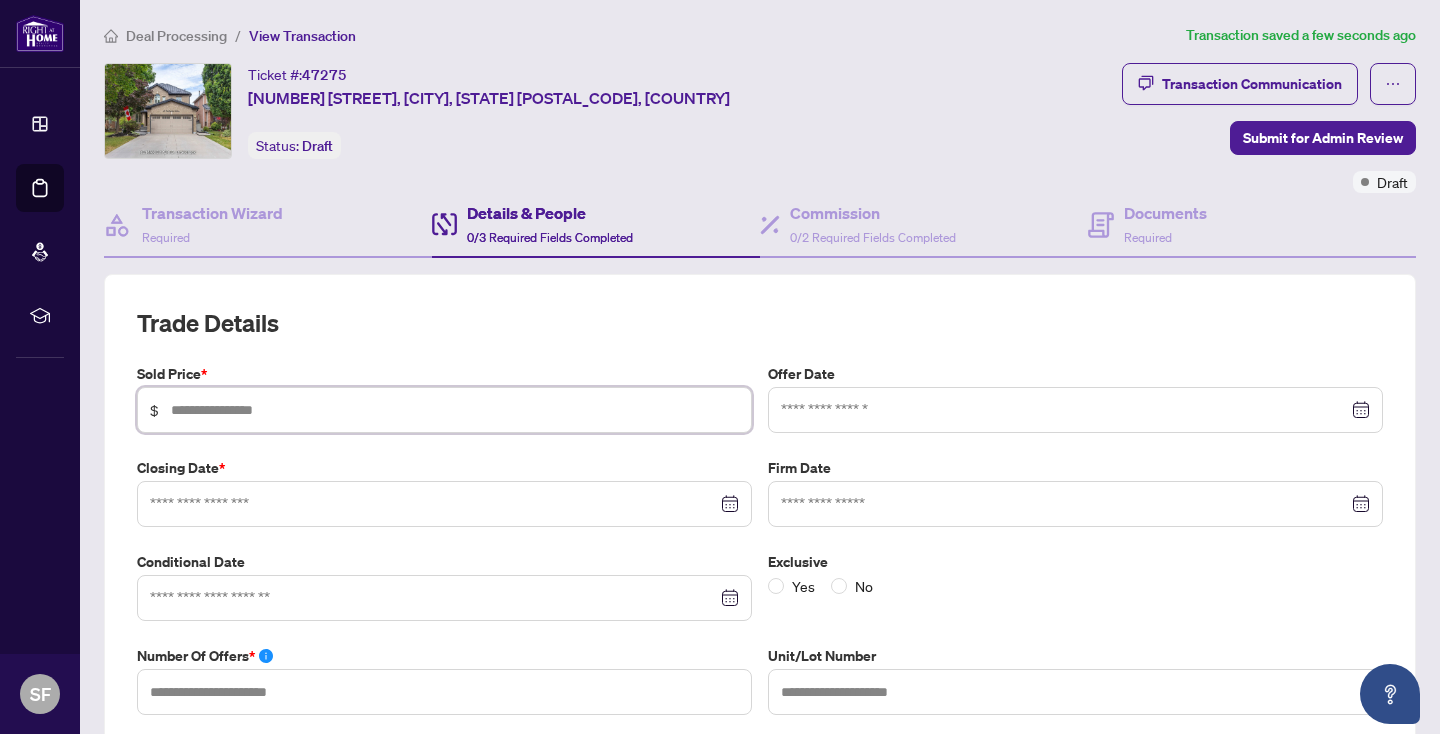 click at bounding box center [455, 410] 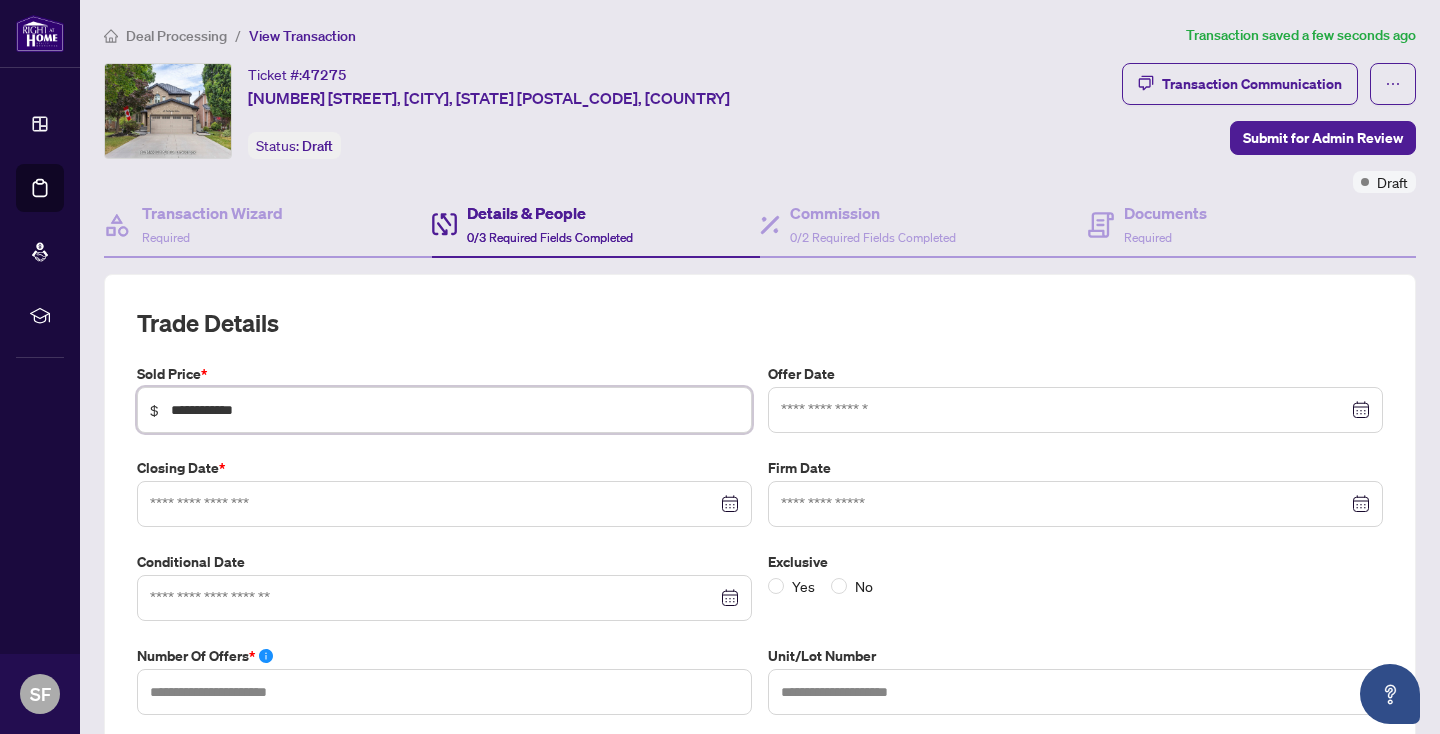 click at bounding box center [444, 504] 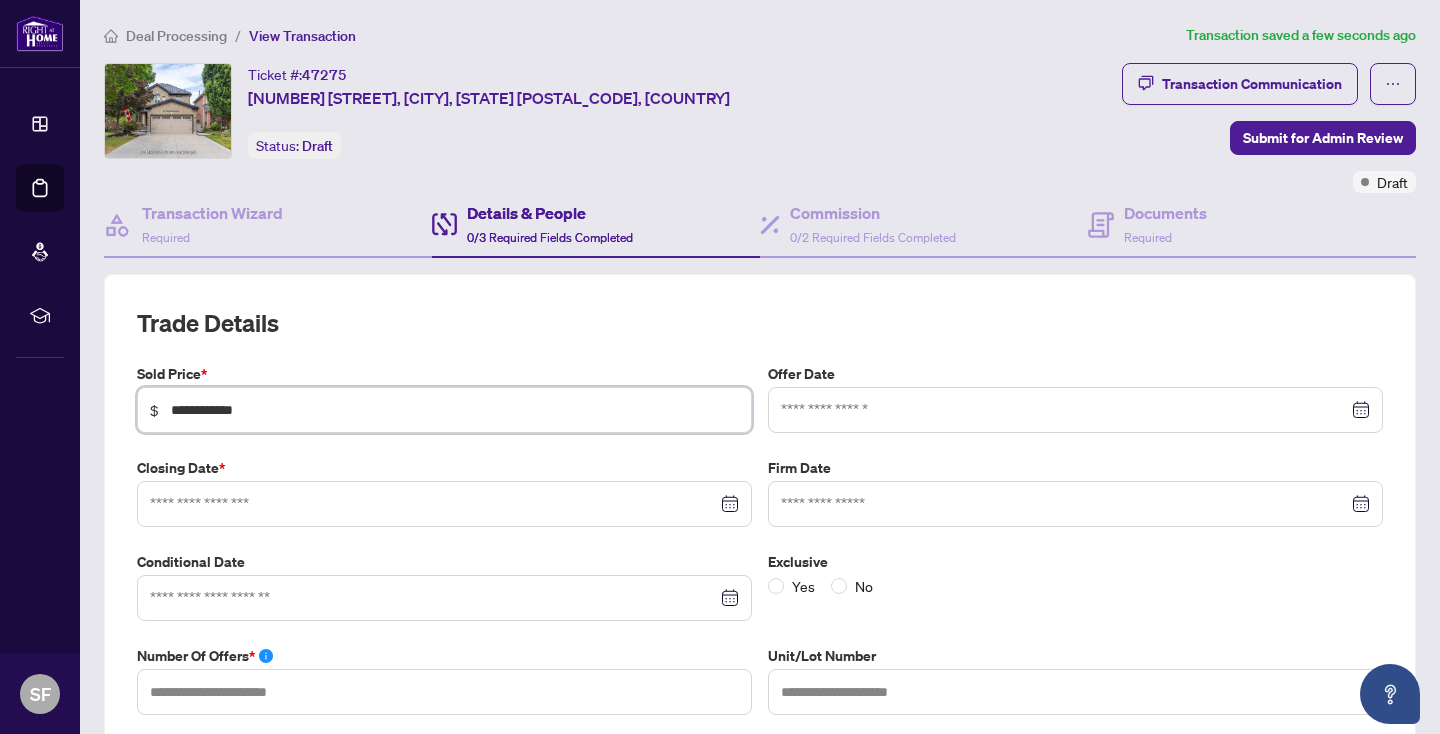 type on "**********" 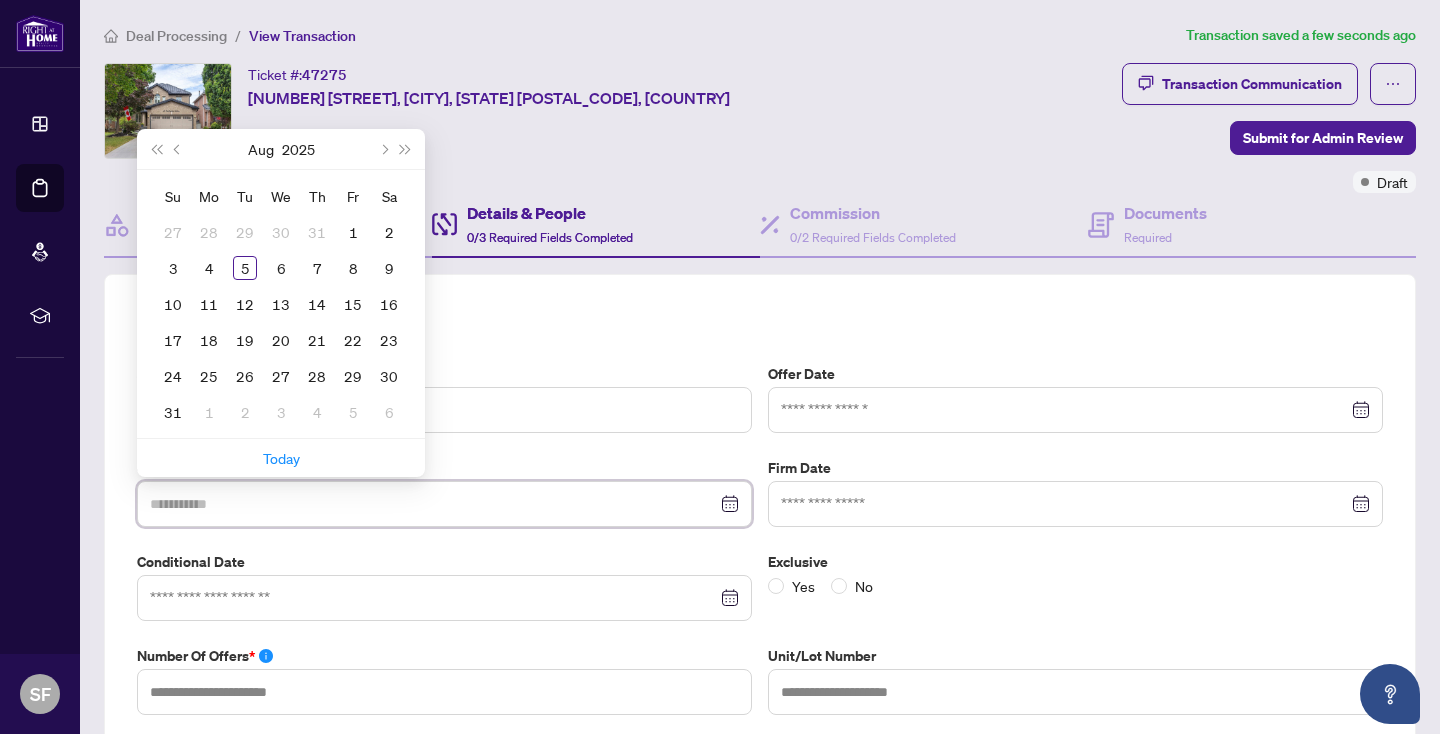 type on "**********" 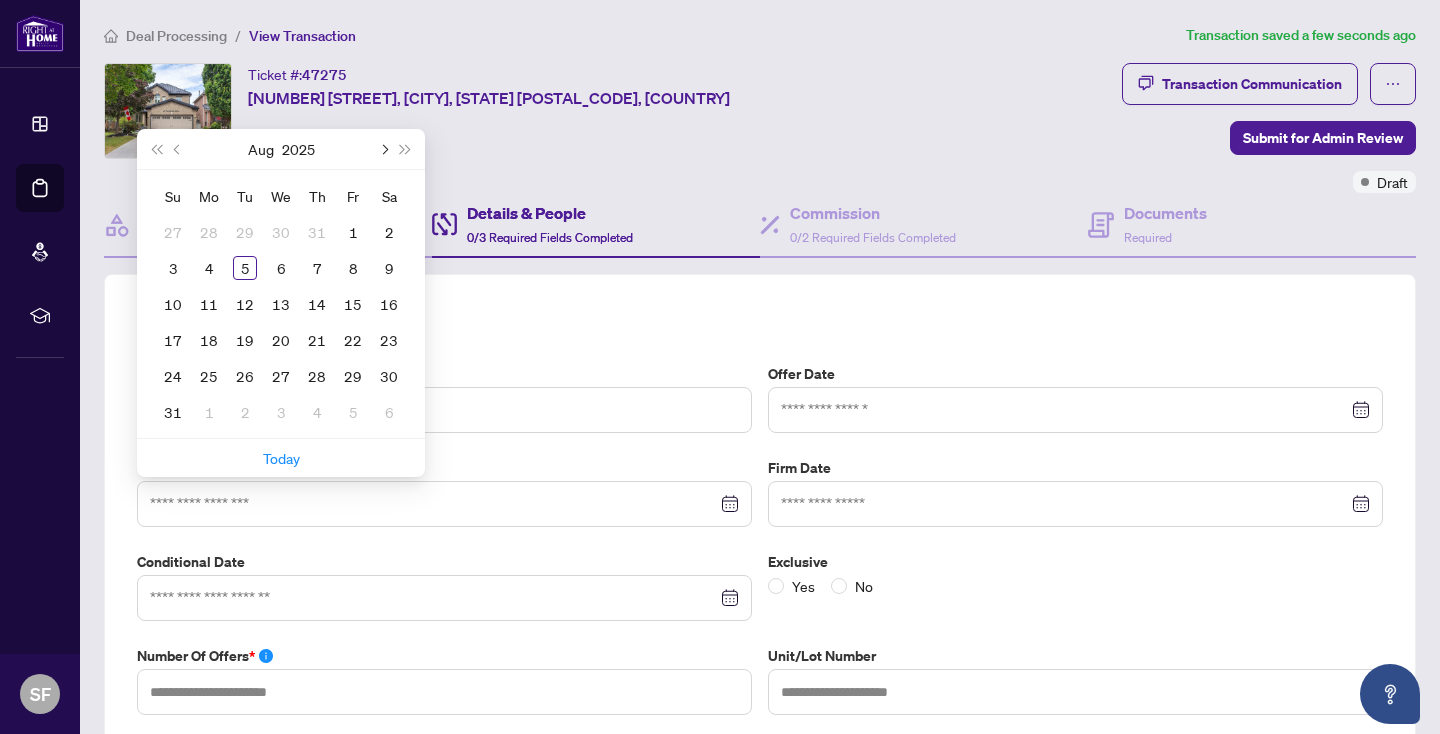 click at bounding box center [383, 149] 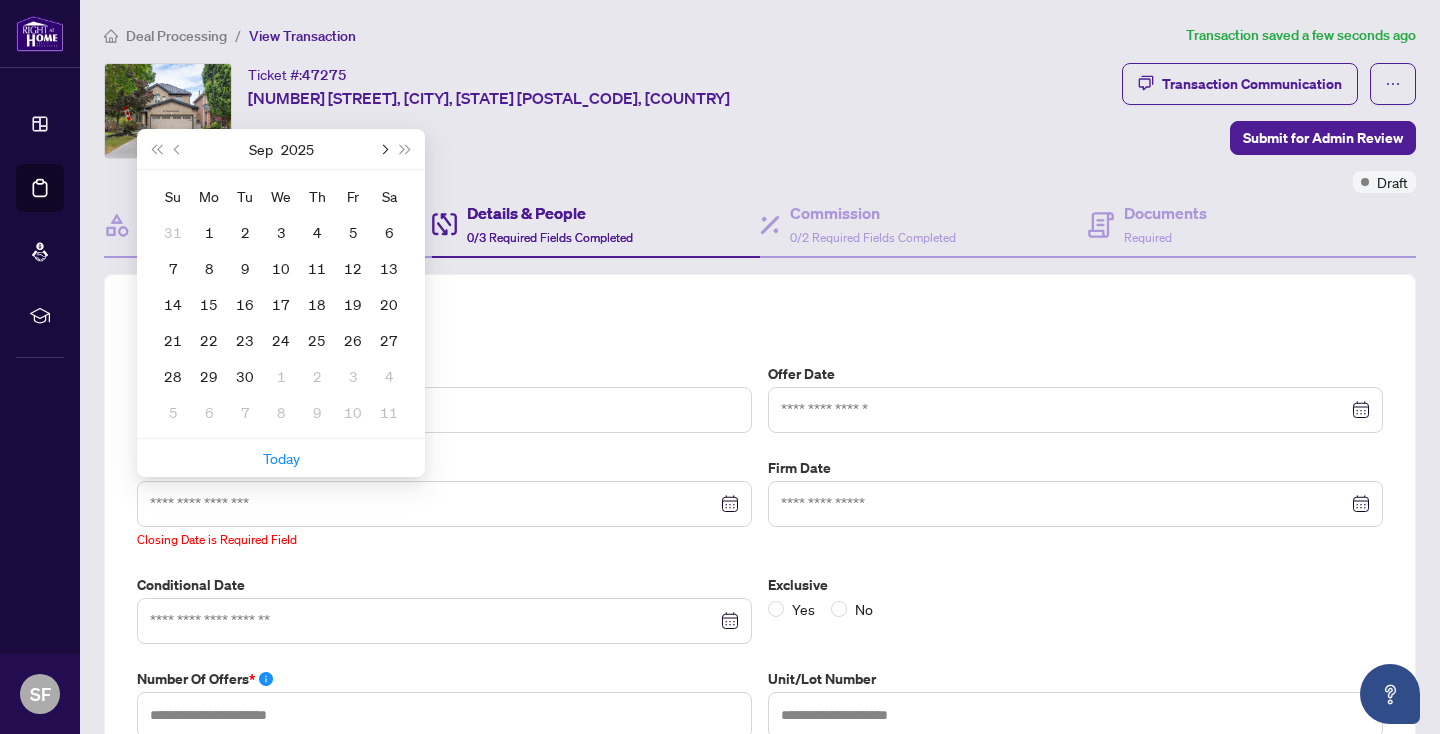 click at bounding box center [383, 149] 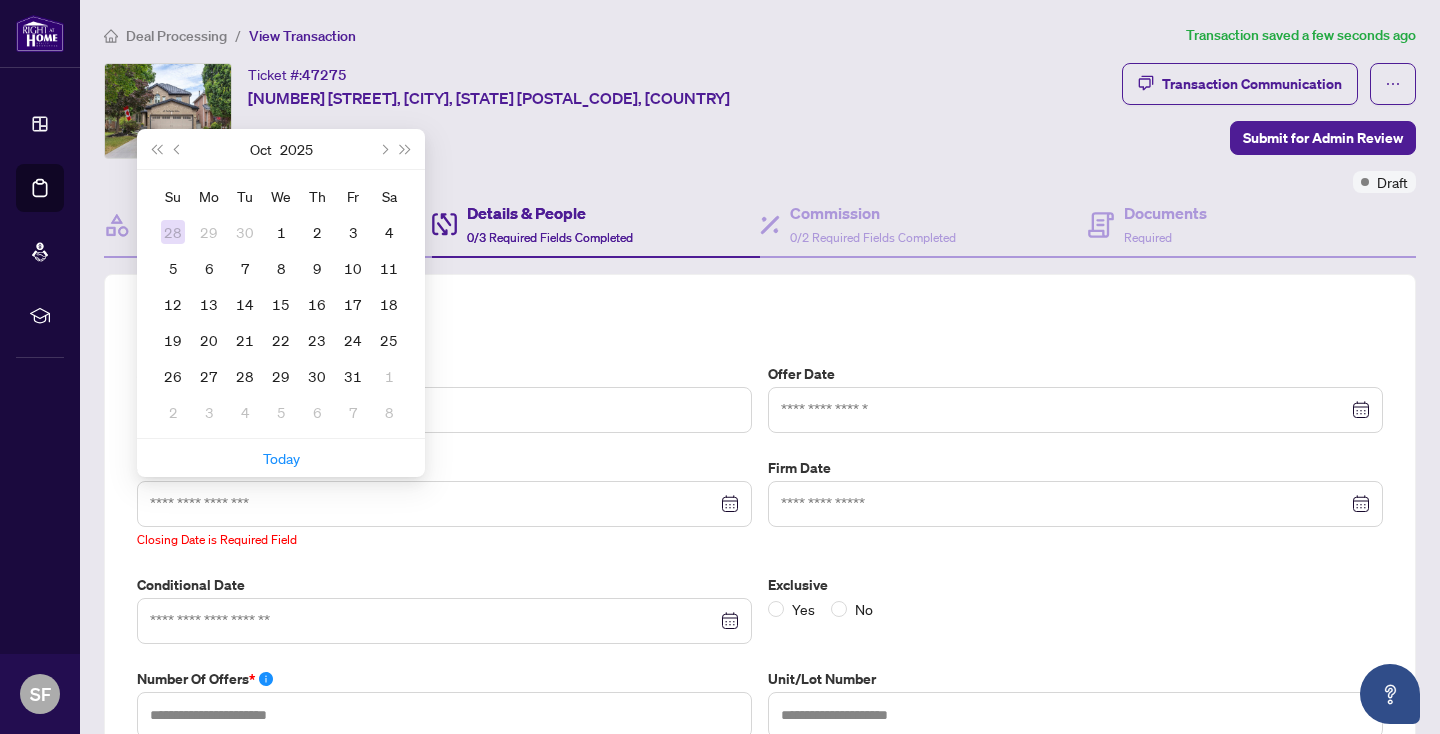 type on "**********" 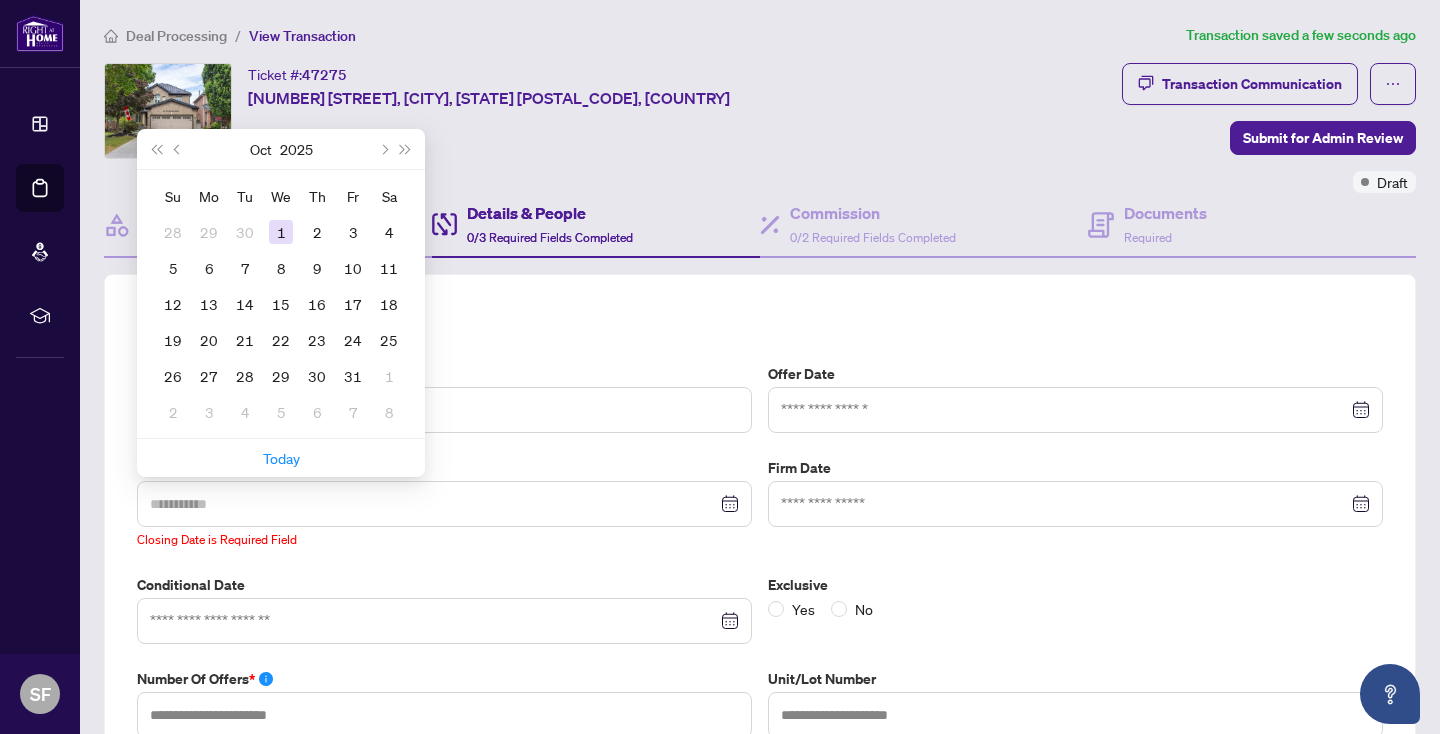 type on "**********" 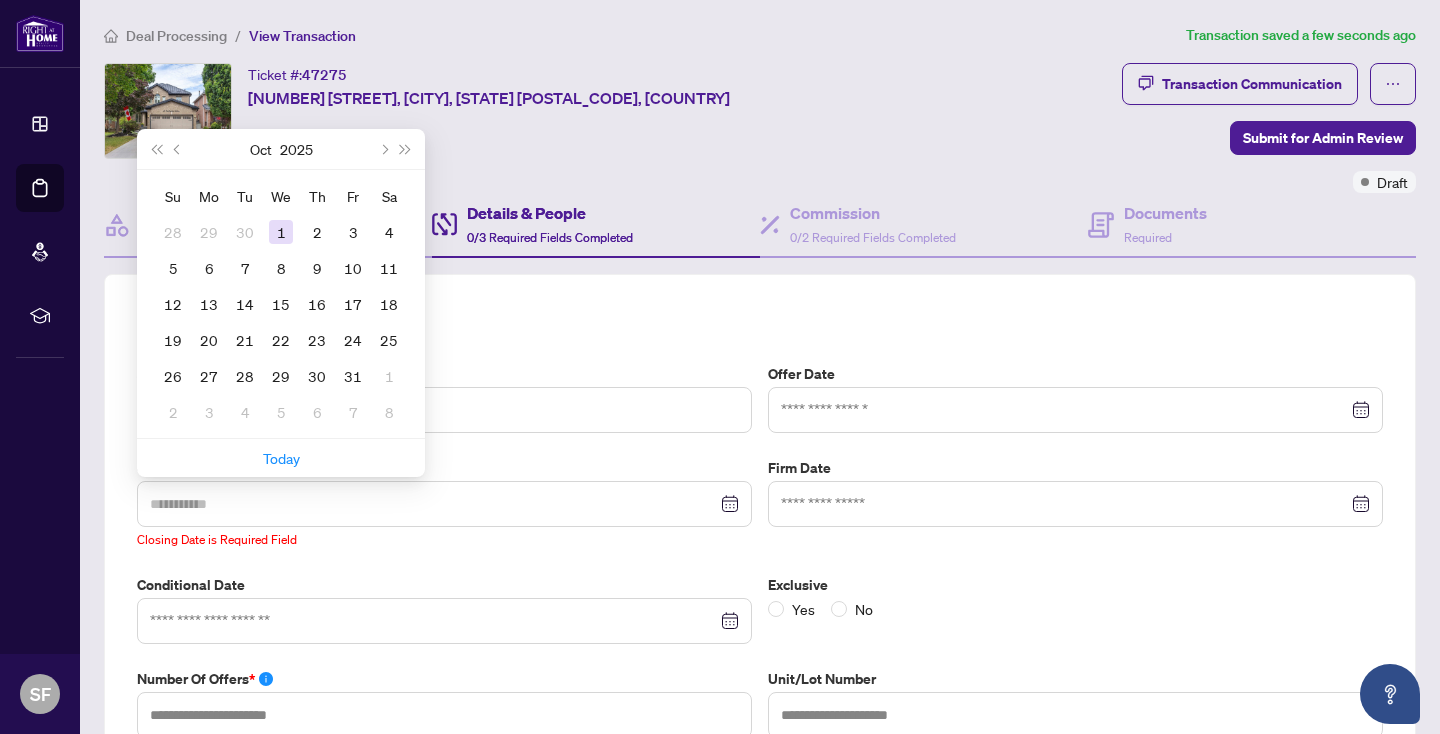 click on "1" at bounding box center (281, 232) 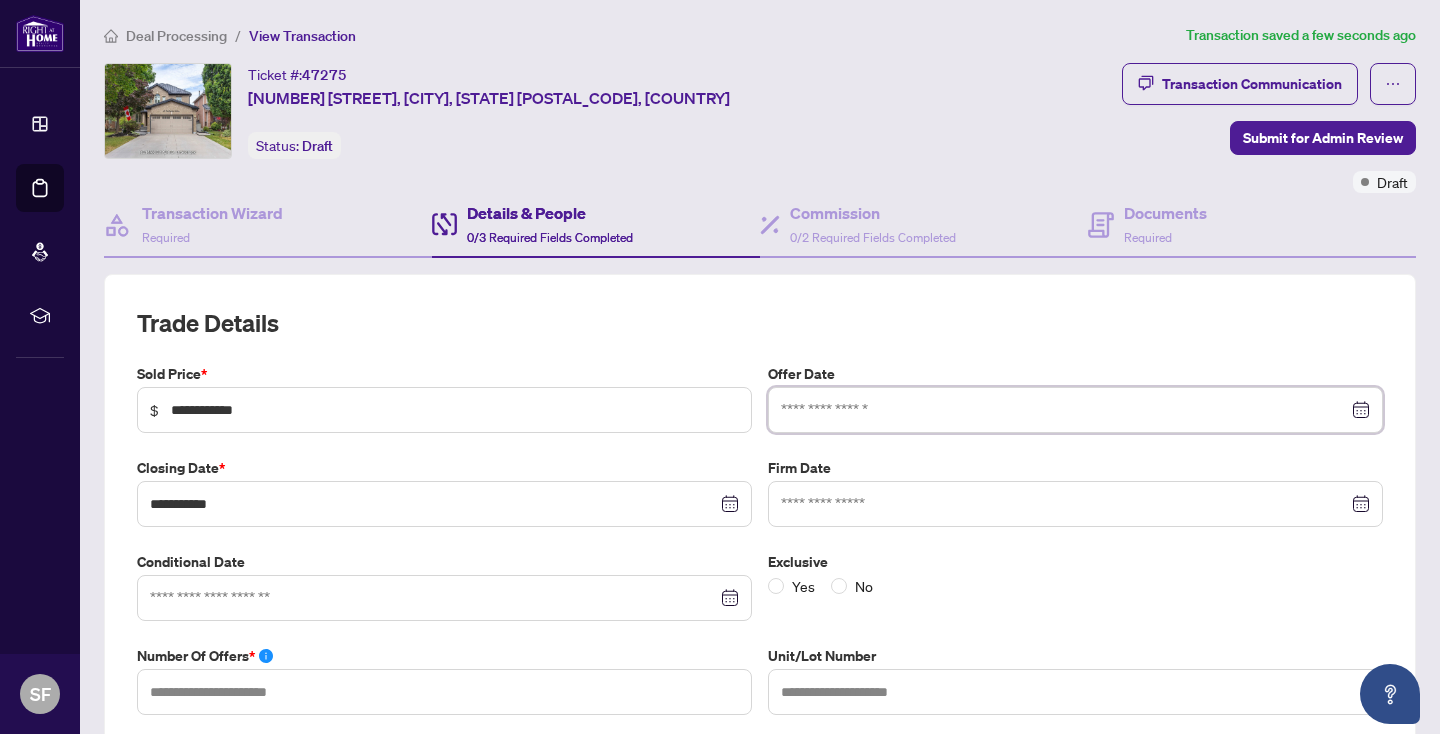 click at bounding box center (1064, 410) 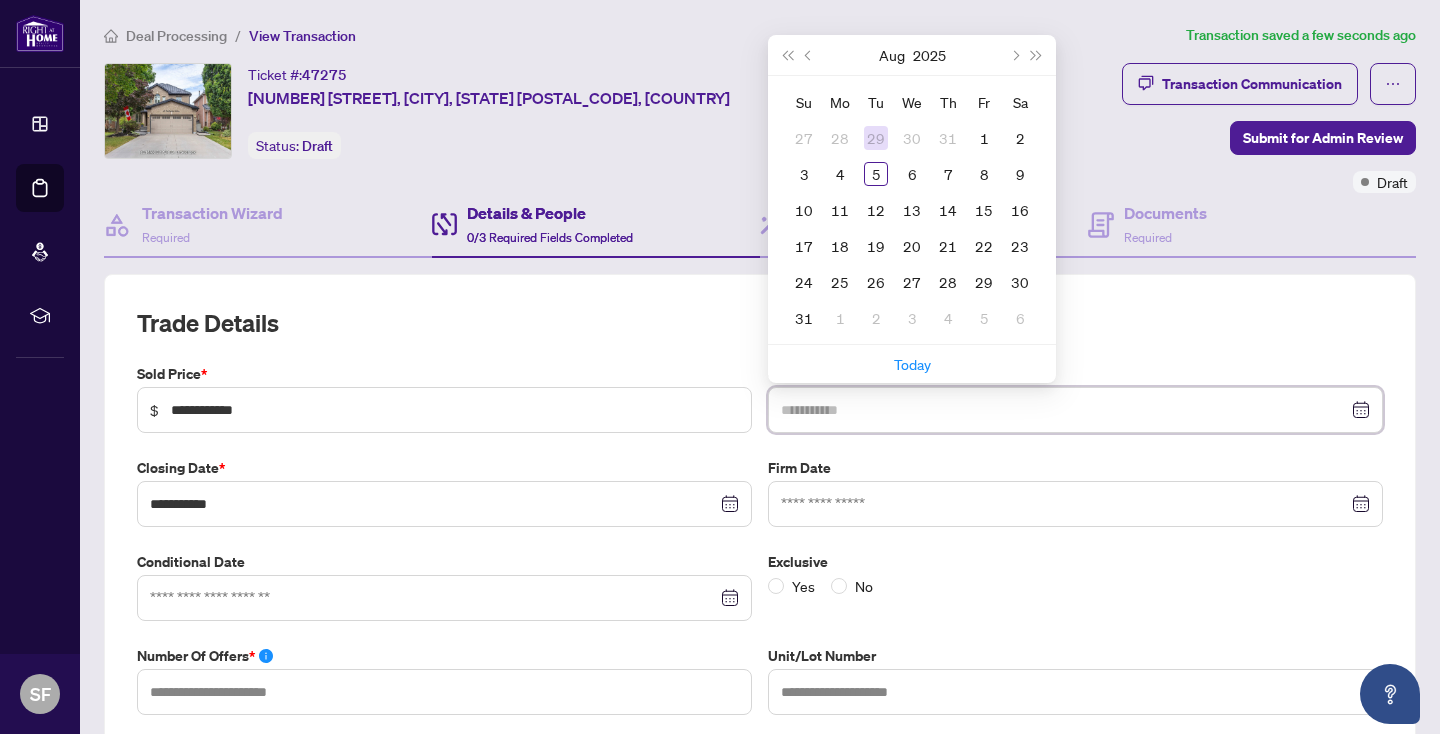 type on "**********" 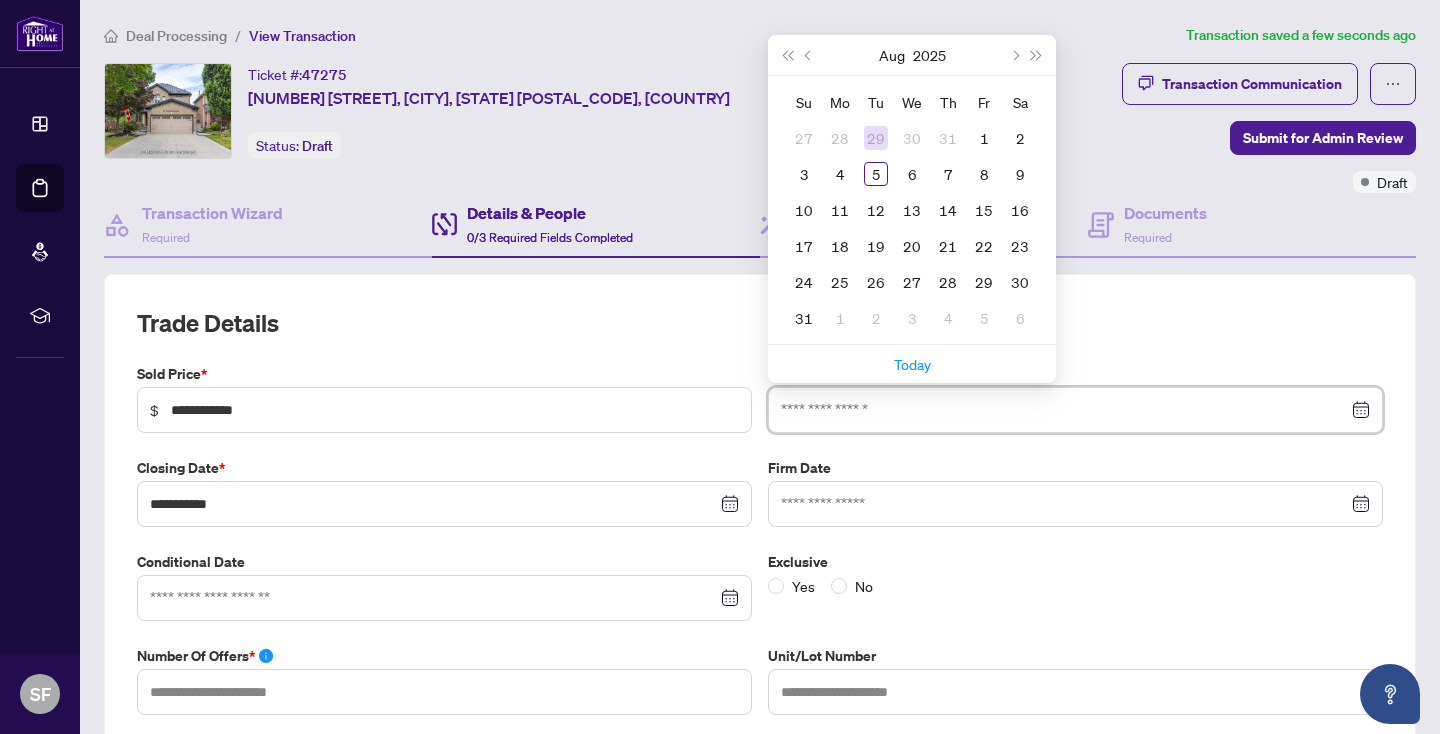 type on "**********" 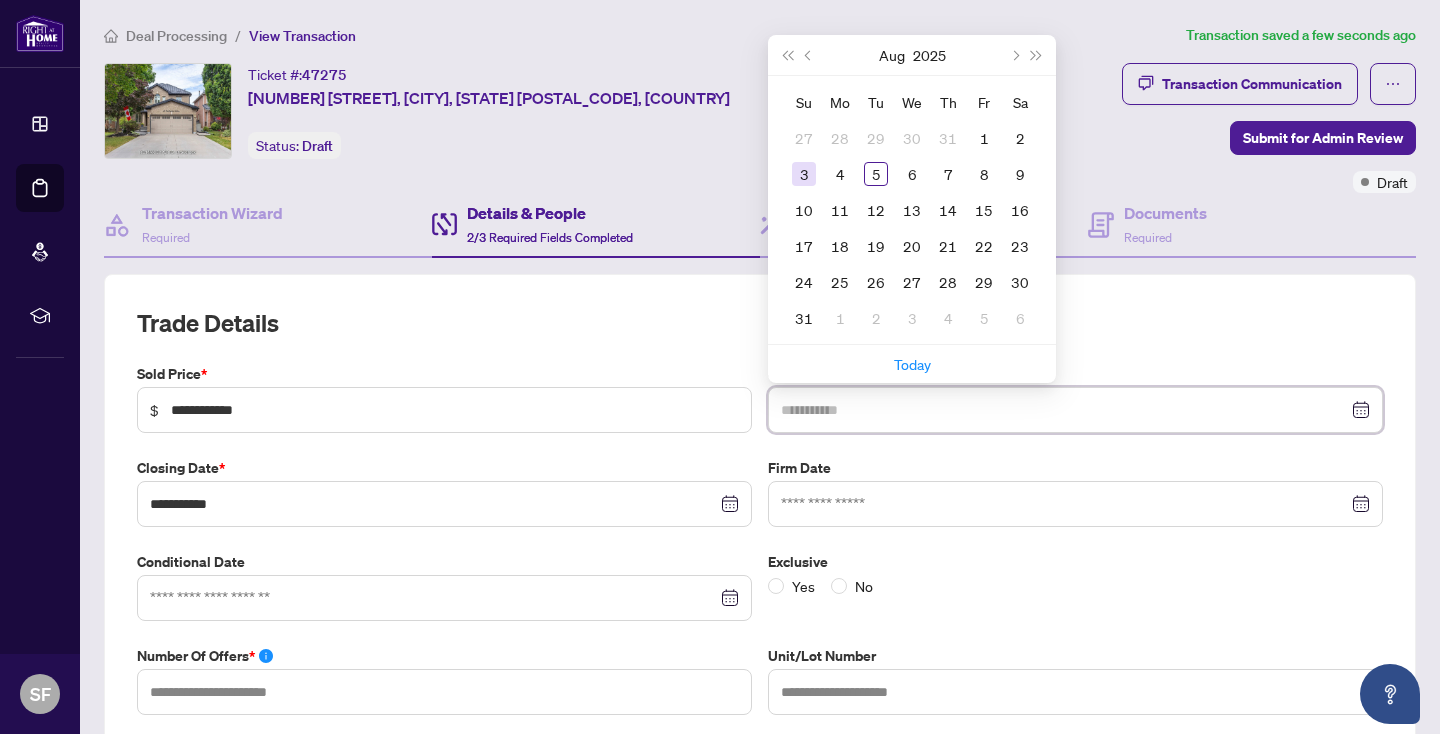 type on "**********" 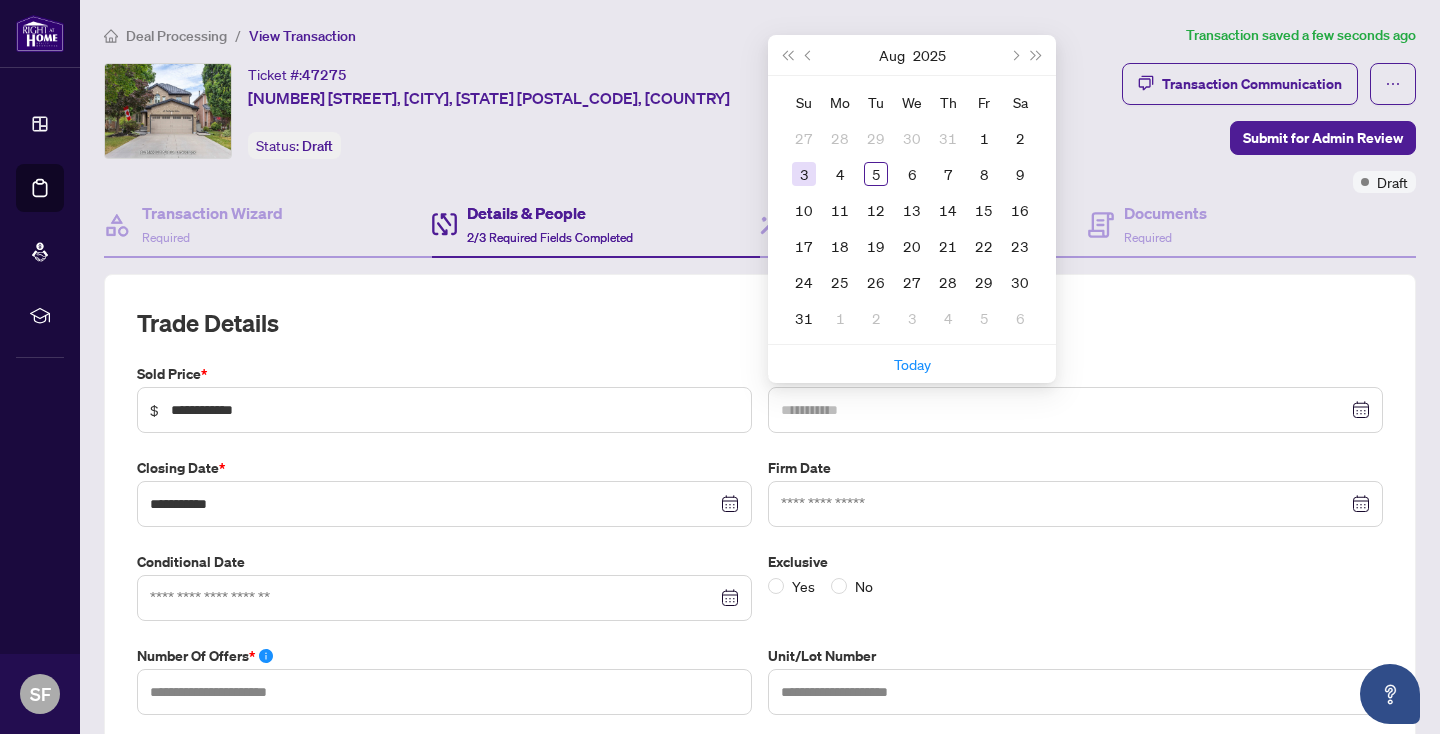 click on "3" at bounding box center (804, 174) 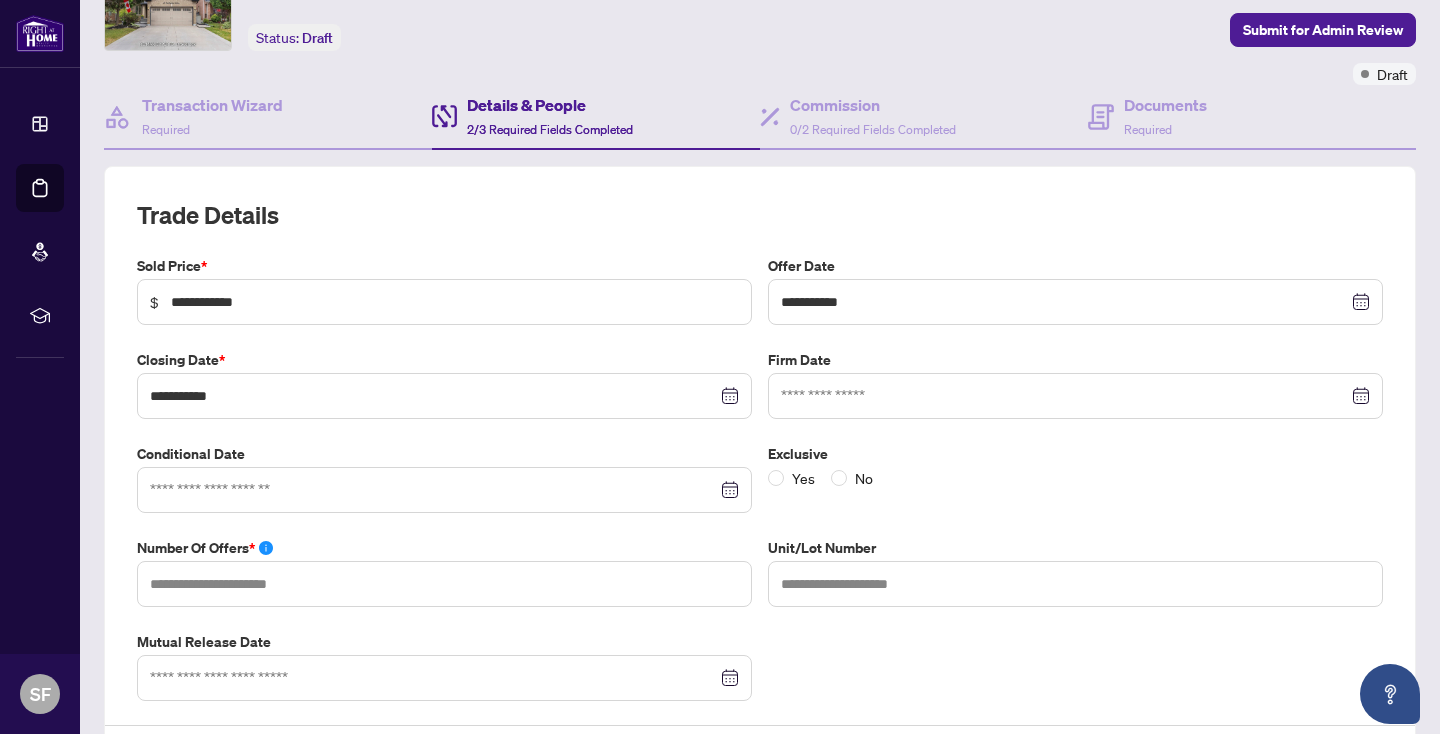 scroll, scrollTop: 110, scrollLeft: 0, axis: vertical 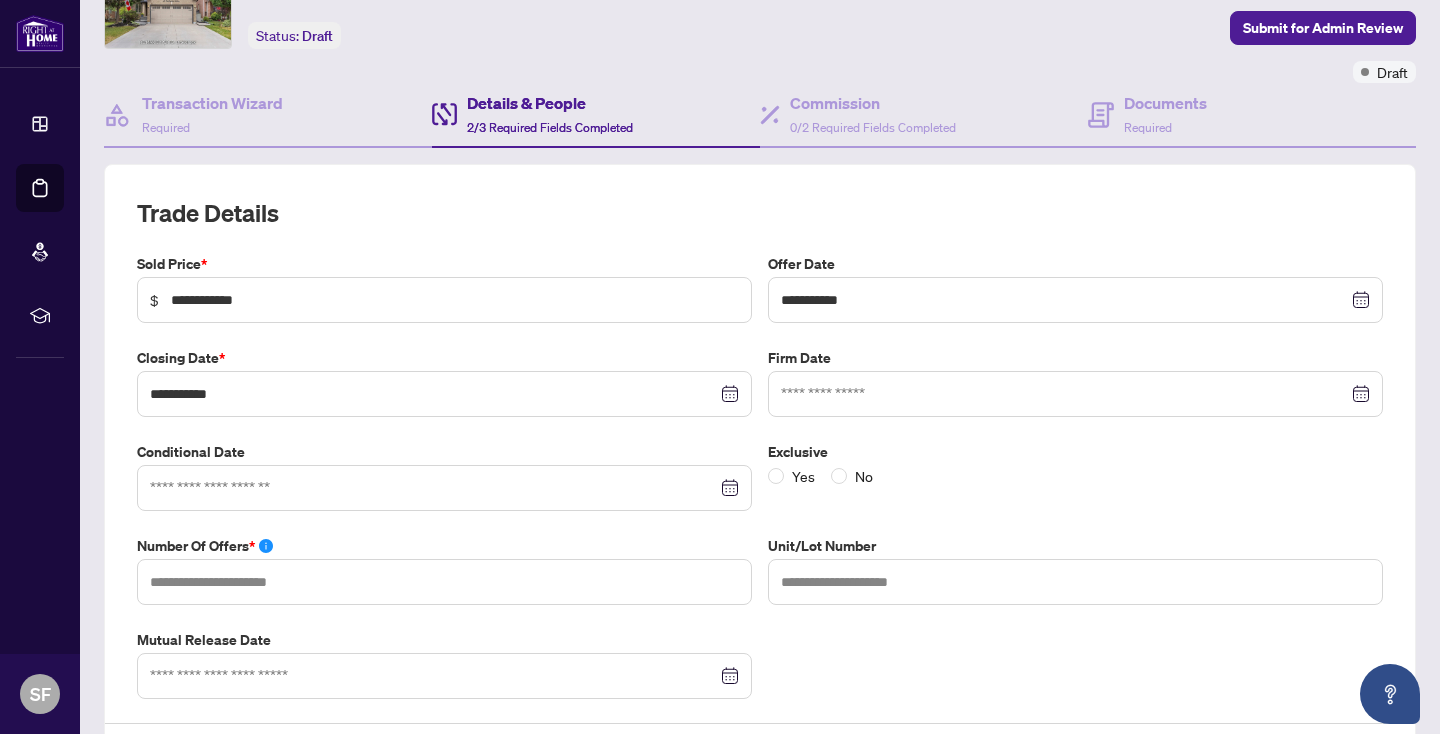 click at bounding box center [444, 488] 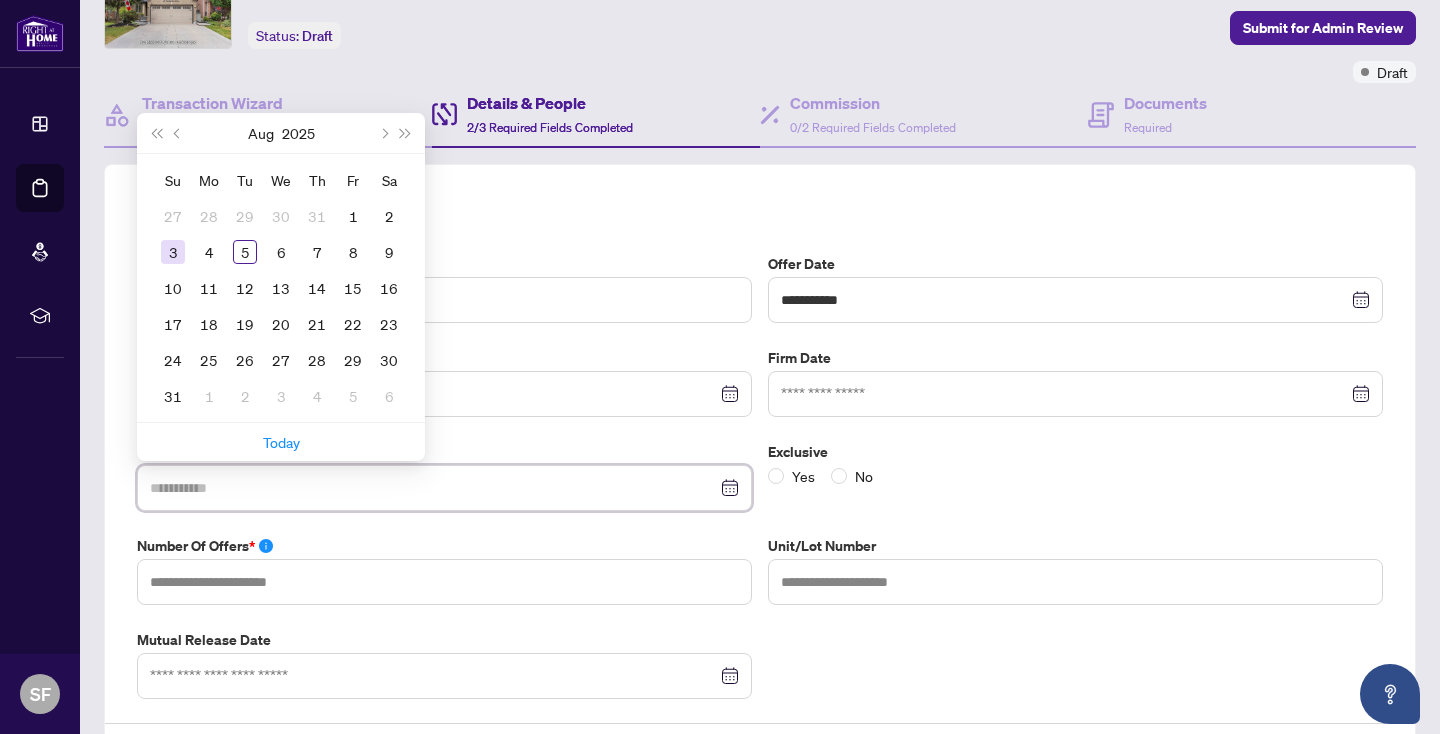 type on "**********" 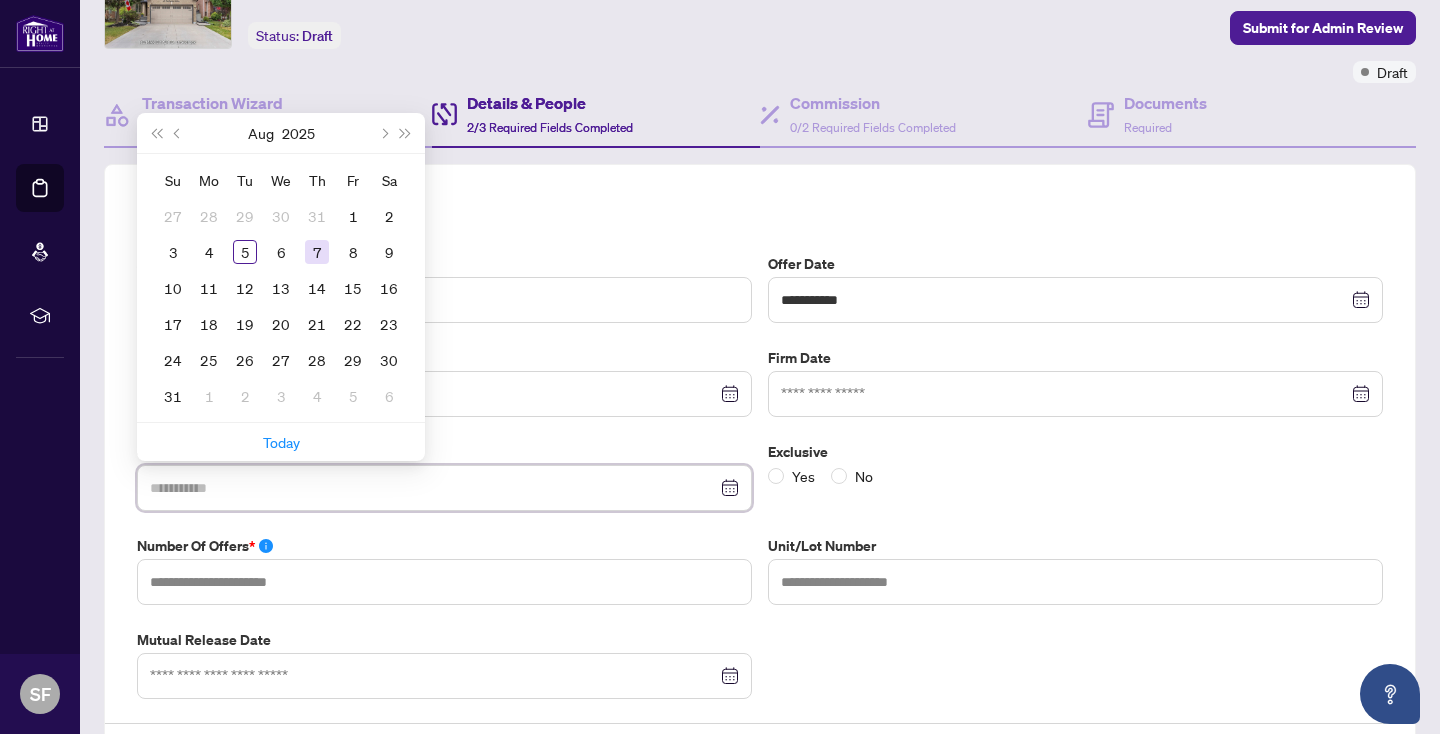 type on "**********" 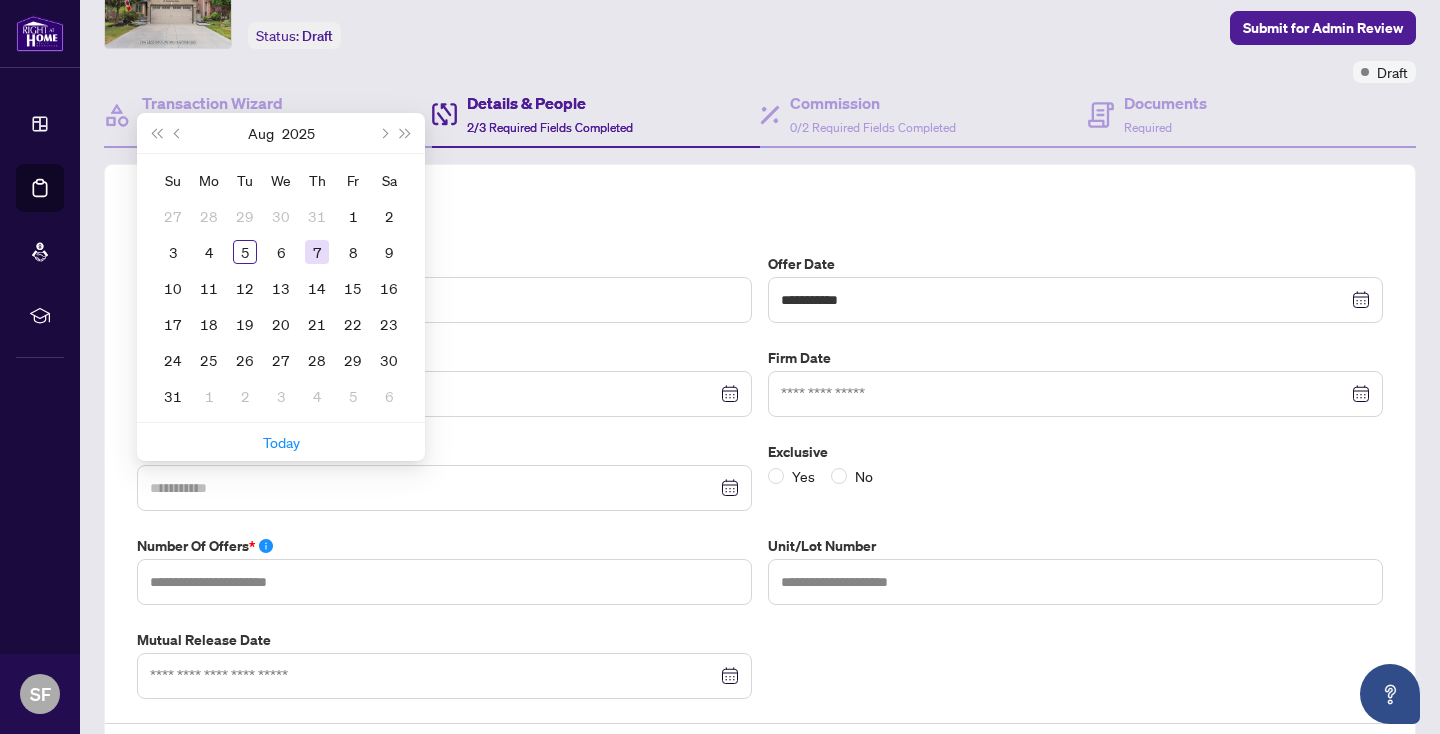 click on "7" at bounding box center [317, 252] 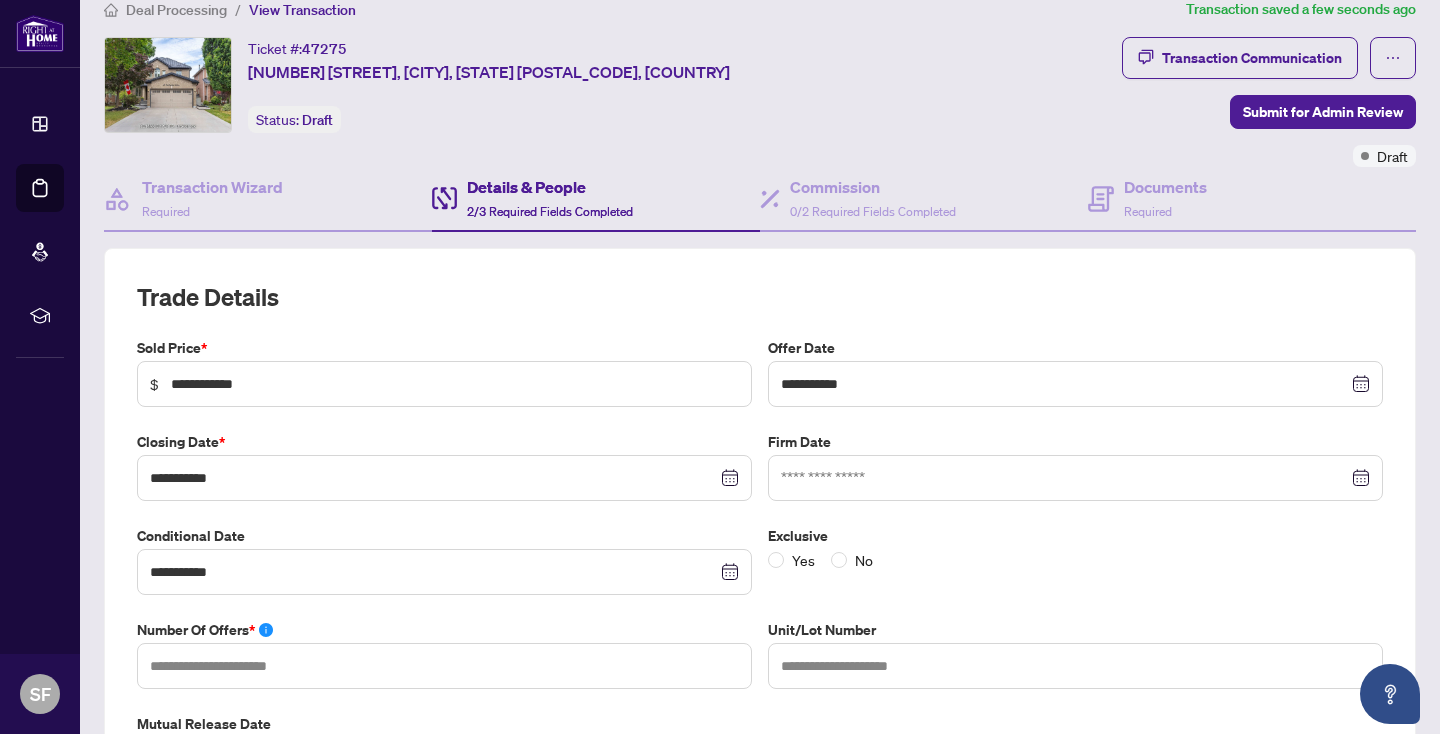 scroll, scrollTop: 0, scrollLeft: 0, axis: both 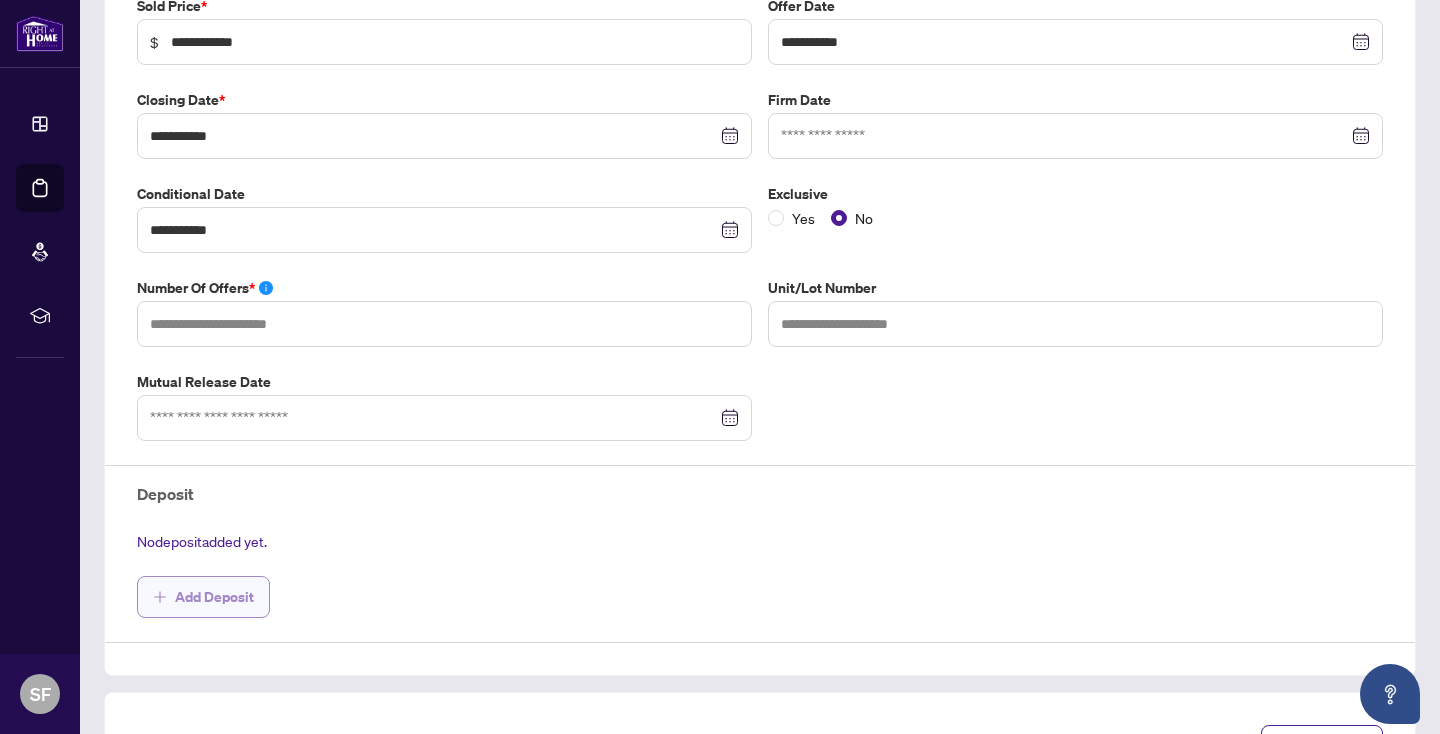 click on "Add Deposit" at bounding box center [214, 597] 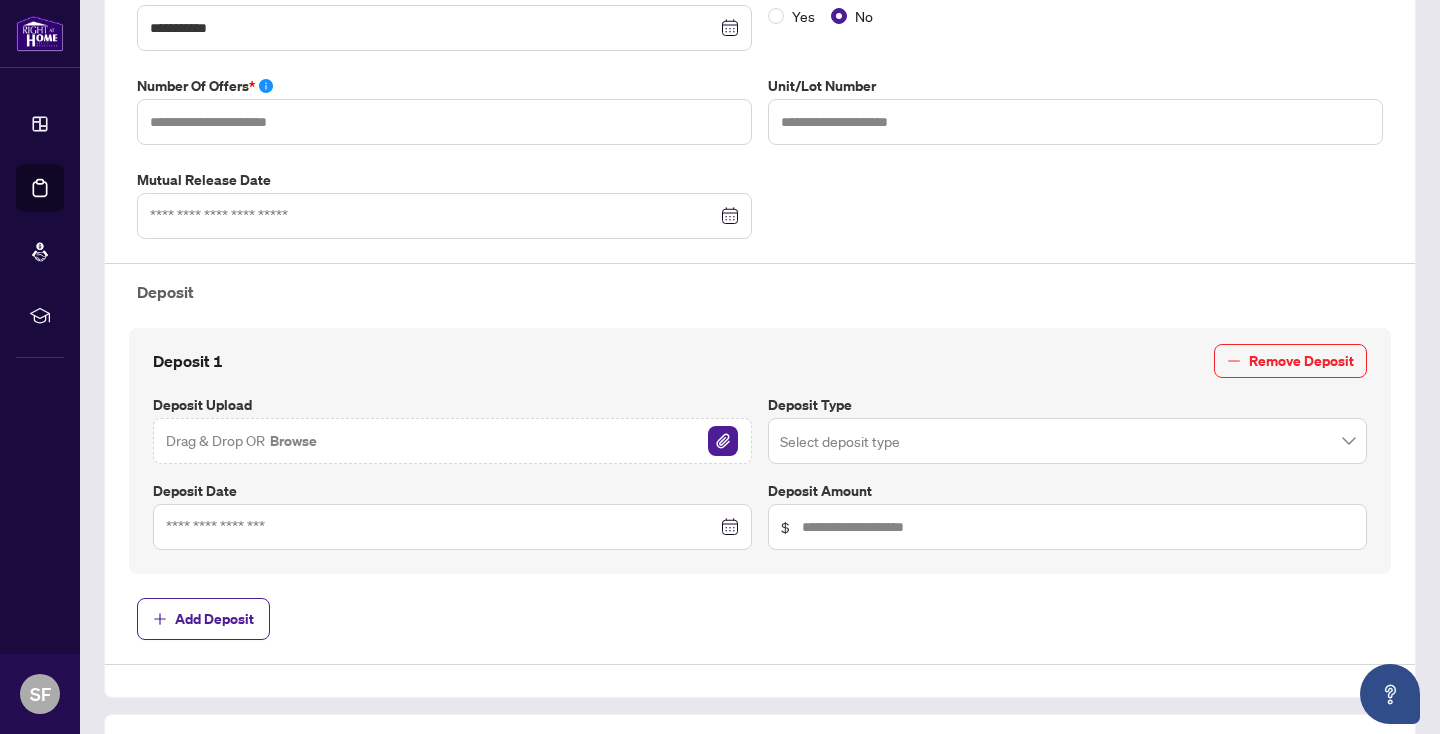 scroll, scrollTop: 575, scrollLeft: 0, axis: vertical 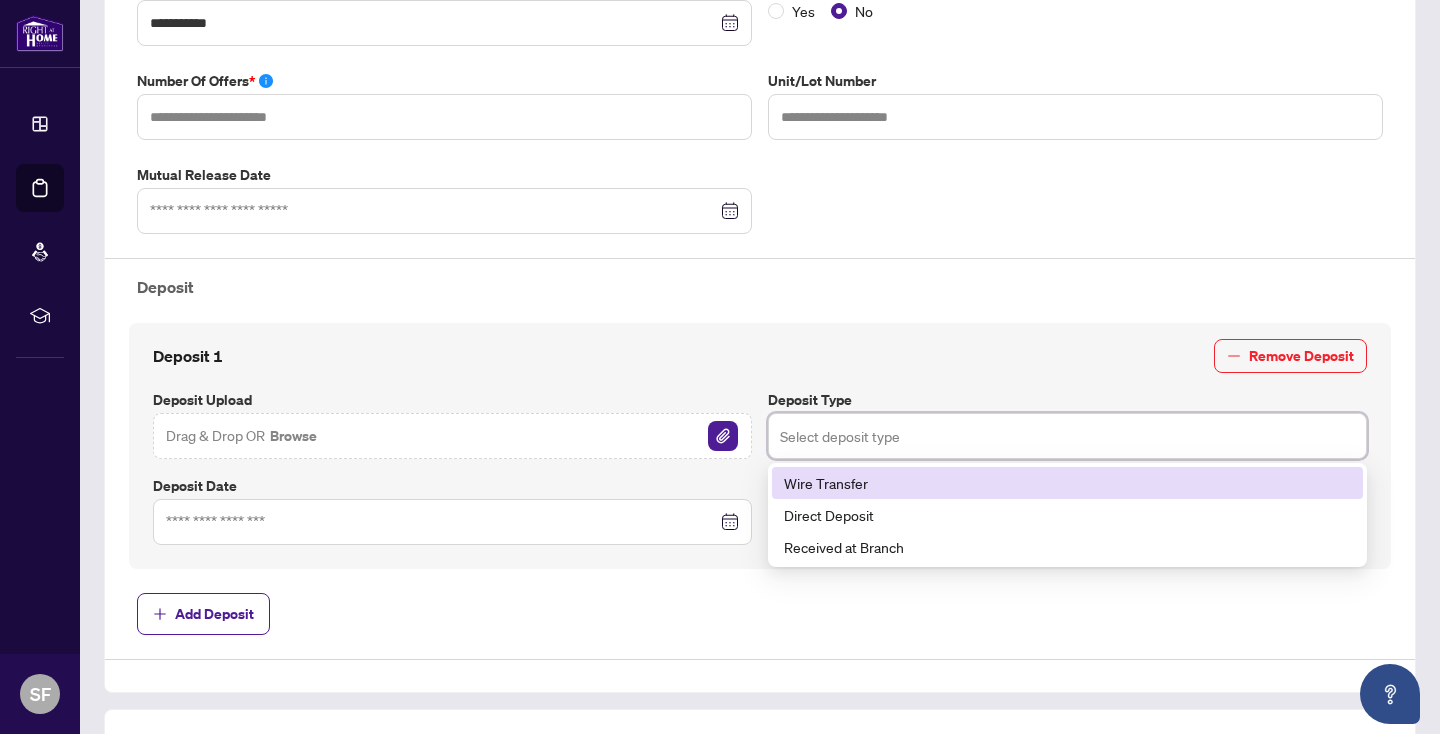 click at bounding box center [1067, 436] 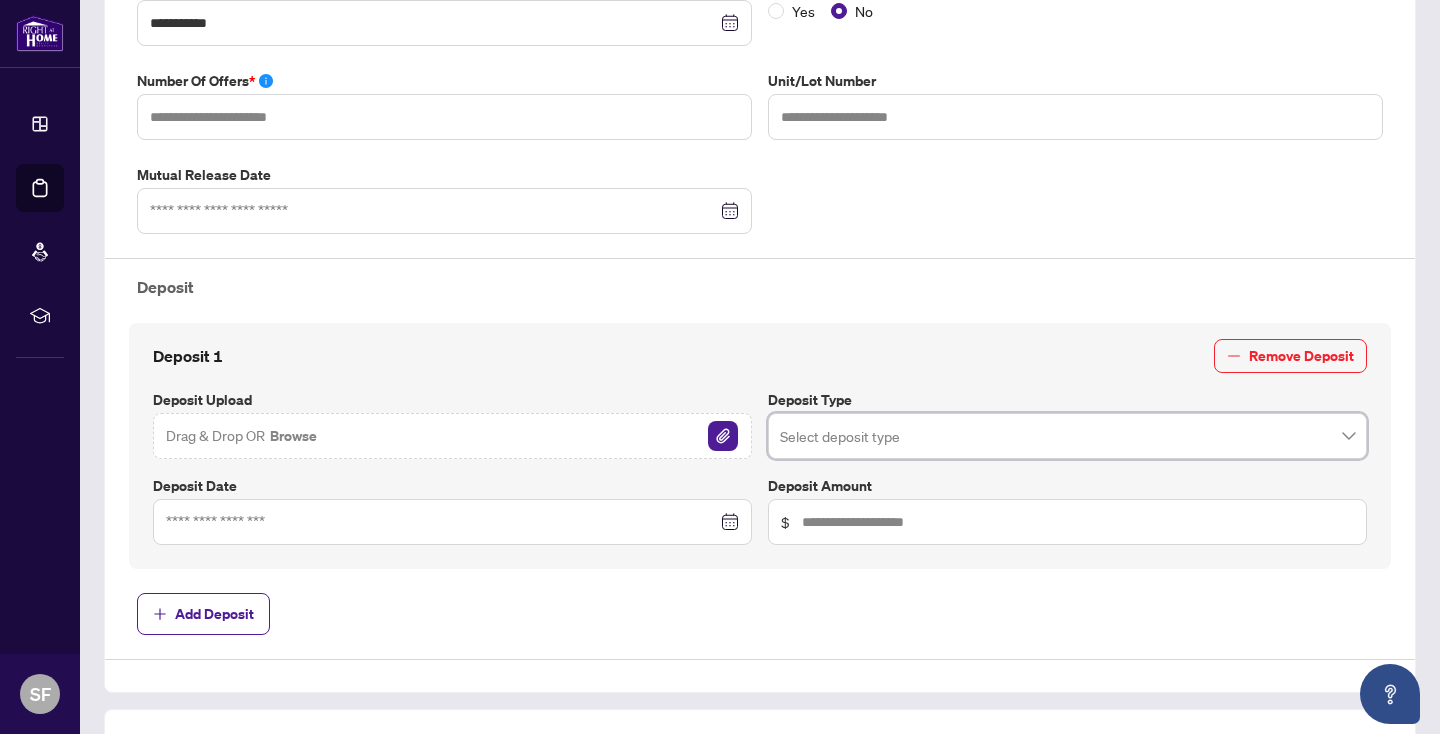 click on "Deposit 1 Remove Deposit" at bounding box center [760, 356] 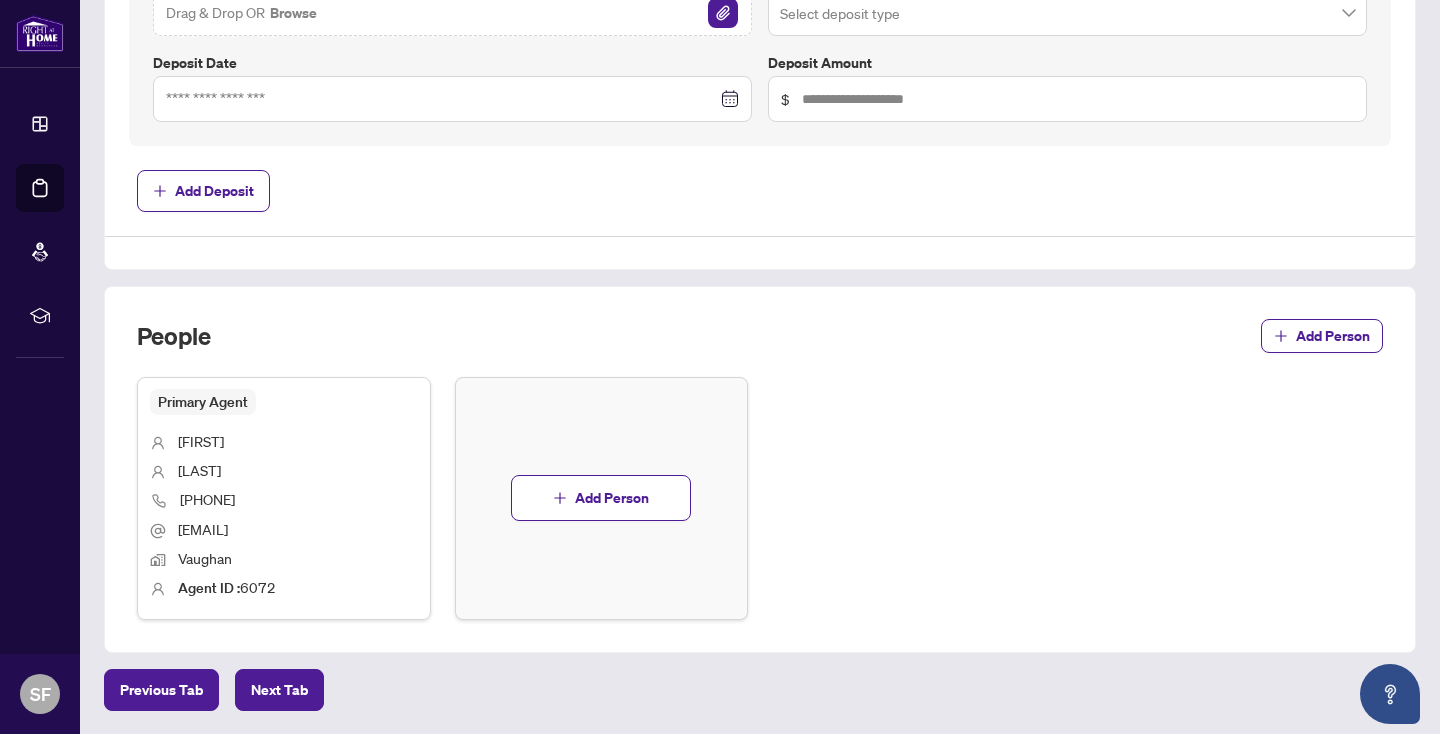 scroll, scrollTop: 999, scrollLeft: 0, axis: vertical 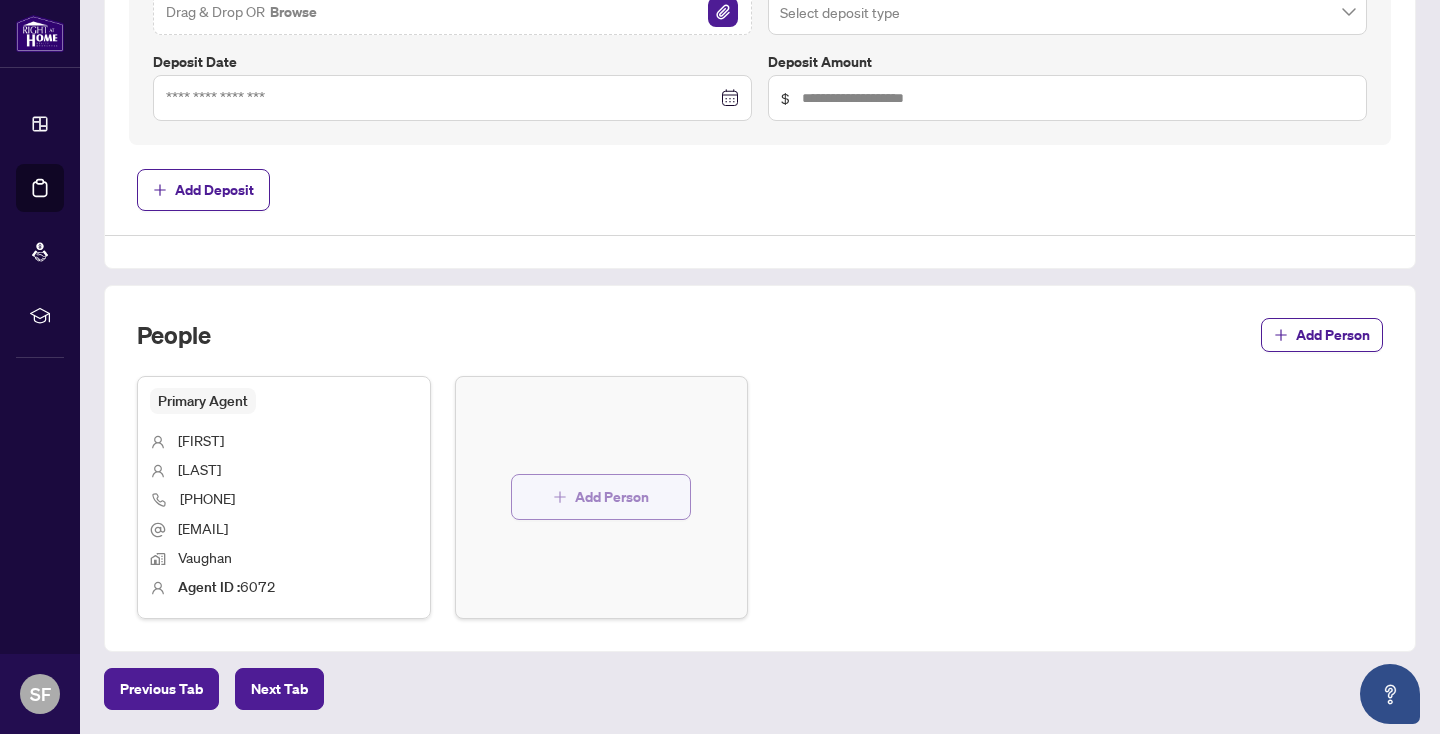 click on "Add Person" at bounding box center (612, 497) 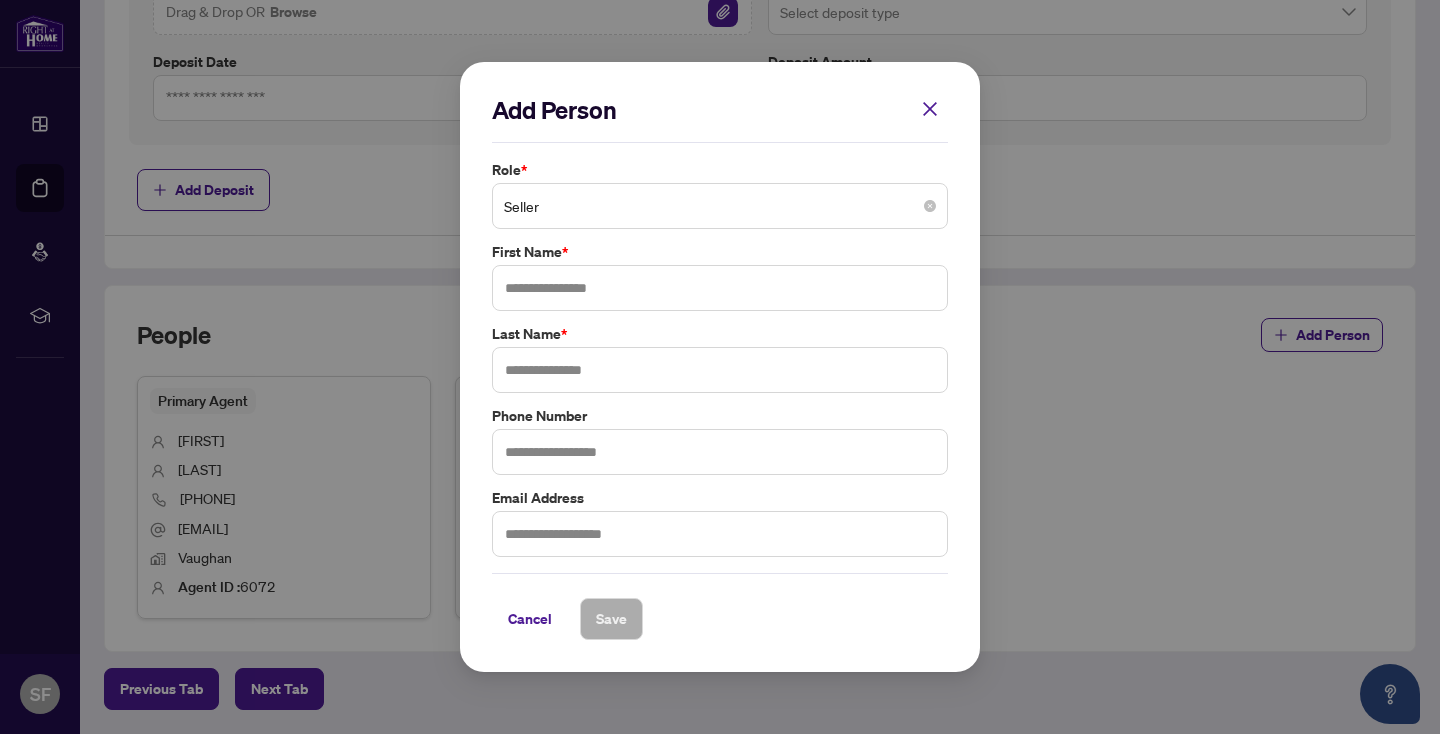 click on "Seller" at bounding box center [720, 206] 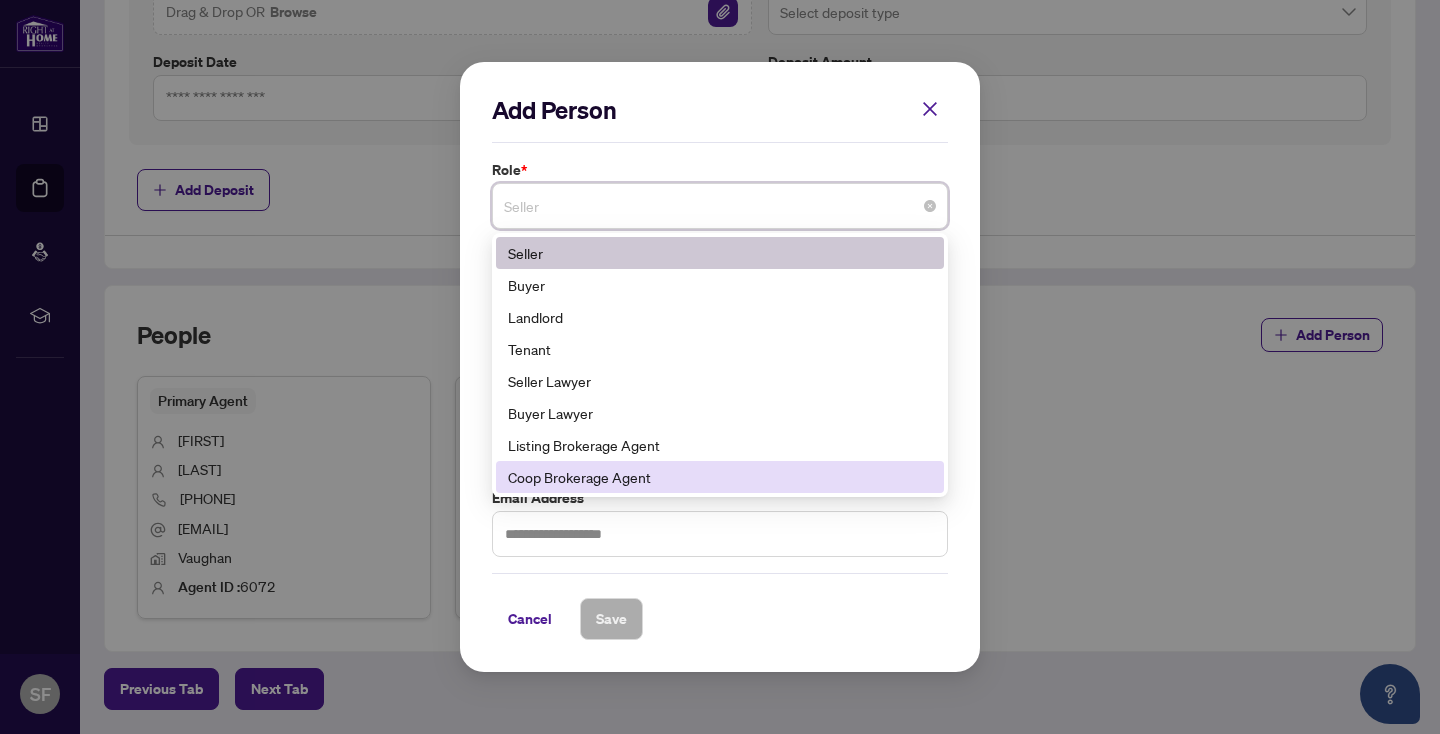 click on "Coop Brokerage Agent" at bounding box center [720, 477] 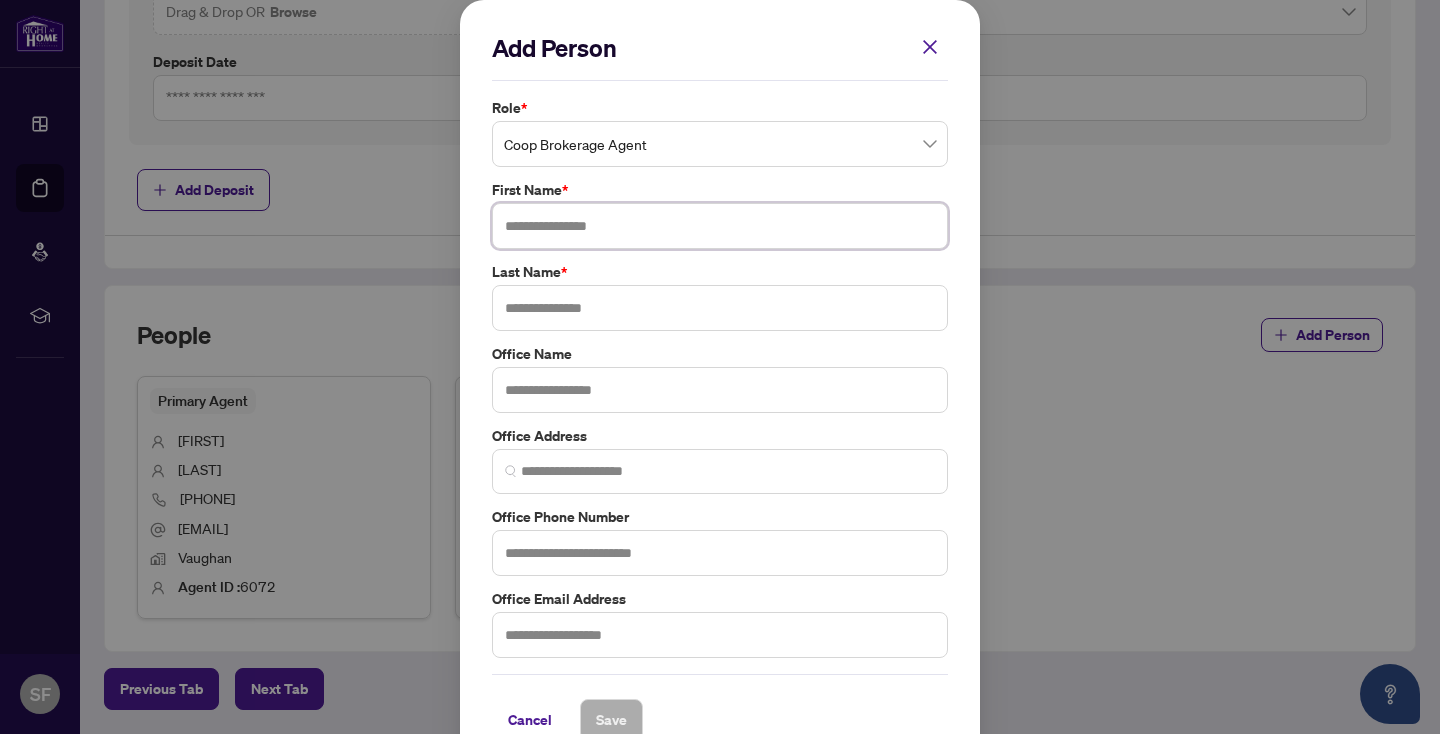 click at bounding box center (720, 226) 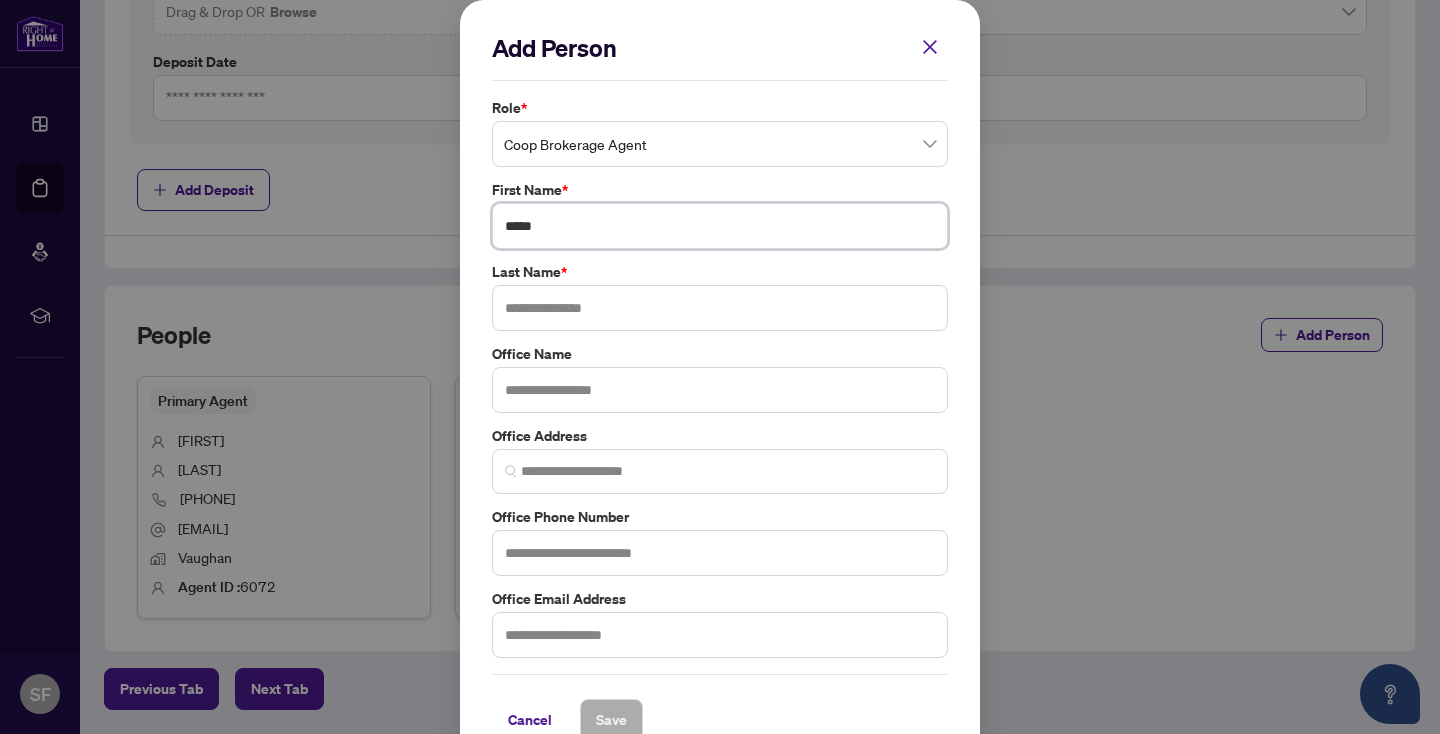 type on "*****" 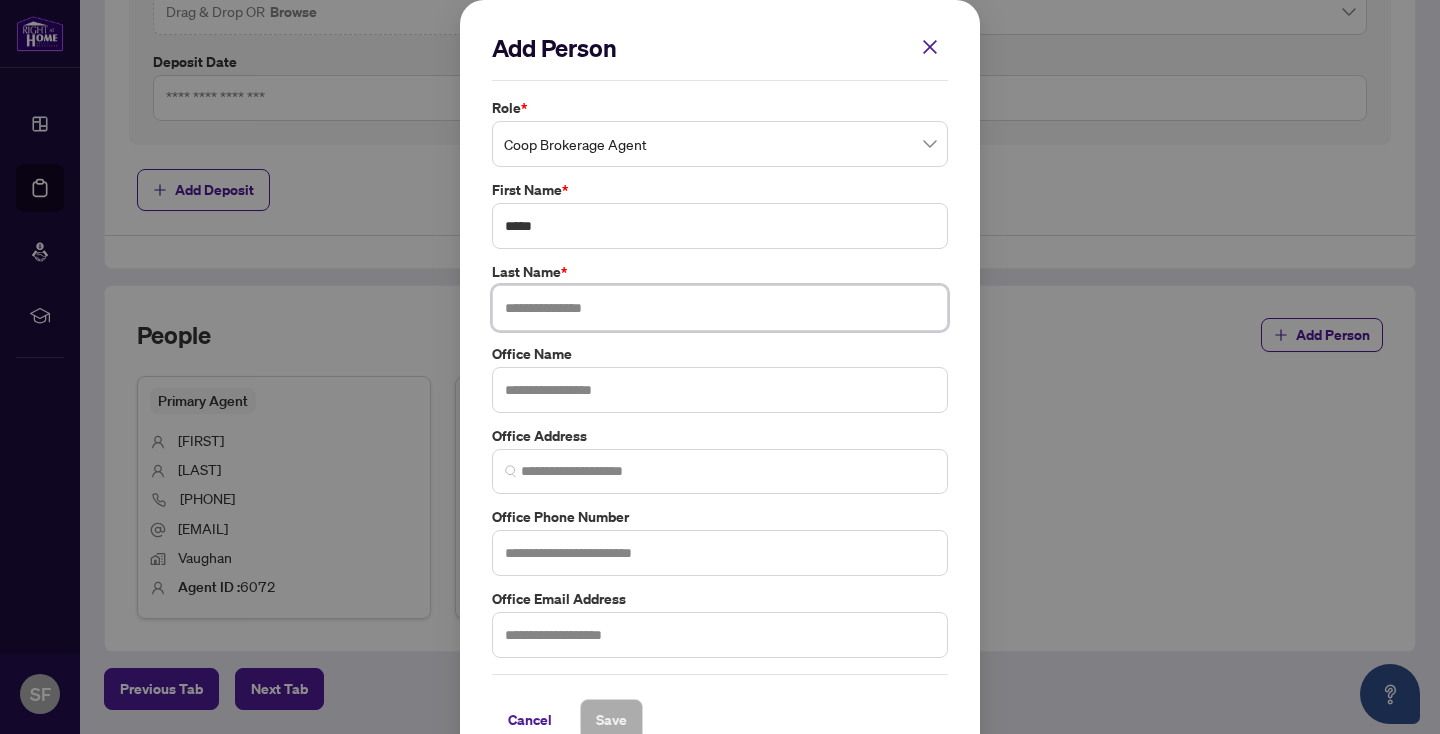 click at bounding box center (720, 308) 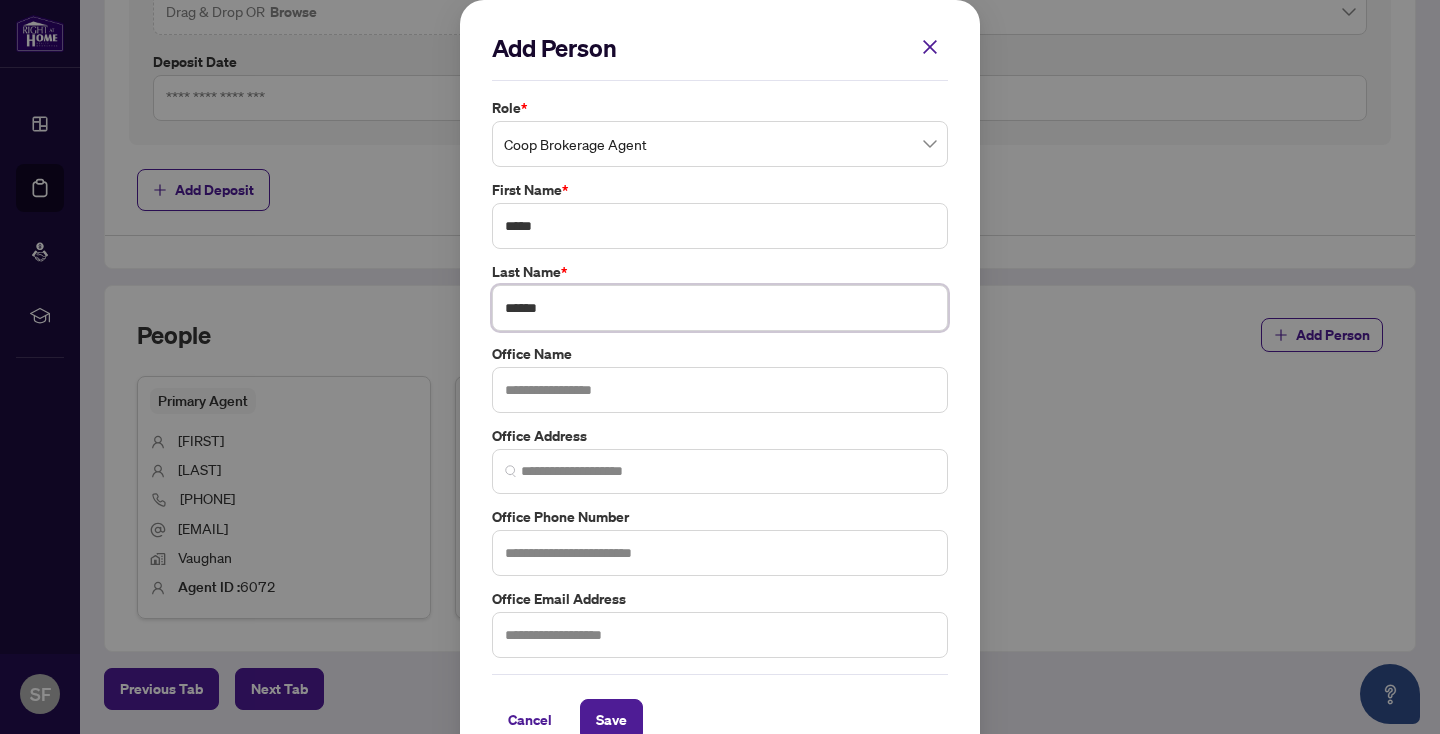 type on "******" 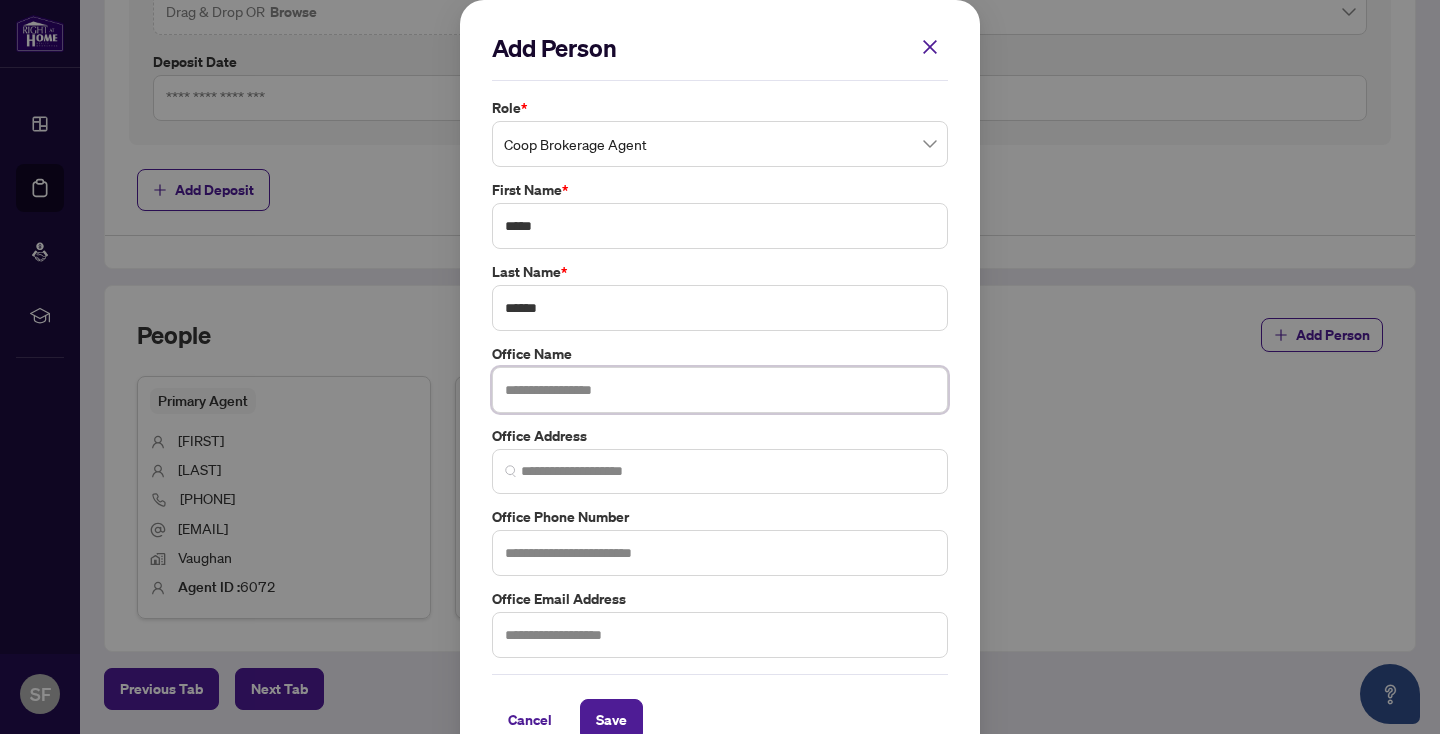 click at bounding box center [720, 390] 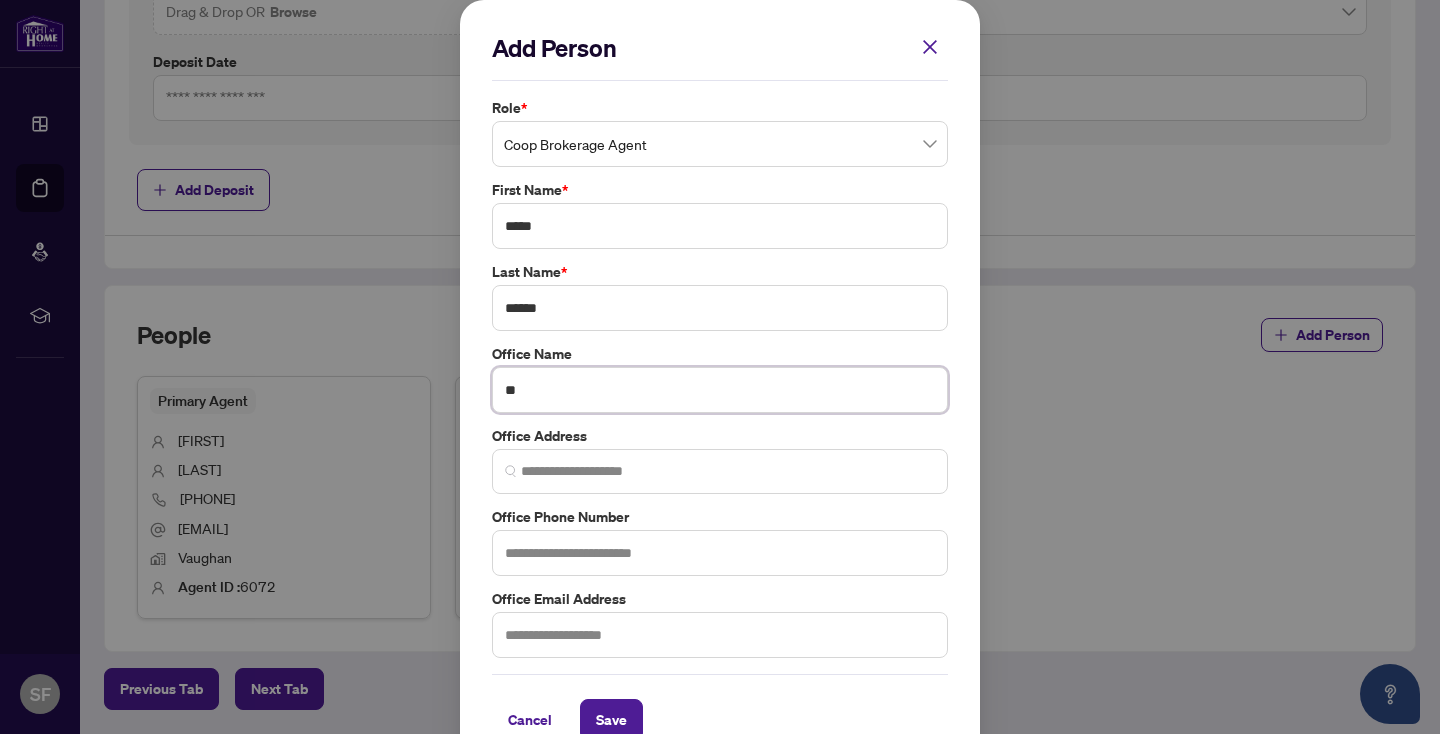 type on "*" 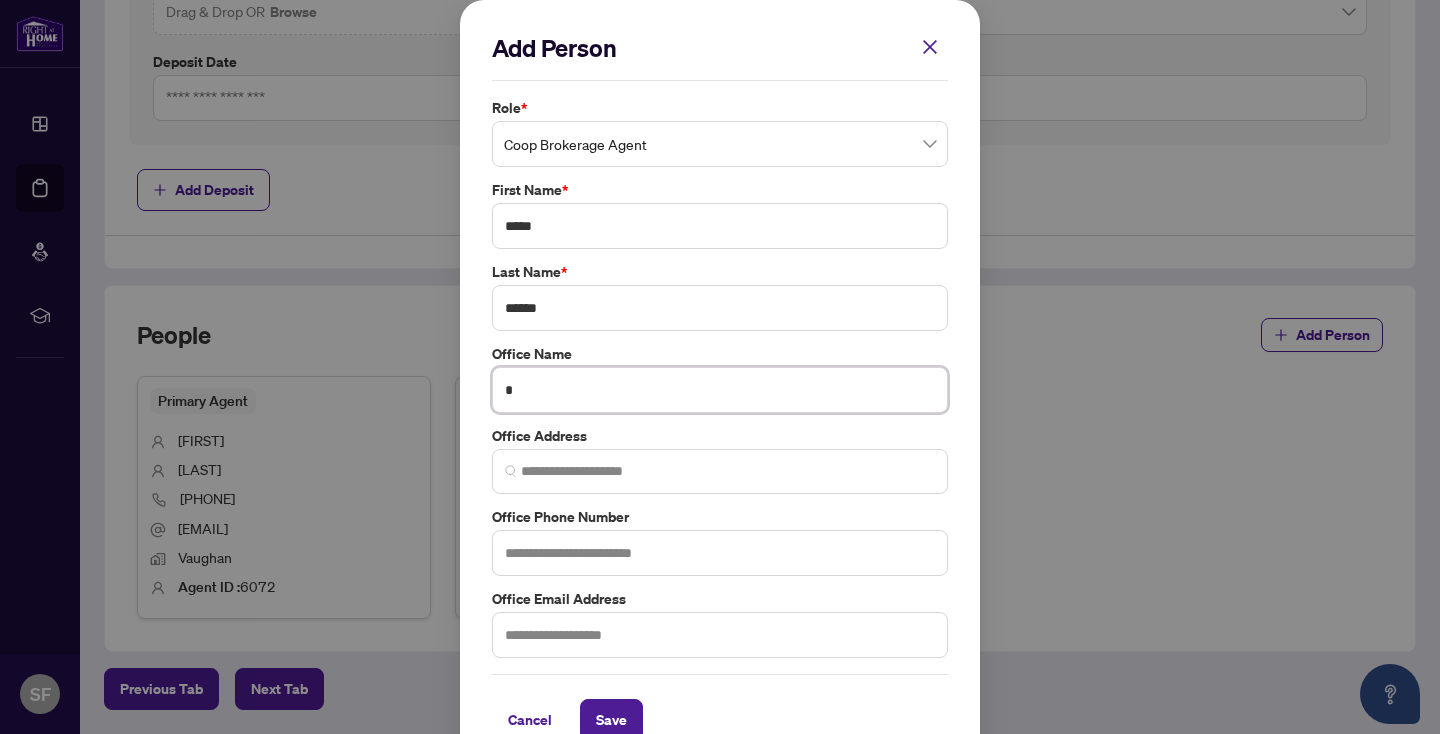 type 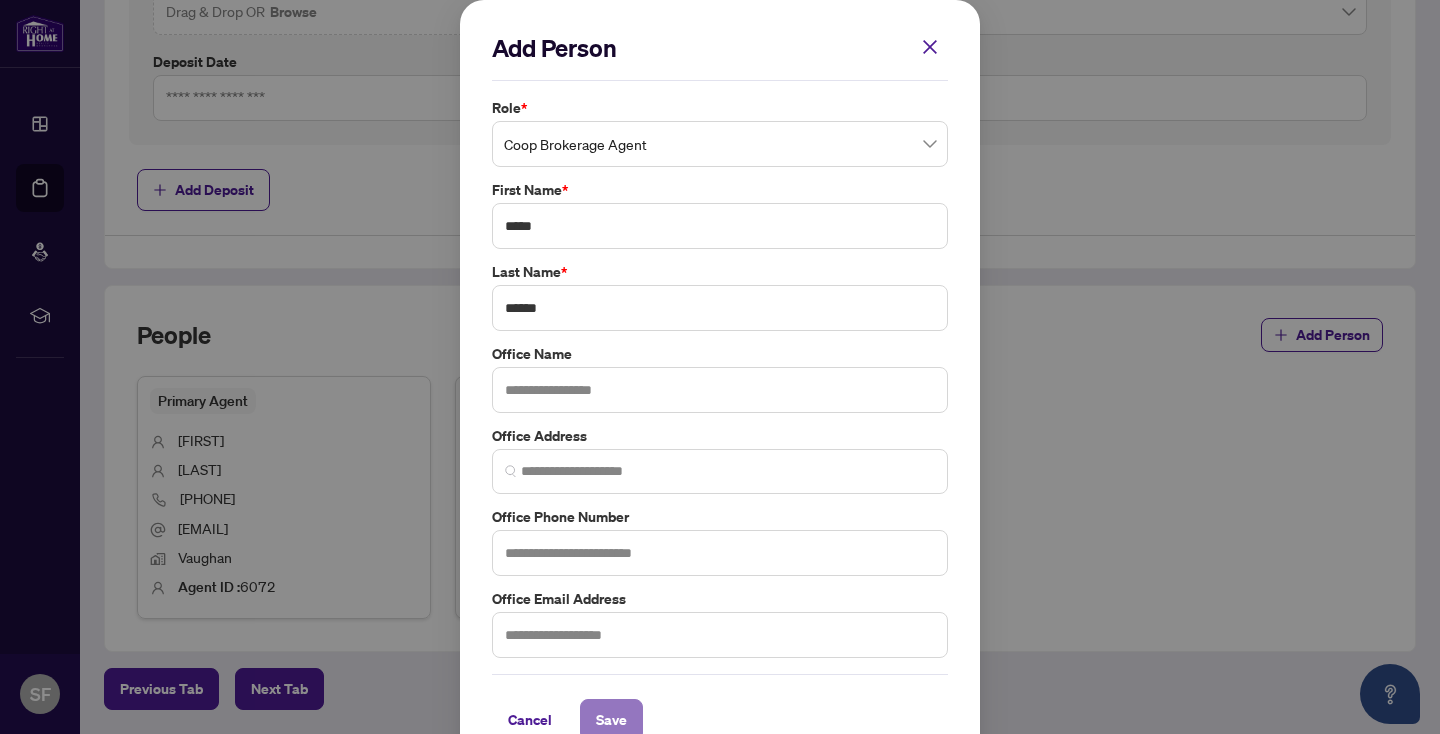 click on "Save" at bounding box center [611, 720] 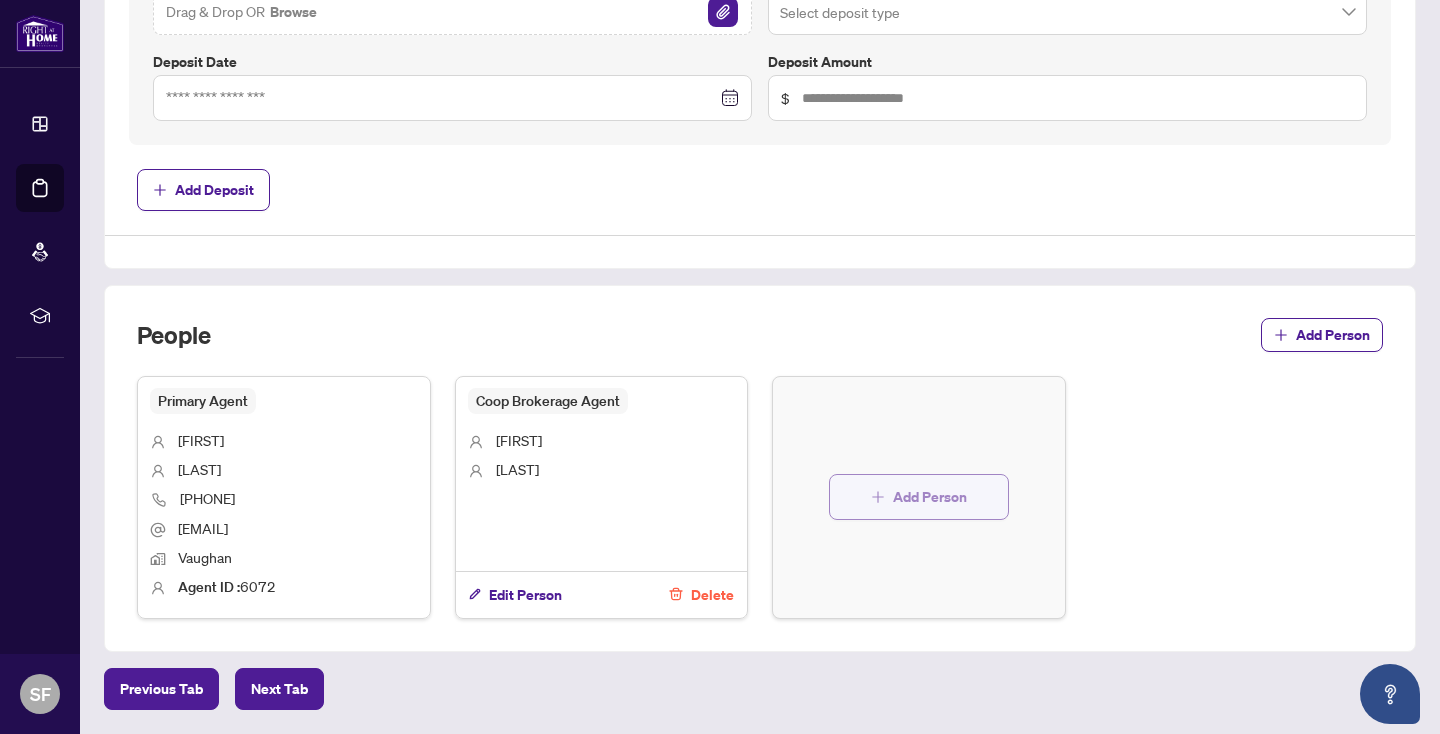 click on "Add Person" at bounding box center (930, 497) 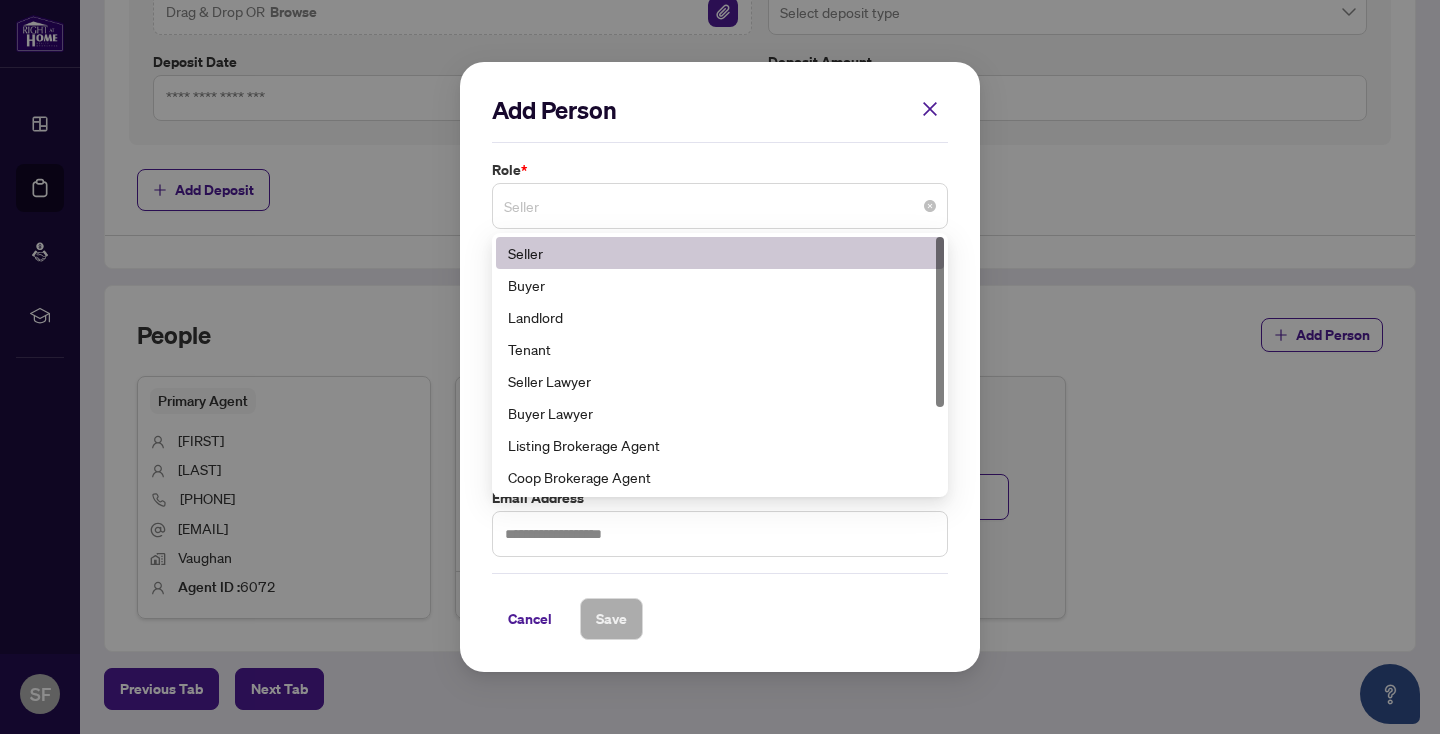 click on "Seller" at bounding box center (720, 206) 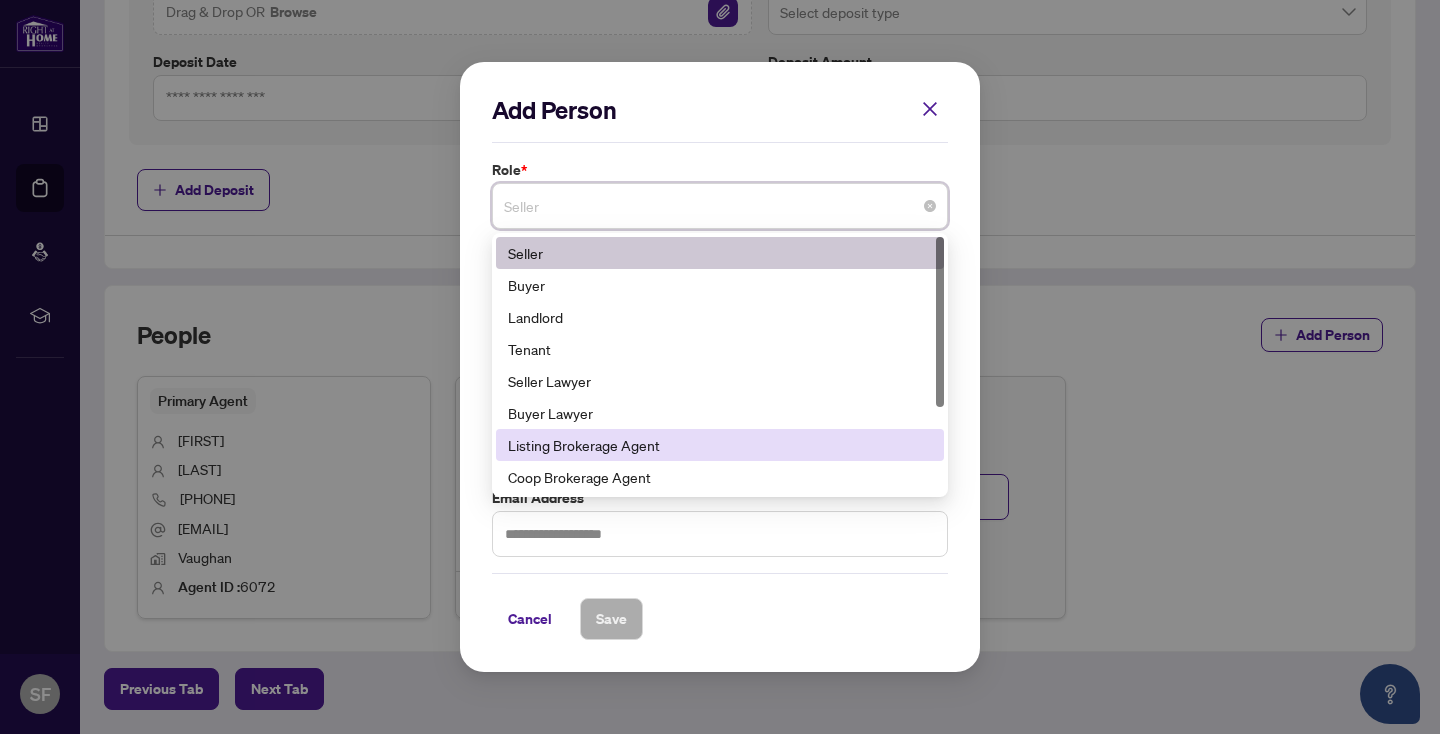 click on "Listing Brokerage Agent" at bounding box center [720, 445] 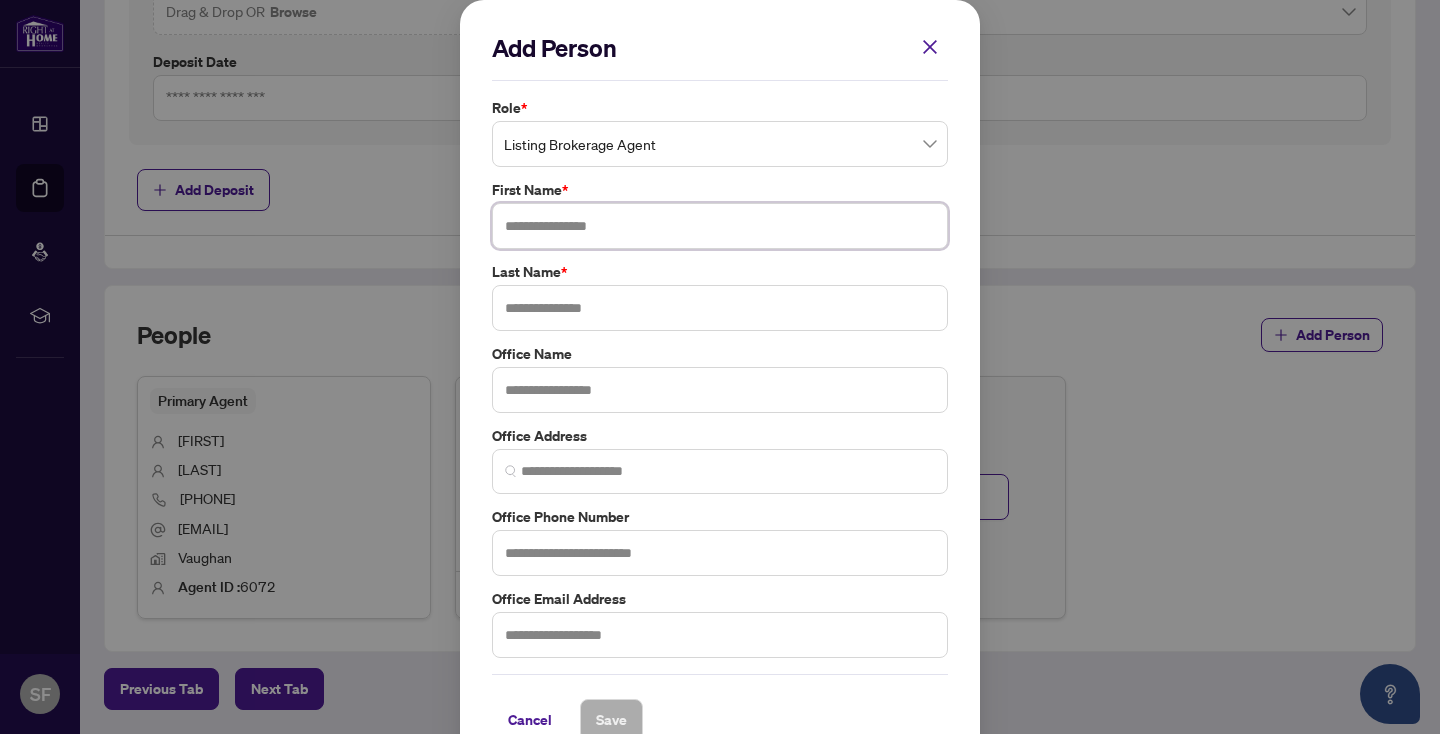 click at bounding box center (720, 226) 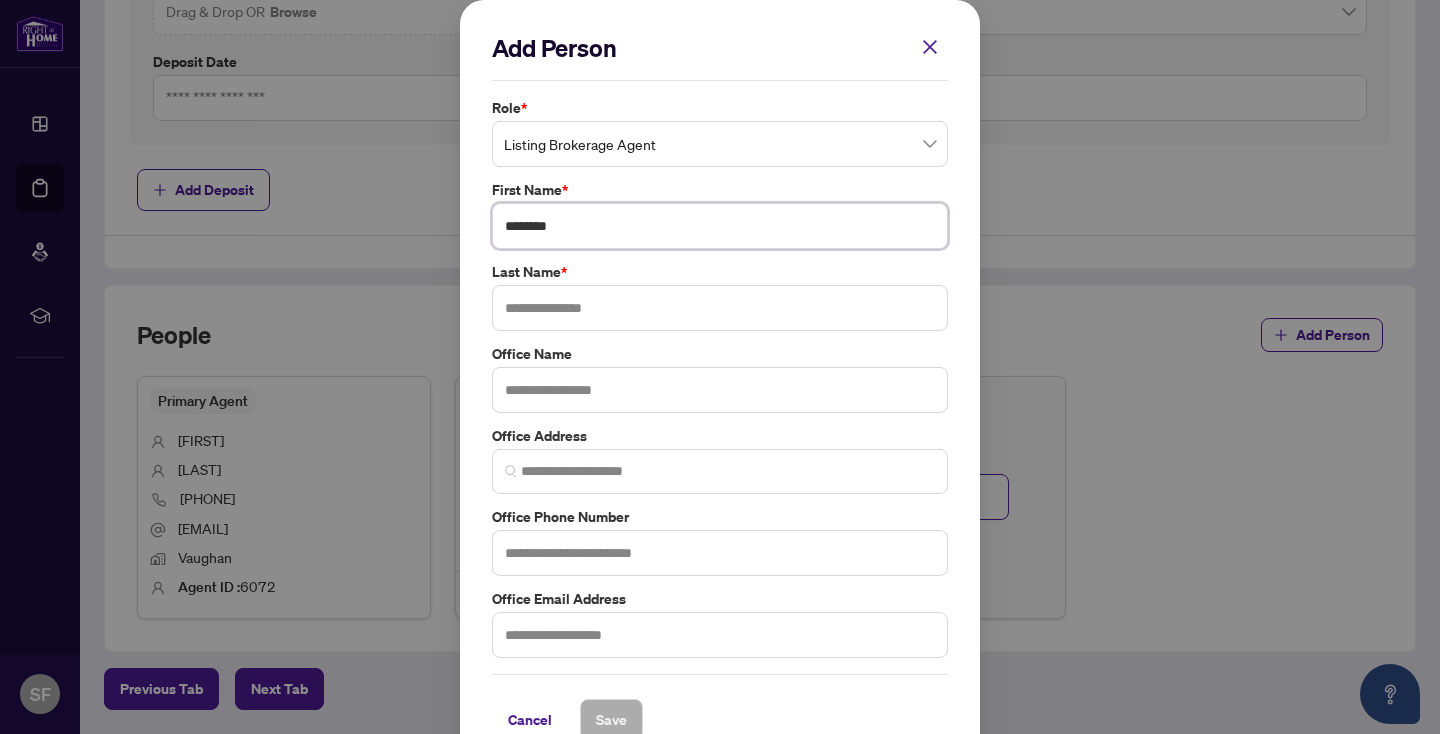 type on "*******" 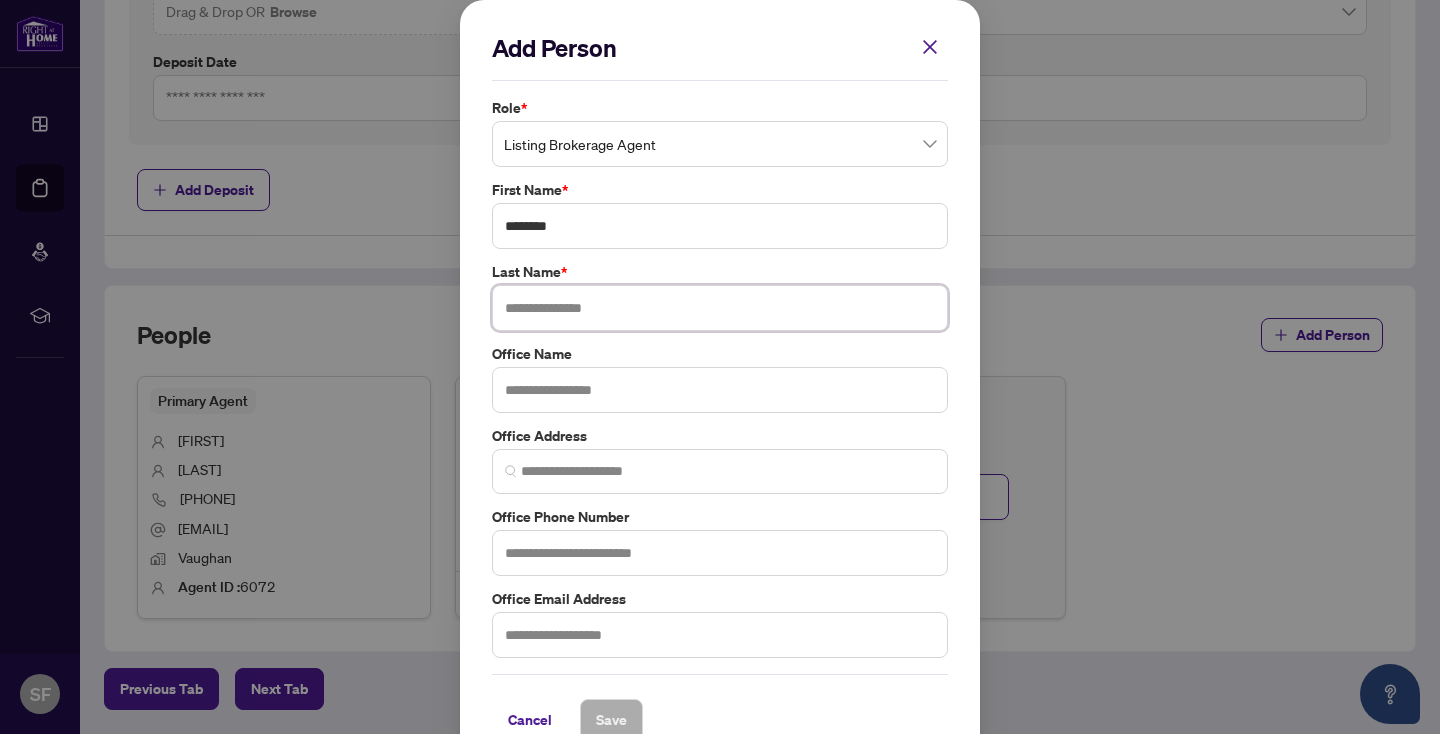 click at bounding box center (720, 308) 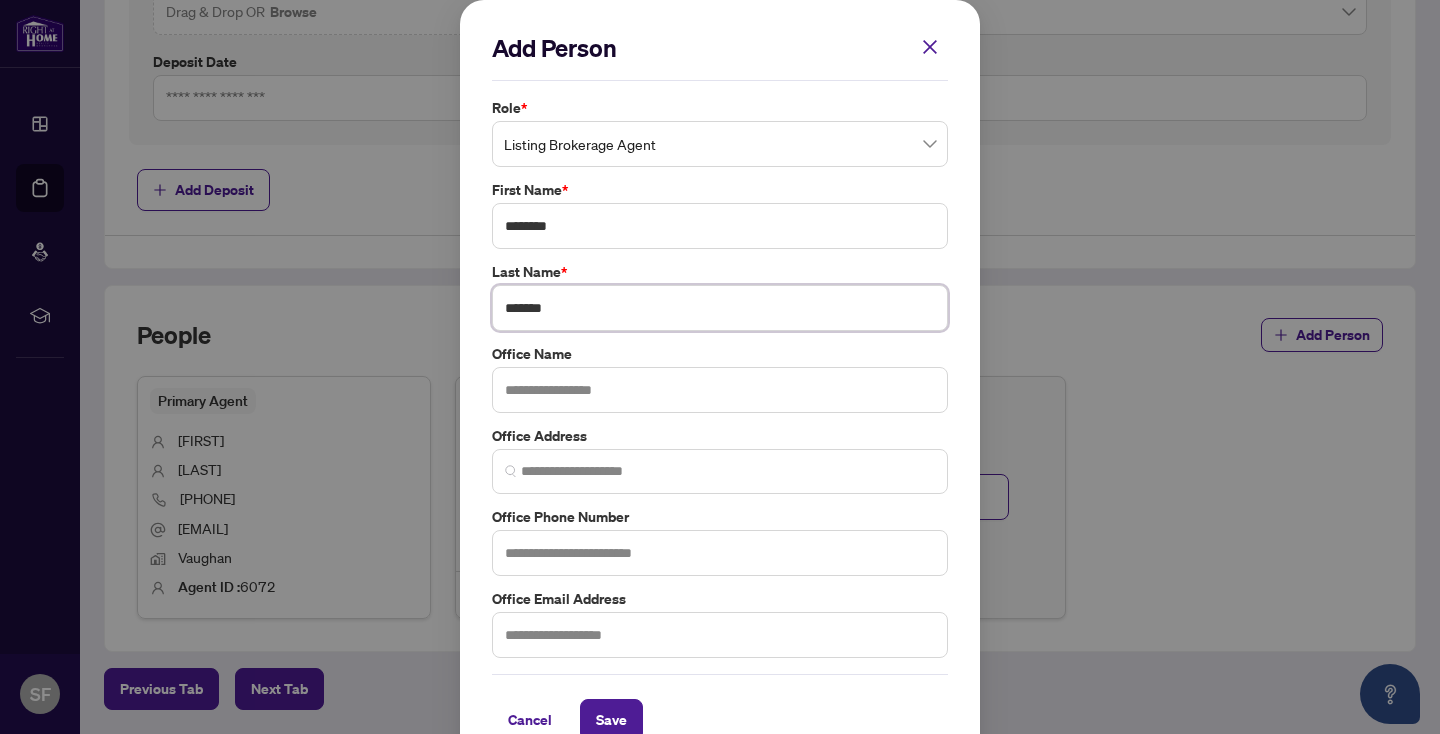 type on "*******" 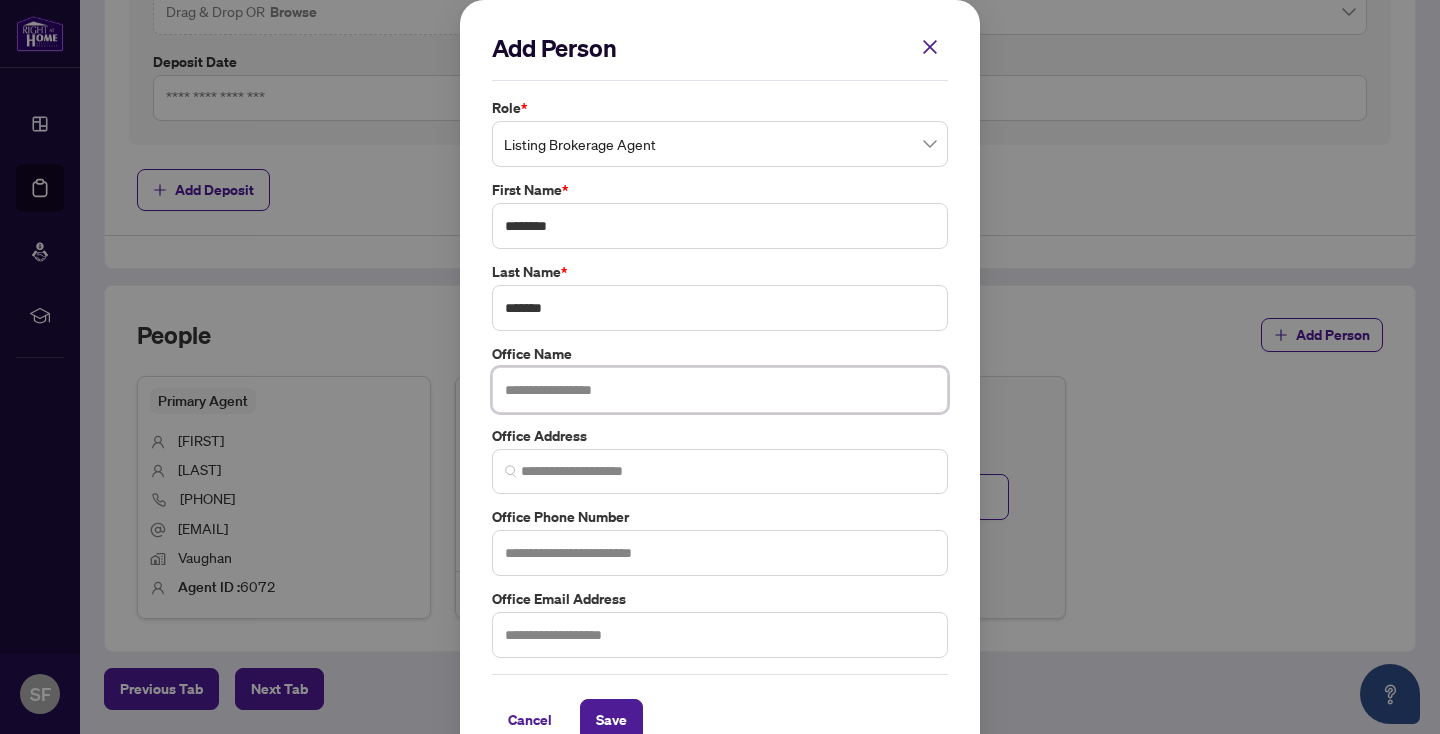 click at bounding box center (720, 390) 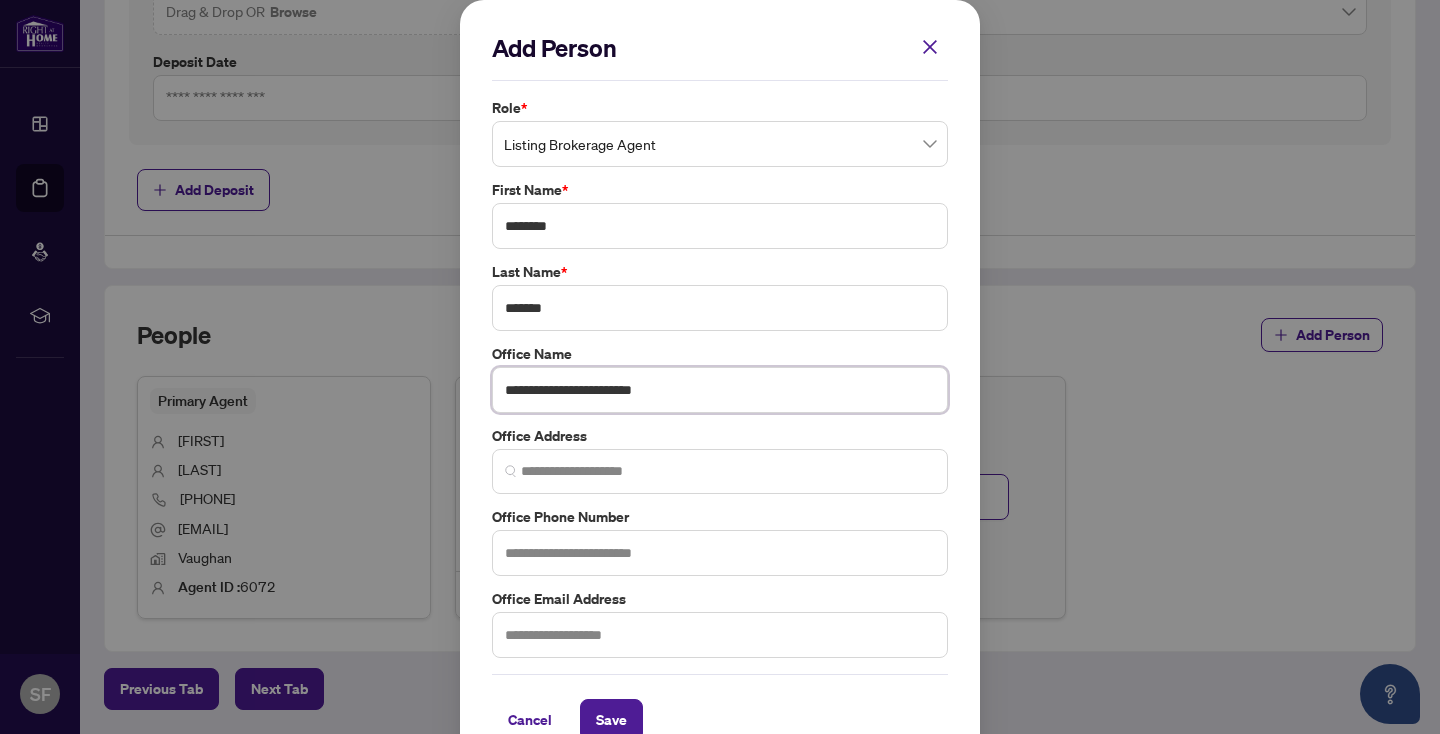 type on "**********" 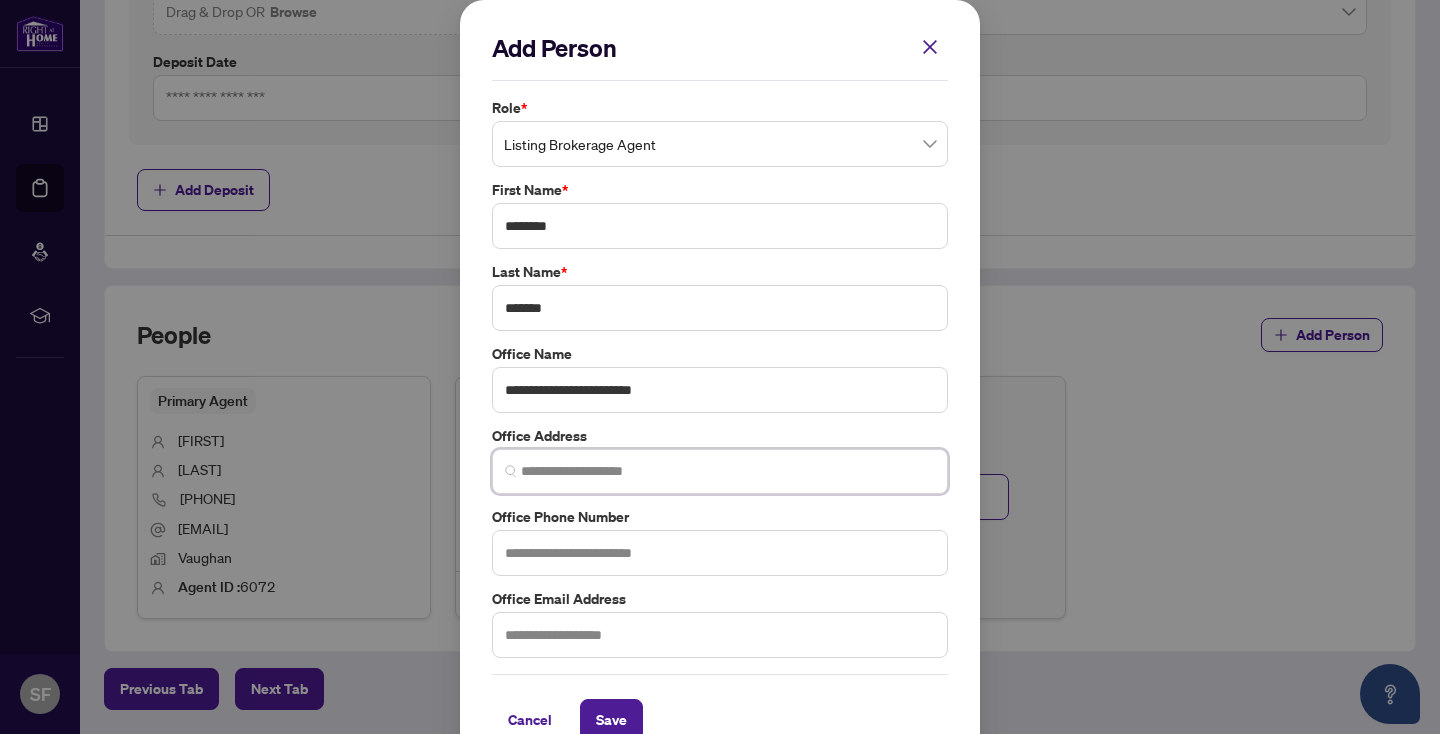 click at bounding box center [728, 471] 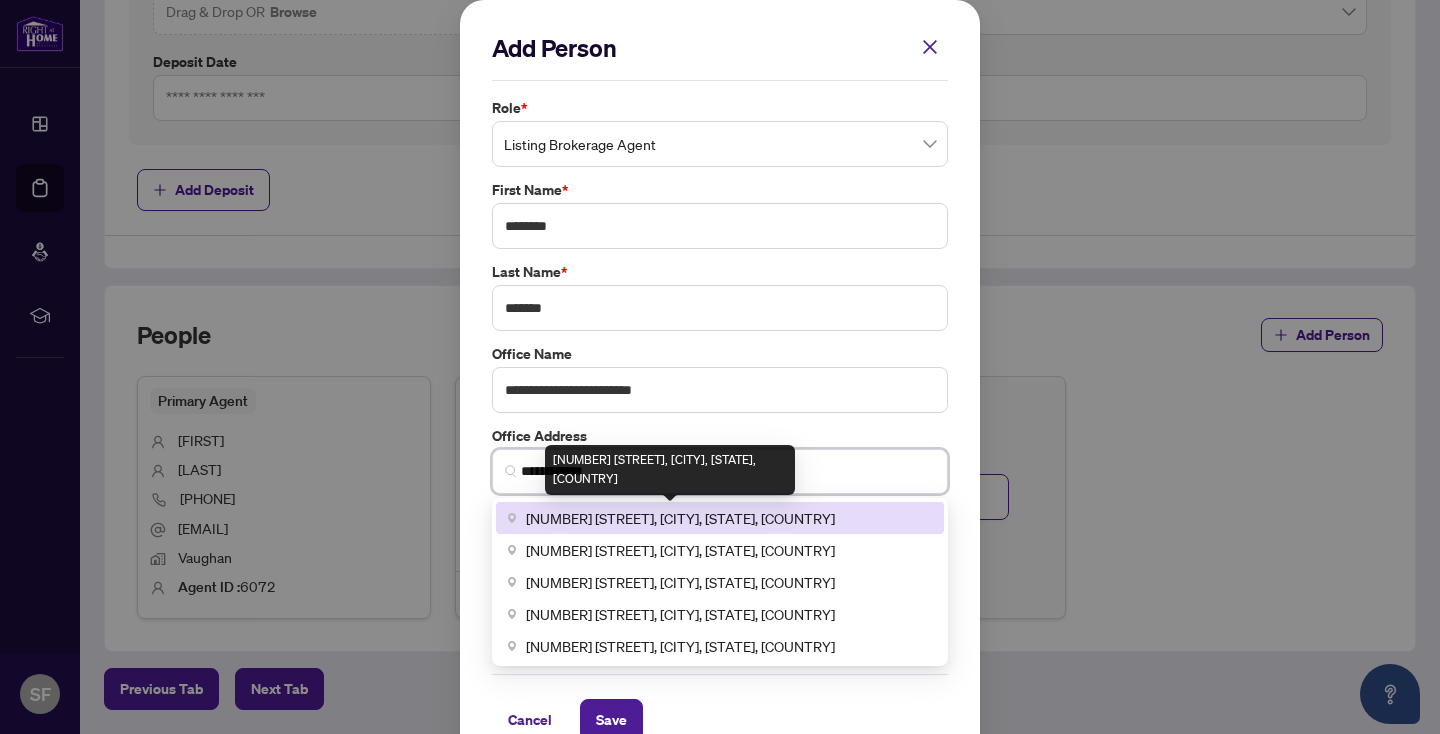 click on "[NUMBER] [STREET], [CITY], [STATE], [COUNTRY]" at bounding box center (680, 518) 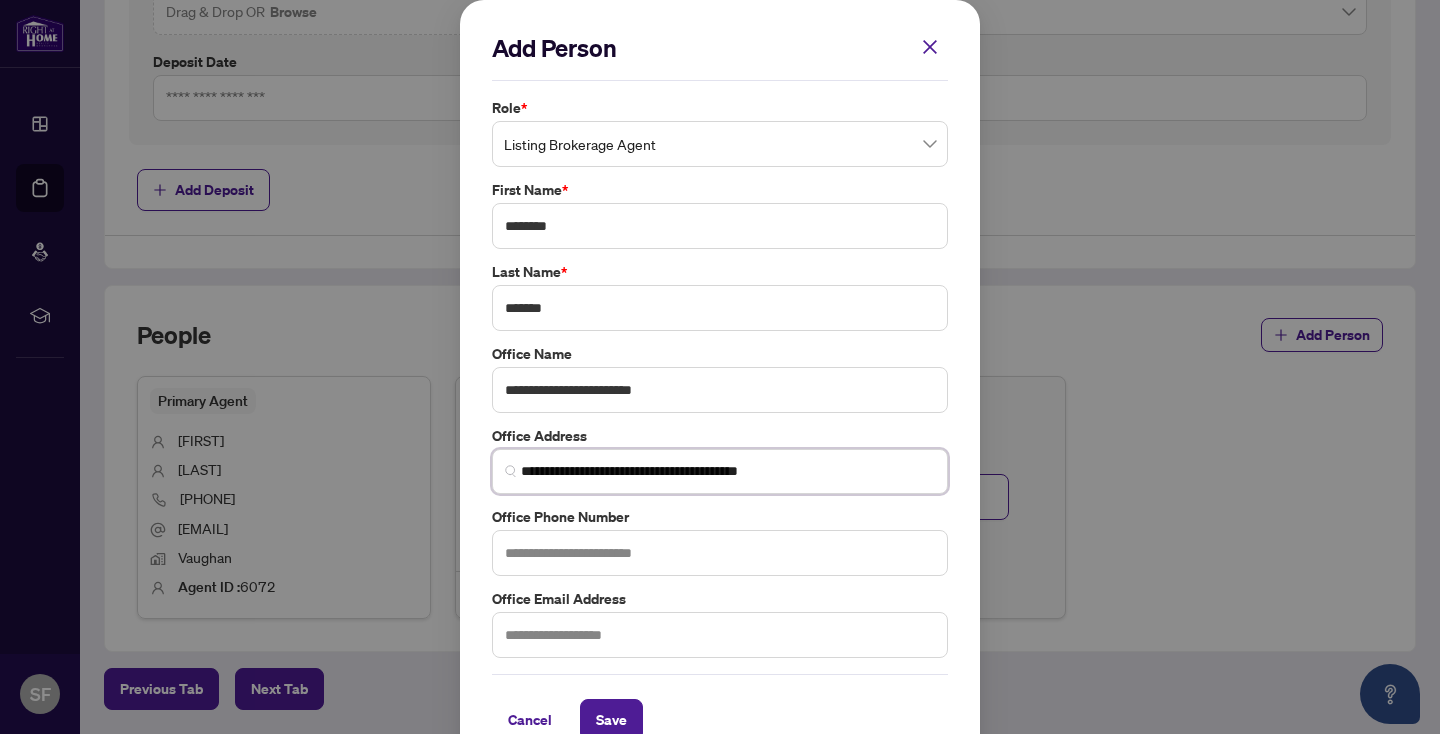 type on "**********" 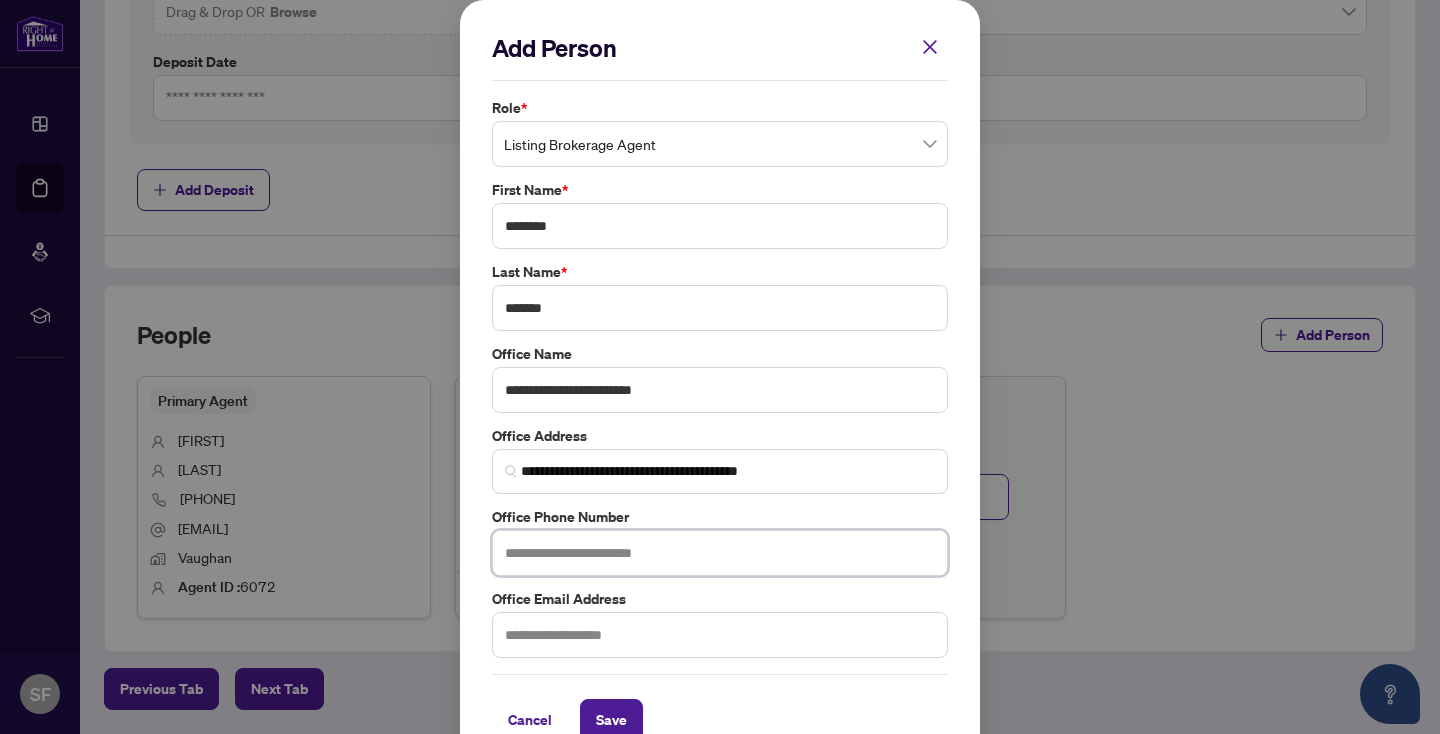 click at bounding box center [720, 553] 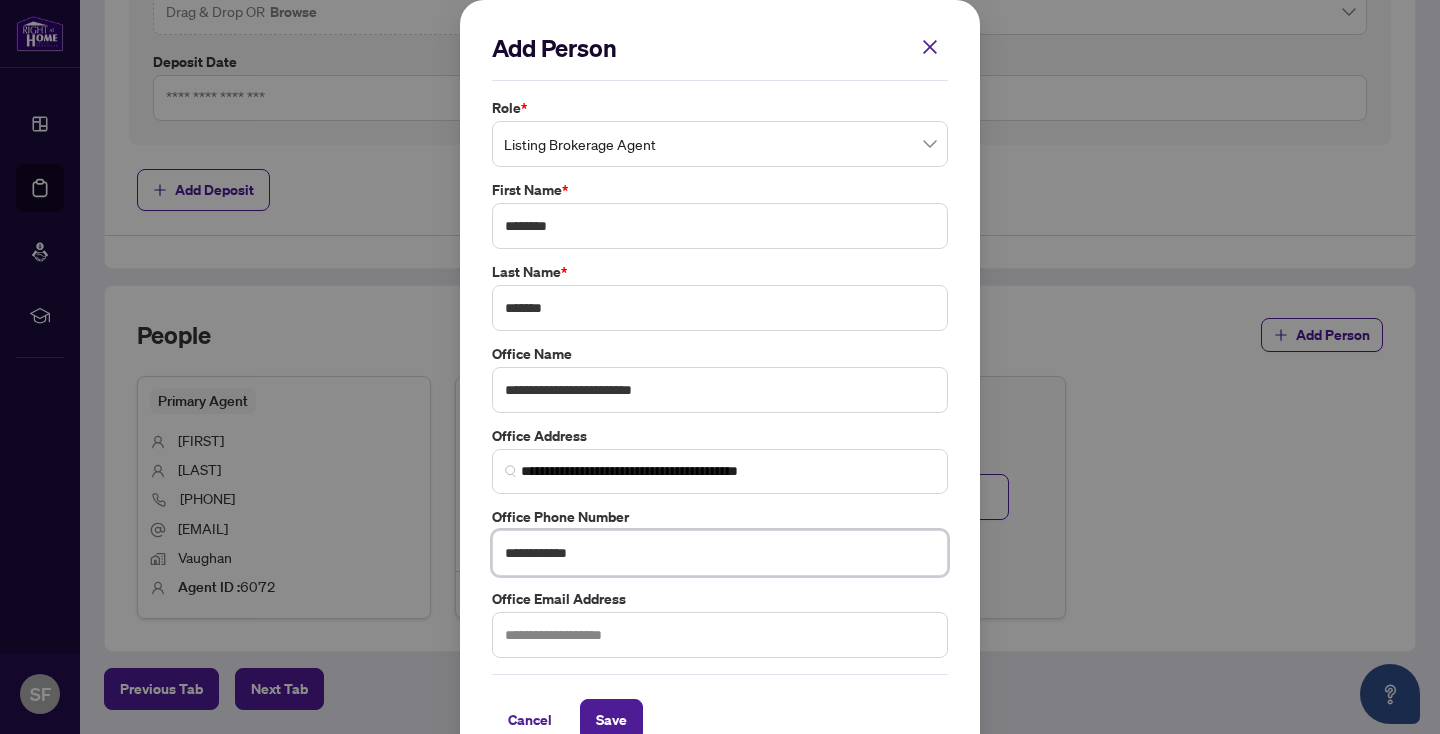 type on "**********" 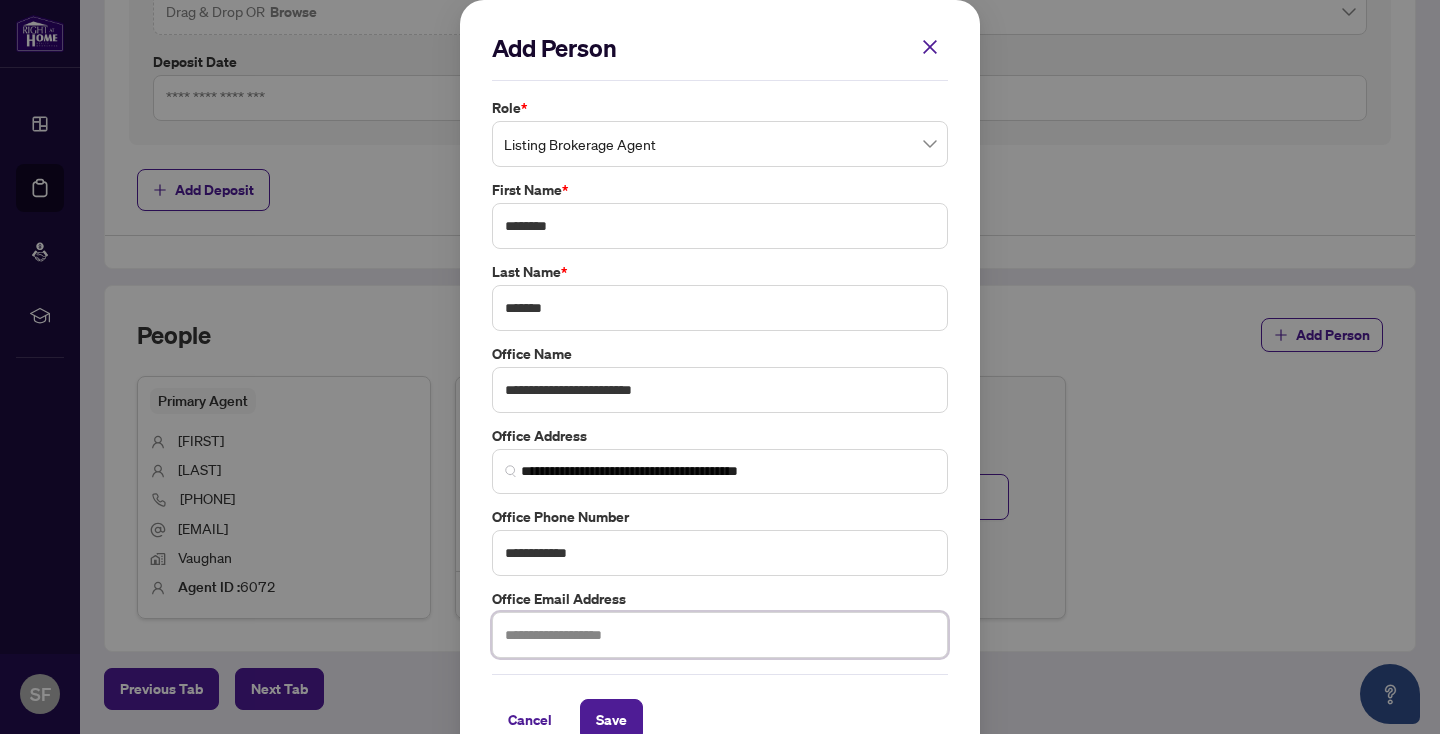 click at bounding box center [720, 635] 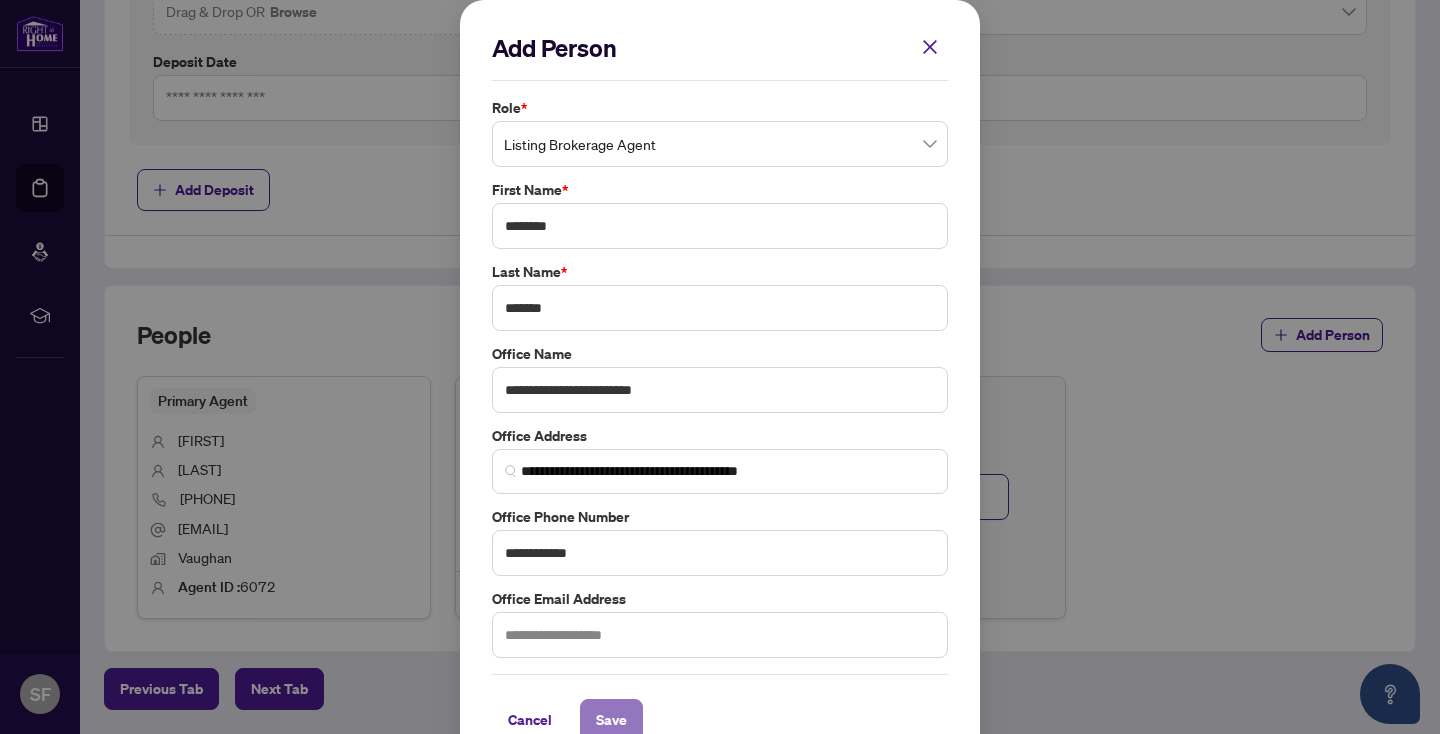 click on "Save" at bounding box center (611, 720) 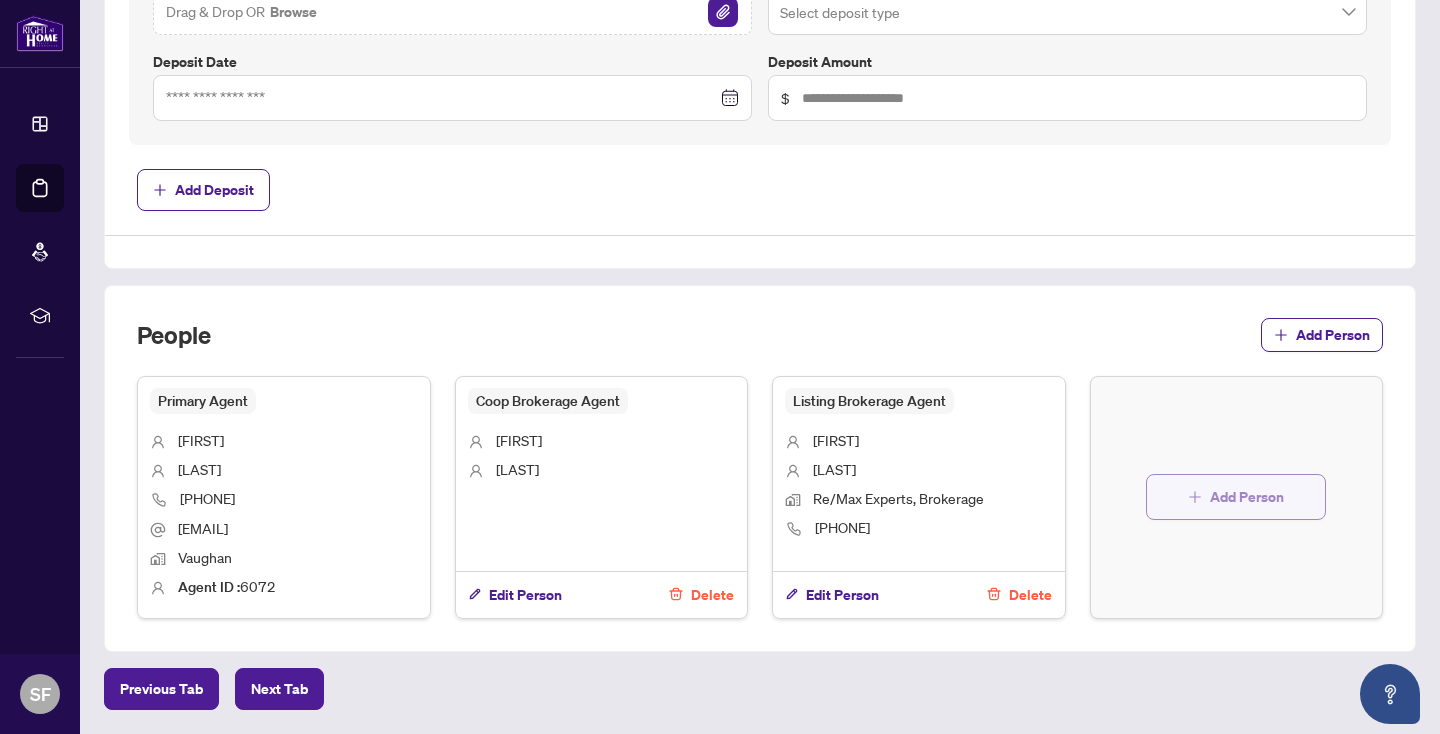 click on "Add Person" at bounding box center (1247, 497) 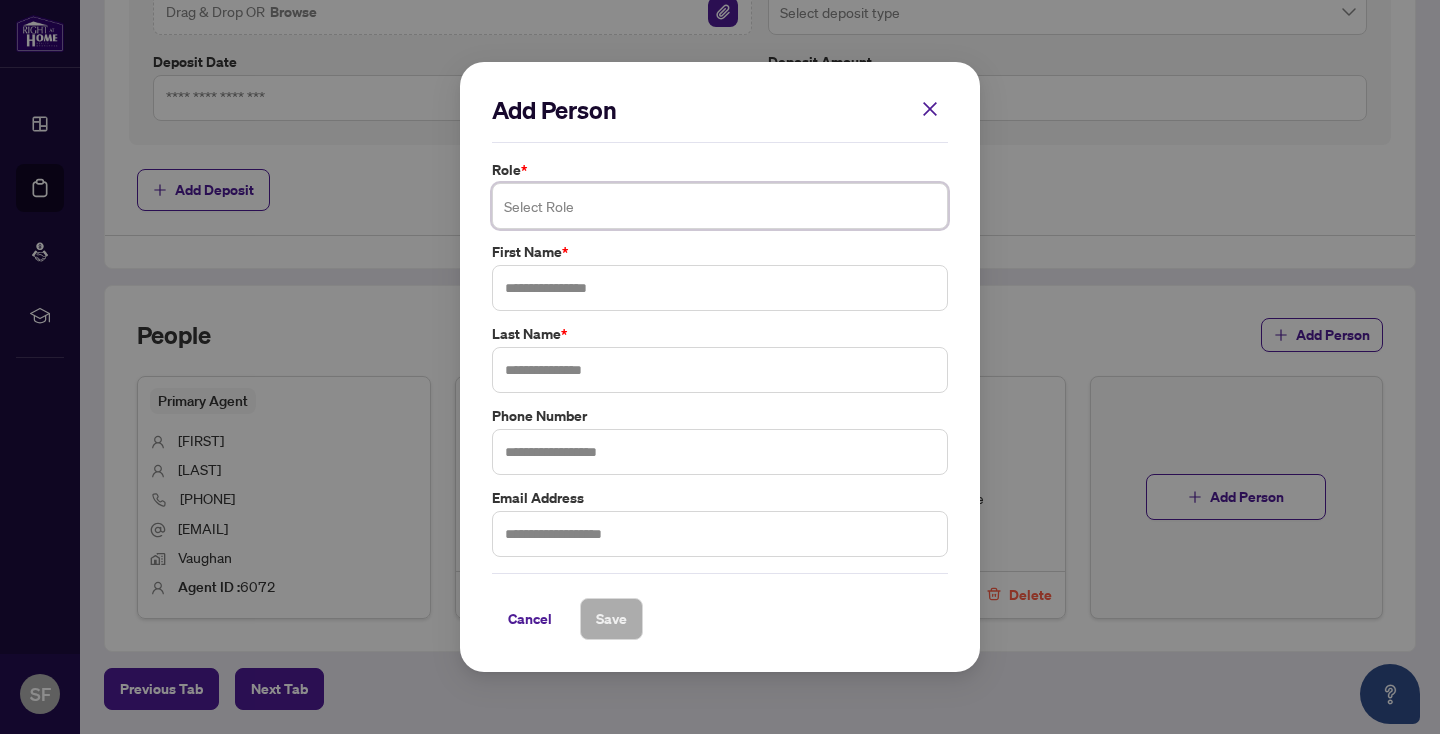 click at bounding box center [720, 206] 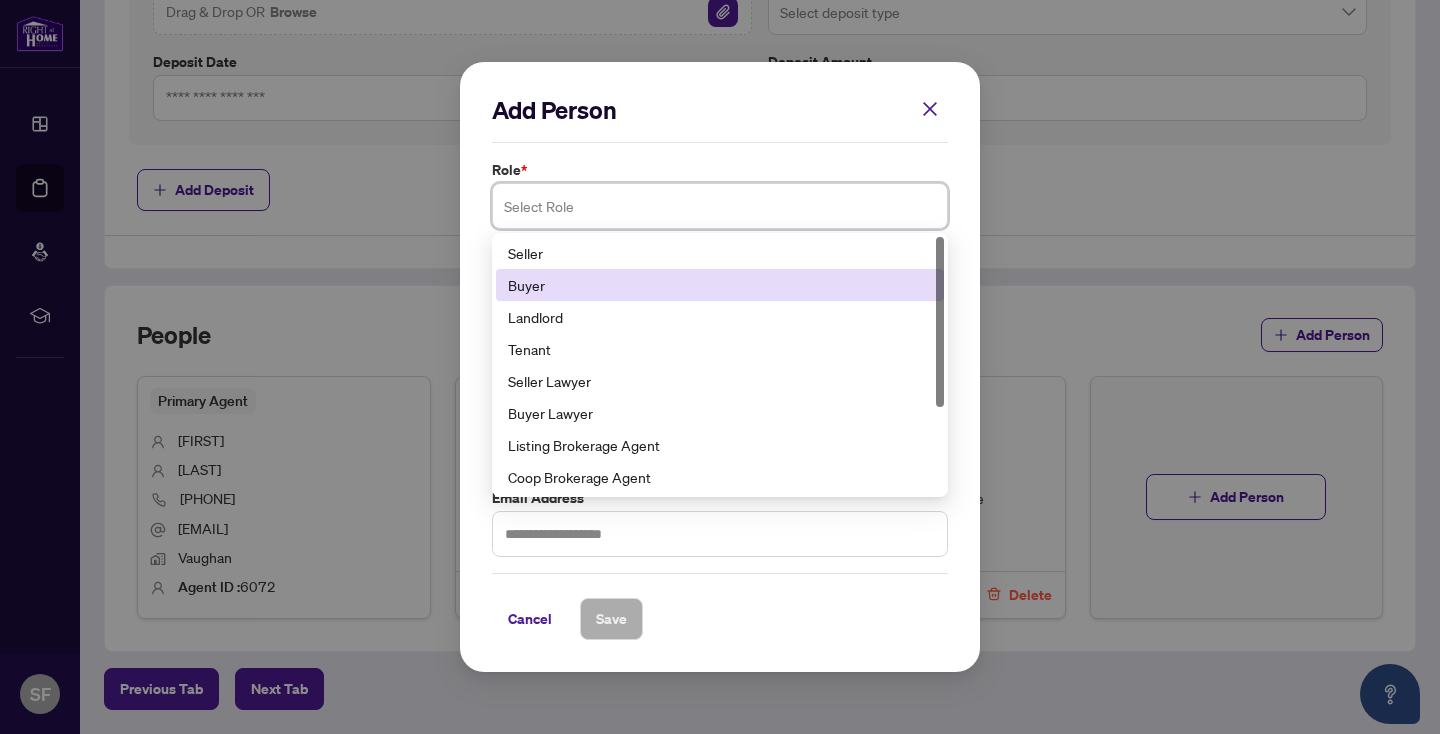 click on "Buyer" at bounding box center [720, 285] 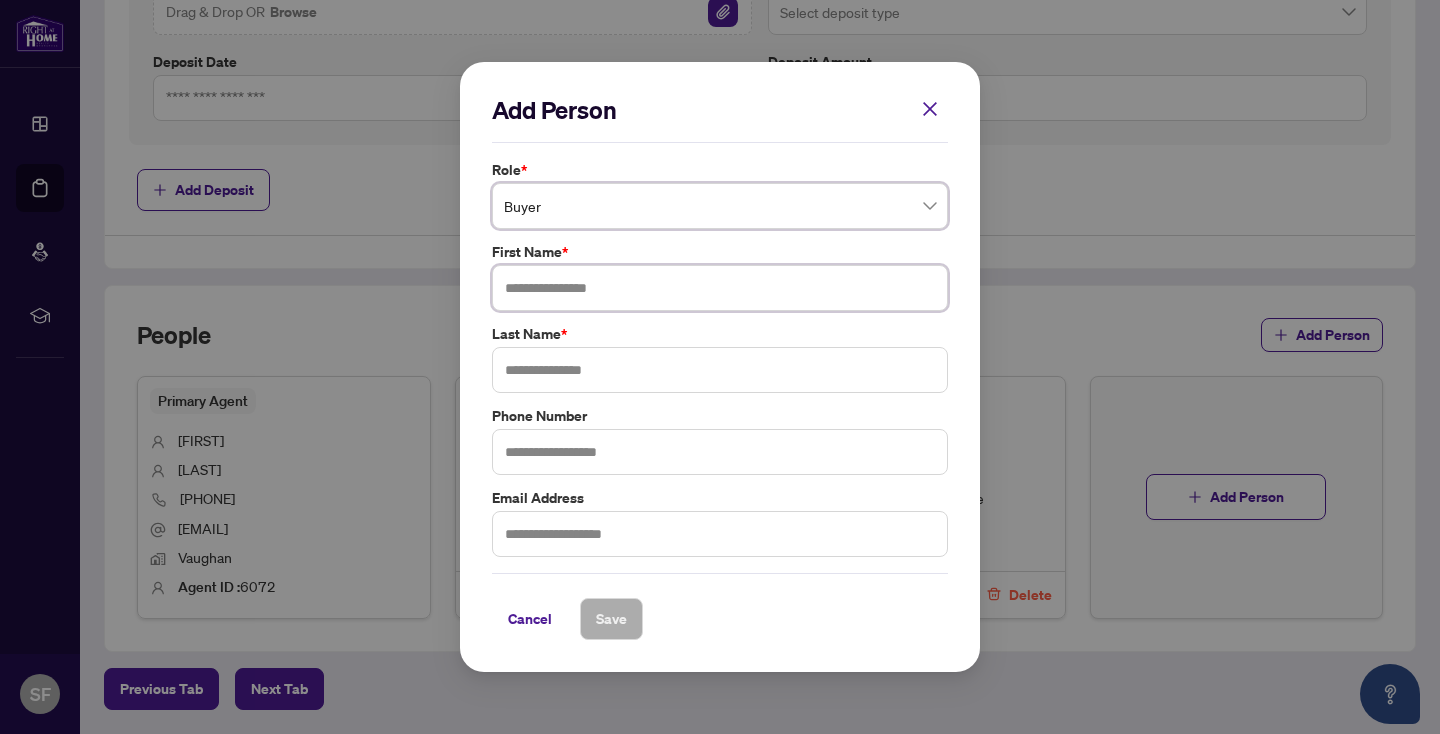 click at bounding box center [720, 288] 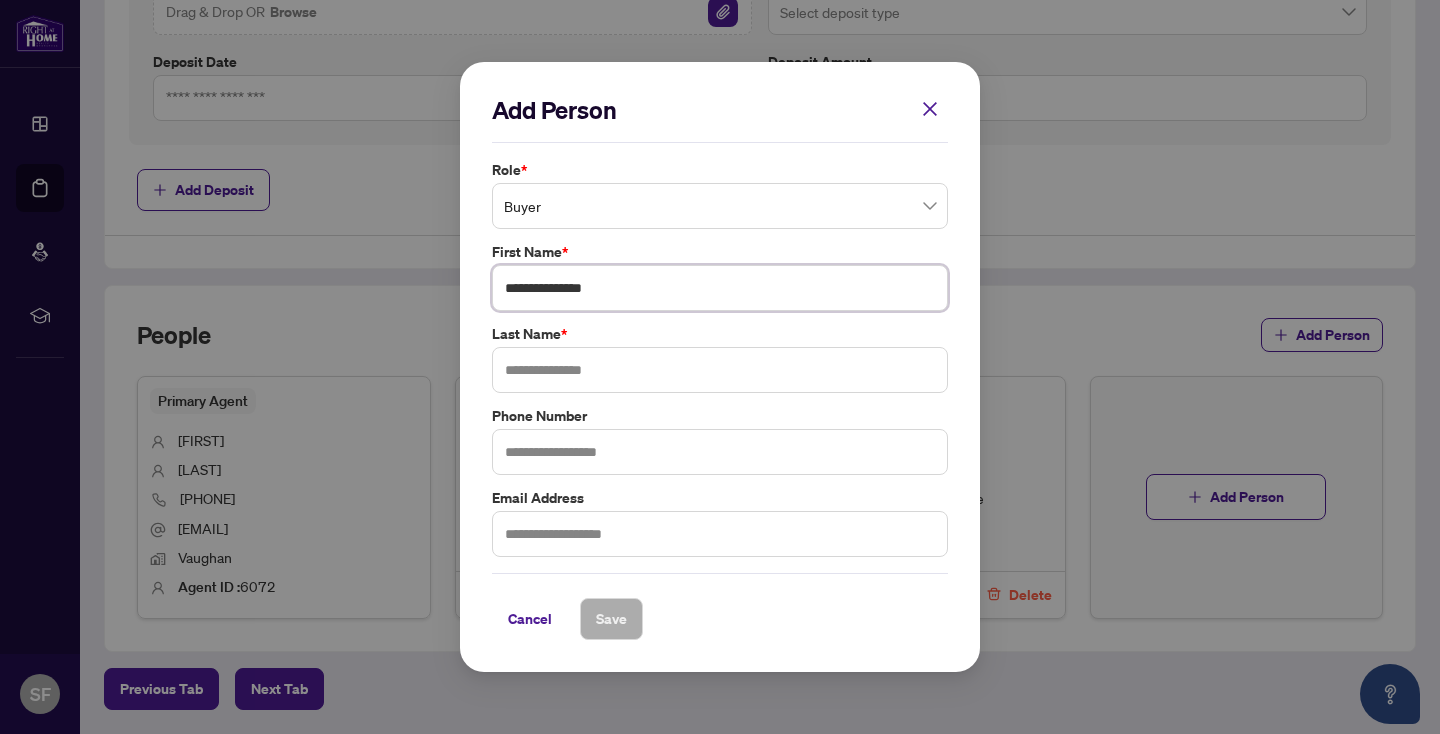 type on "**********" 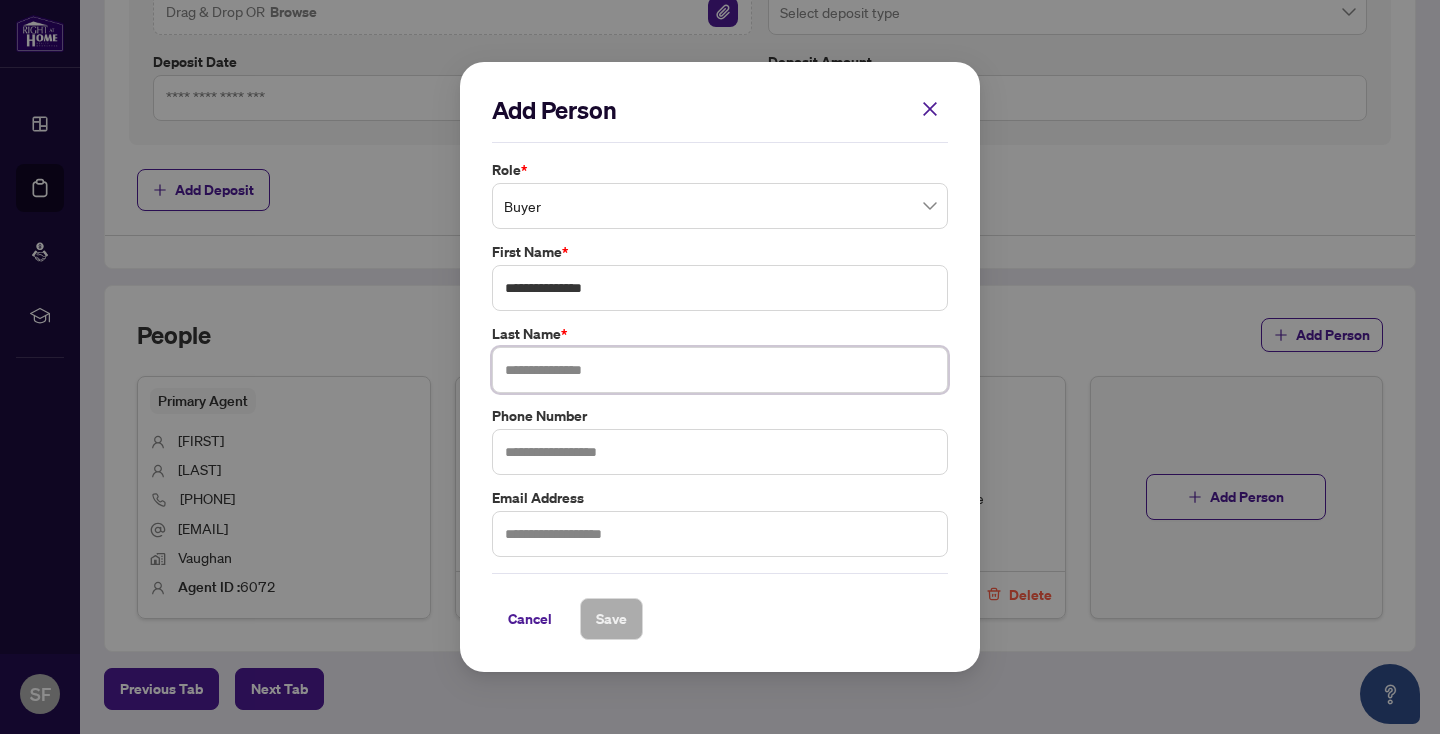 click at bounding box center (720, 370) 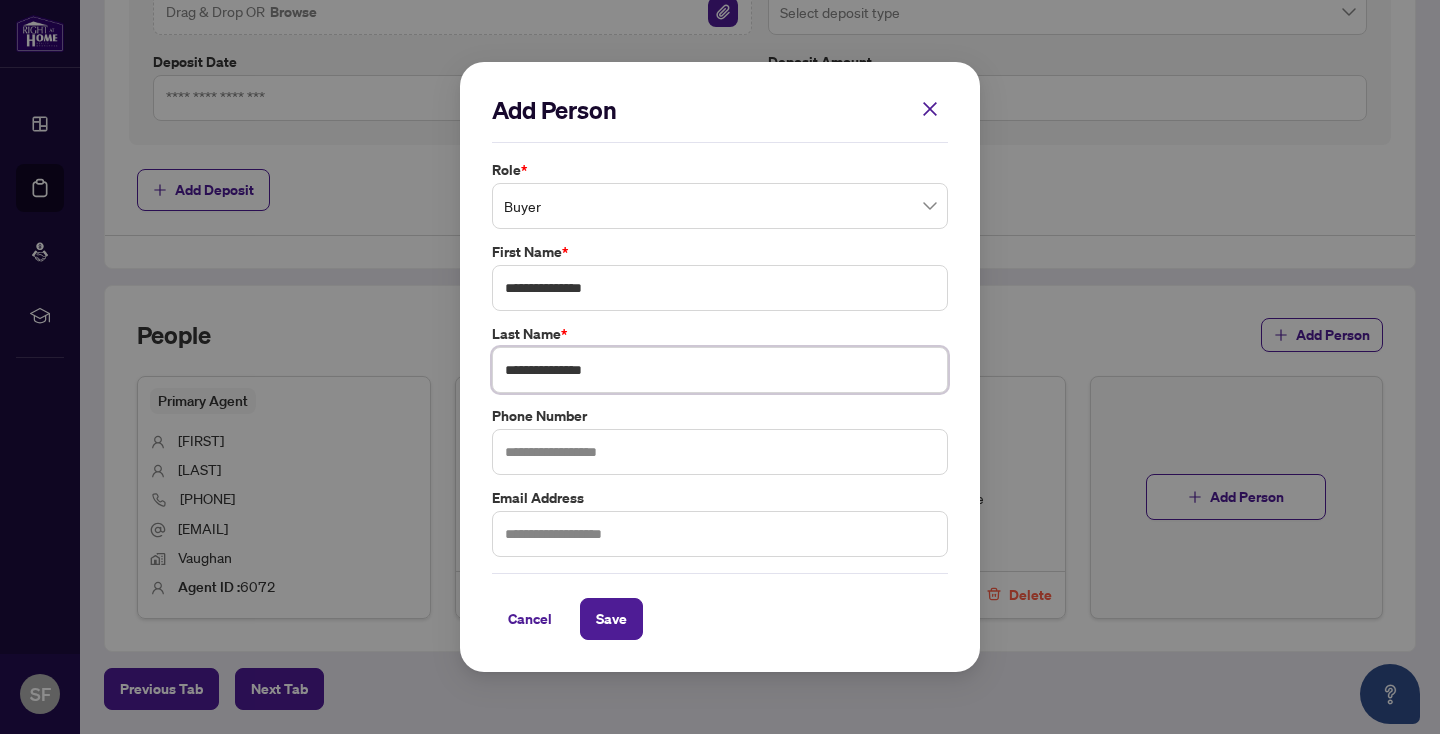 type on "**********" 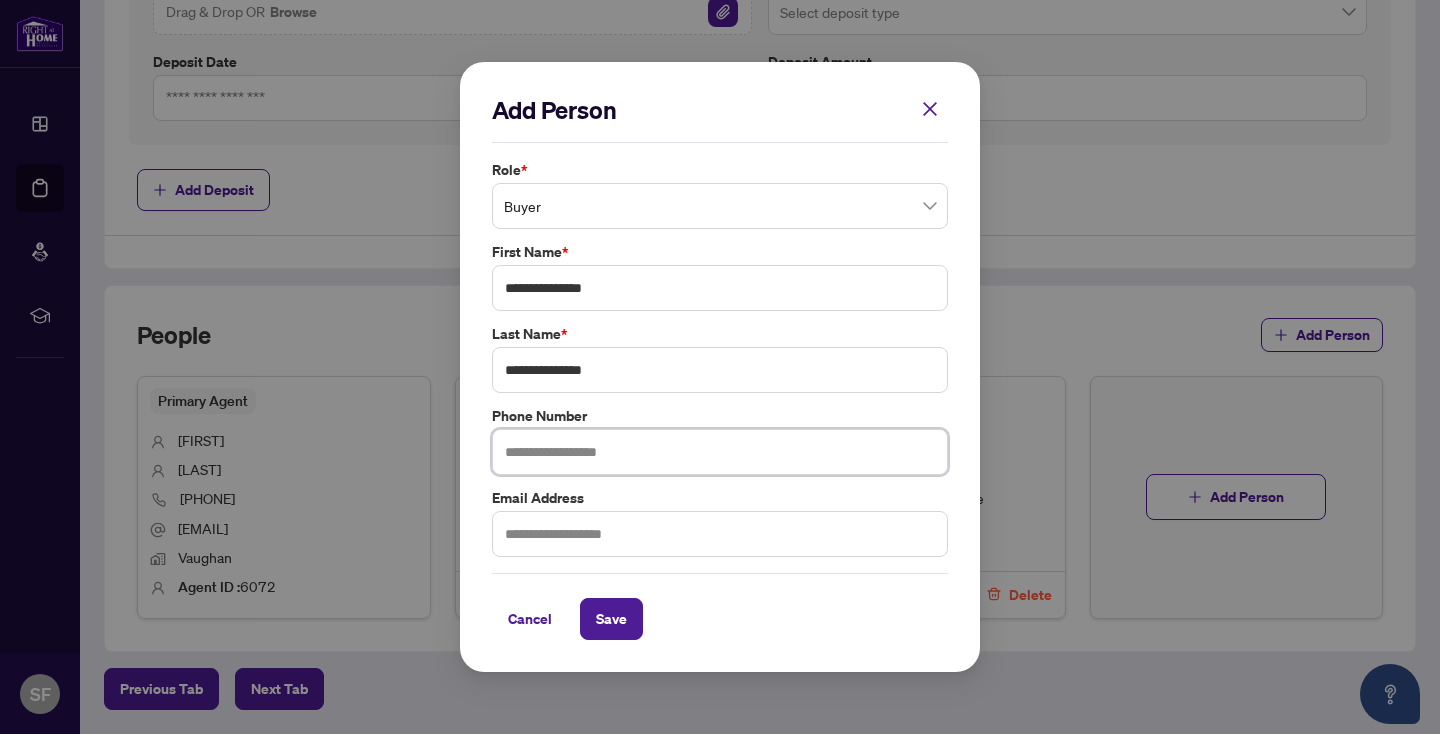 click at bounding box center (720, 452) 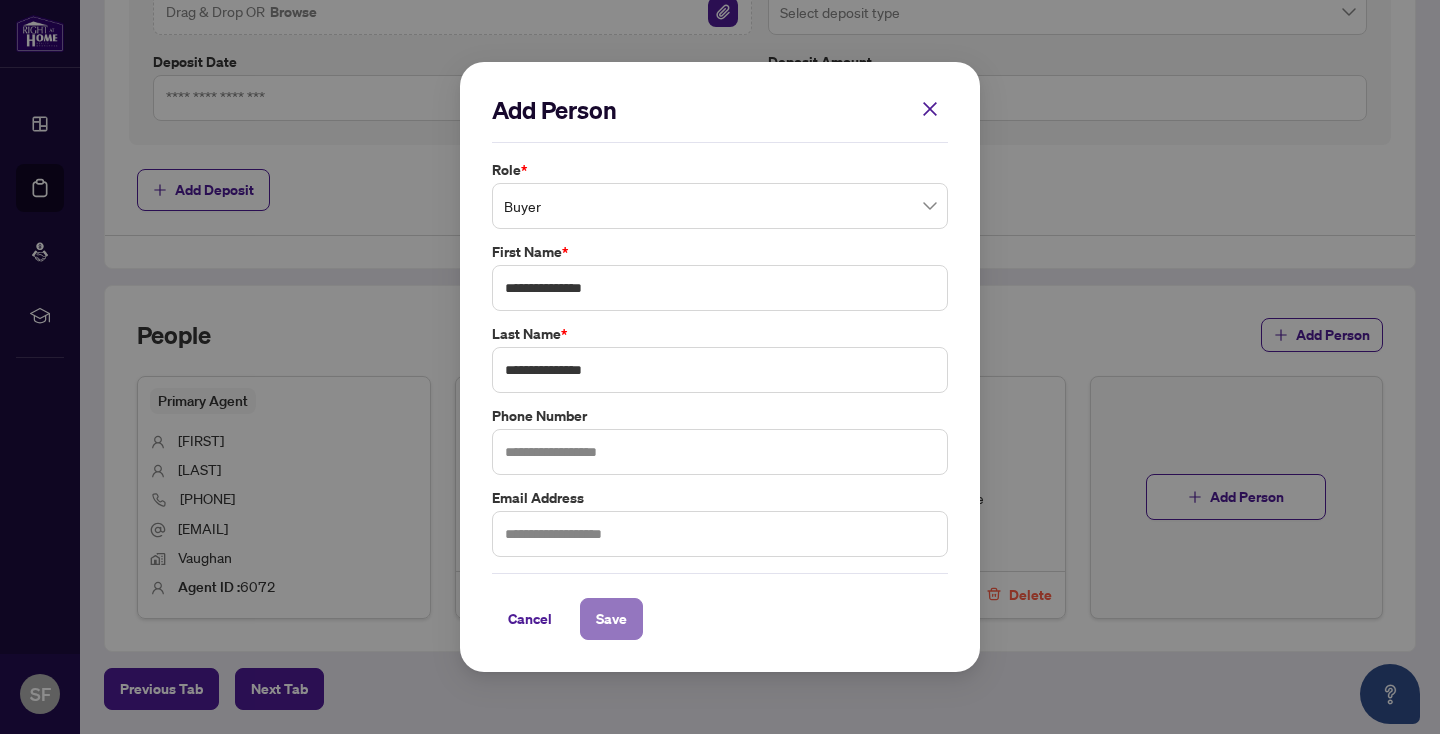 click on "Save" at bounding box center [611, 619] 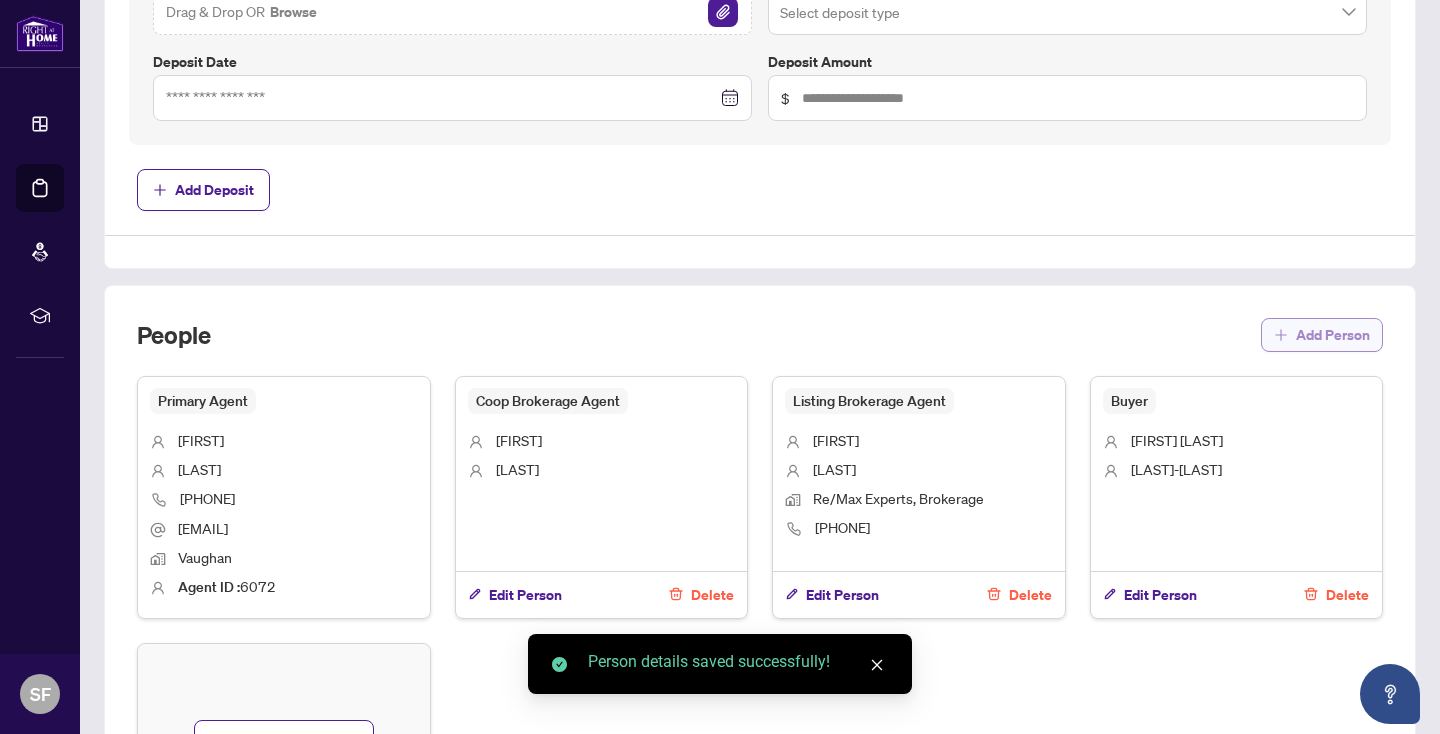 click on "Add Person" at bounding box center (1333, 335) 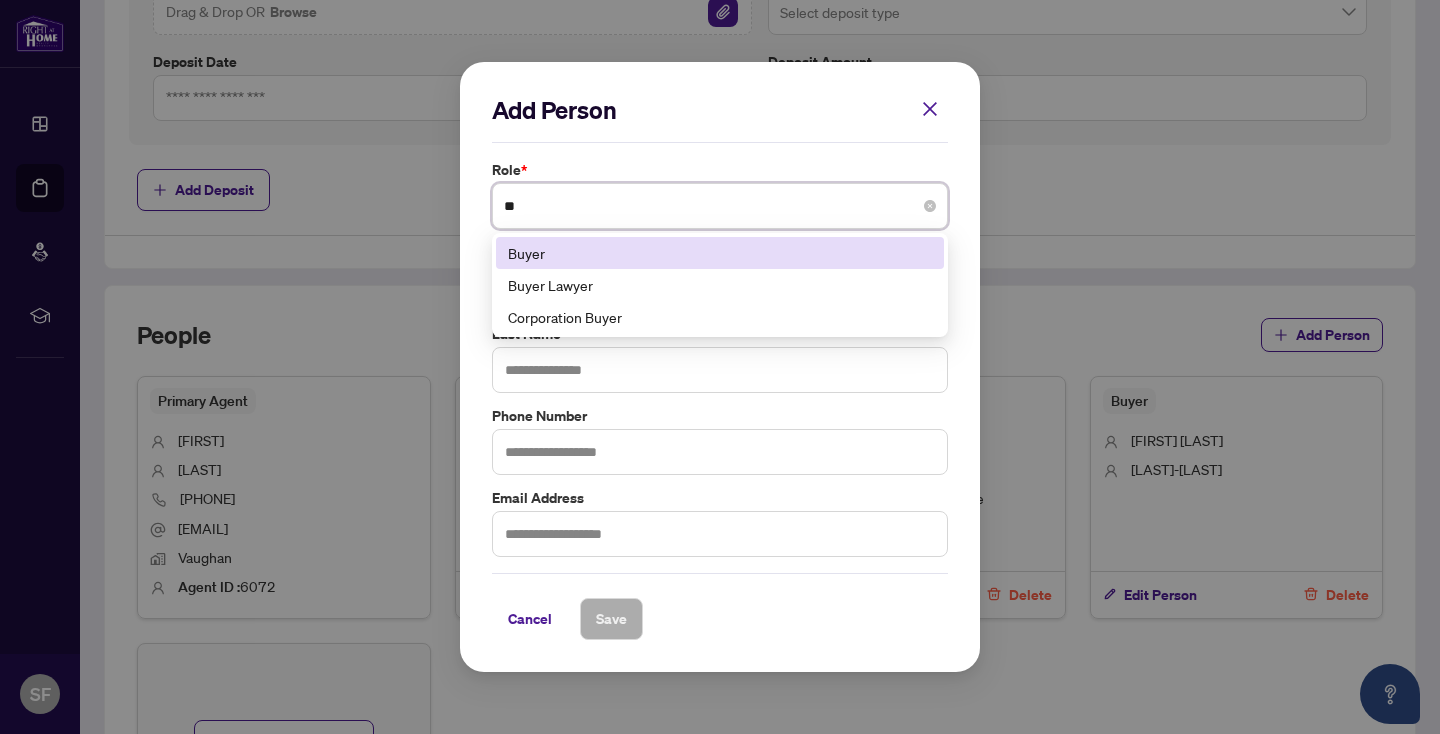 type on "***" 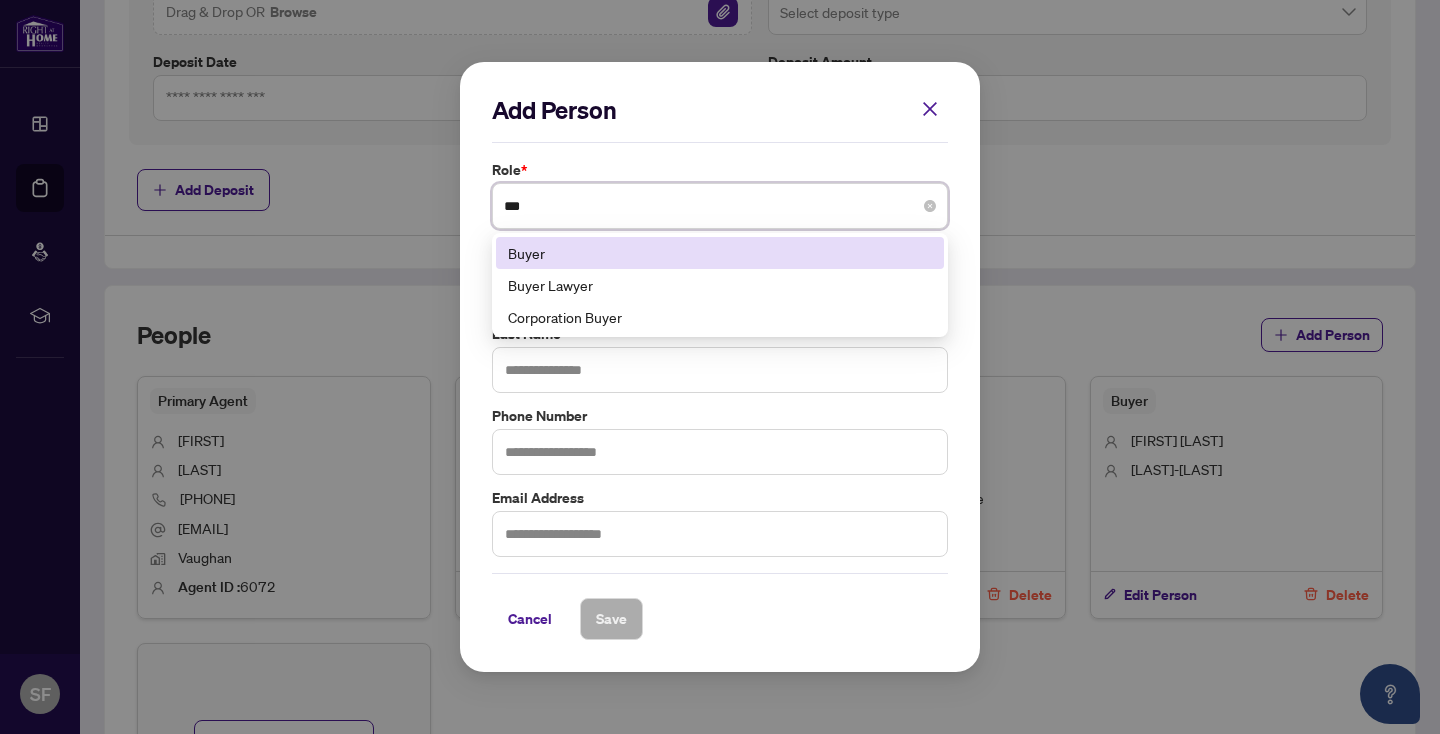 click on "Buyer" at bounding box center (720, 253) 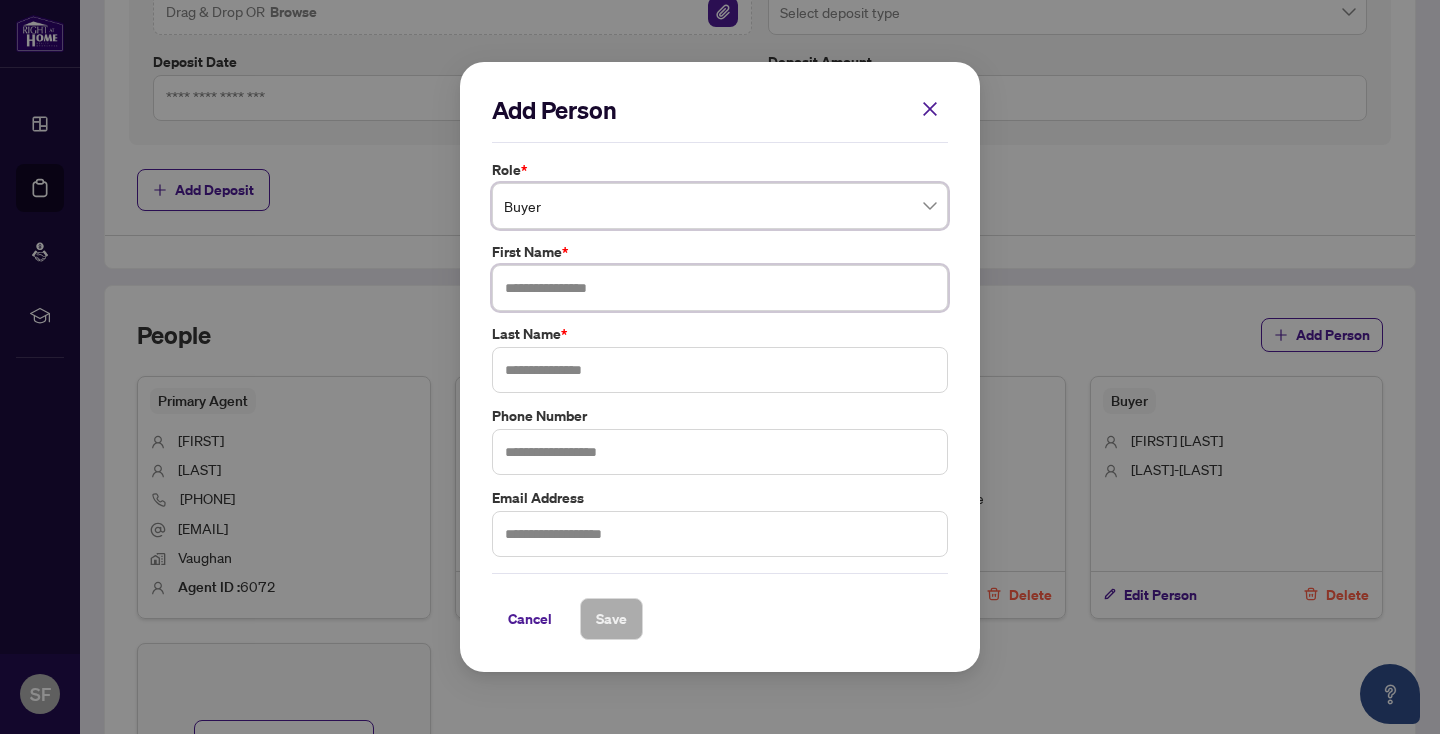 click at bounding box center [720, 288] 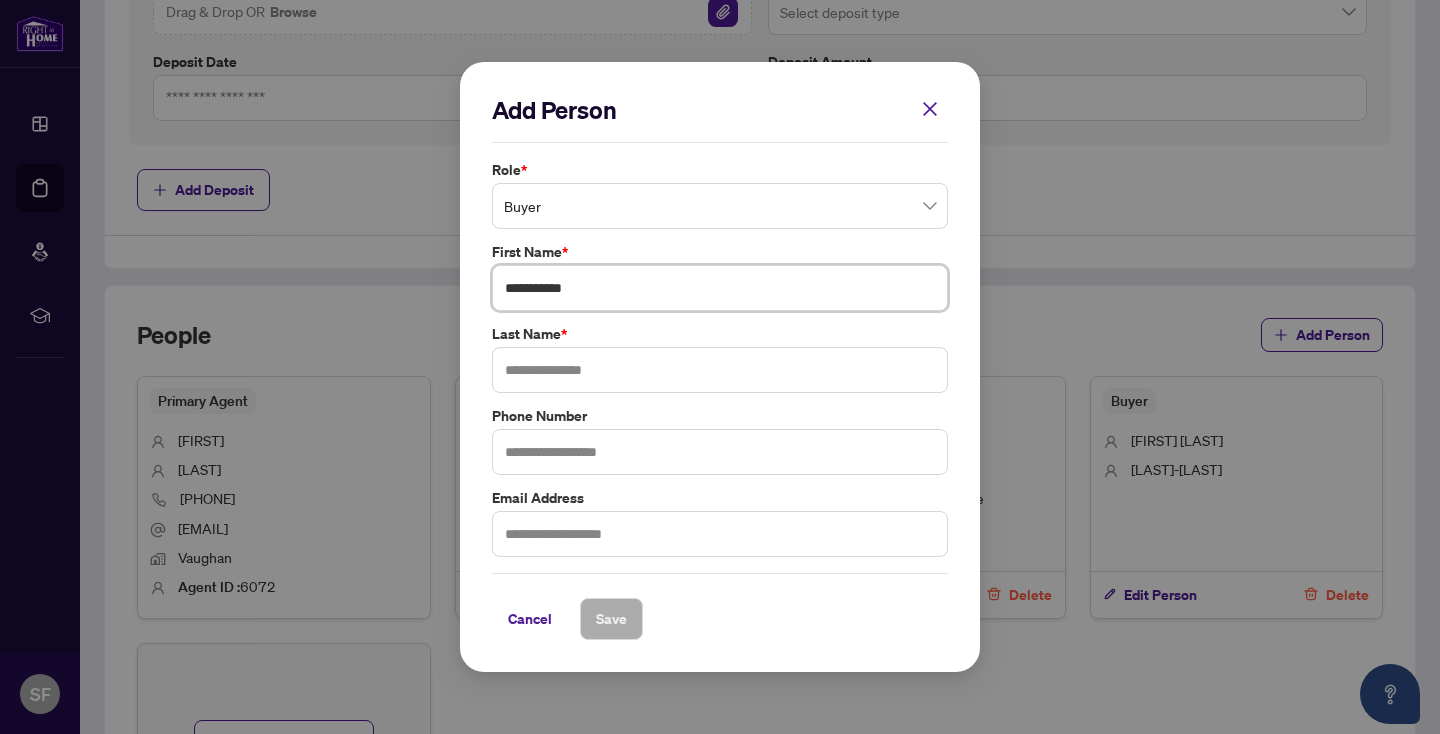 type on "**********" 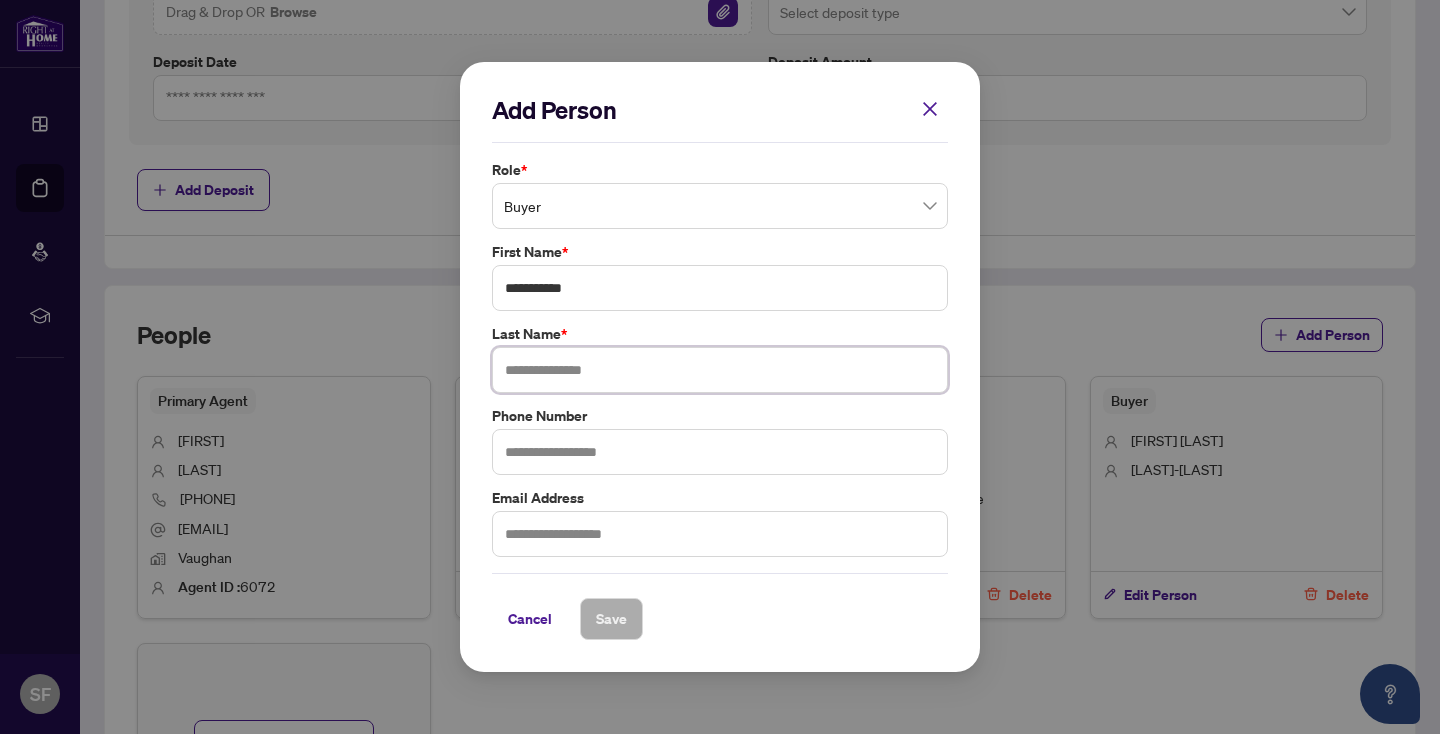 click at bounding box center (720, 370) 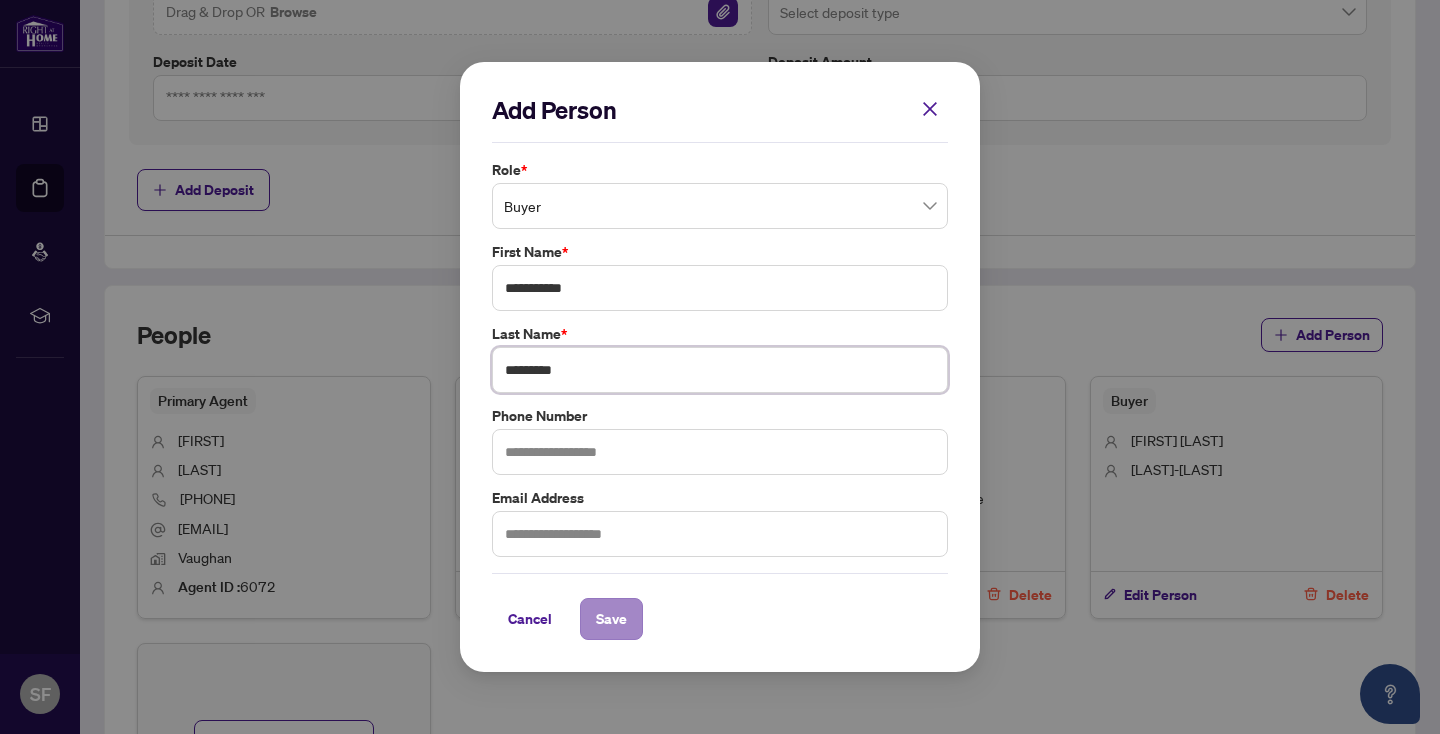 type on "*********" 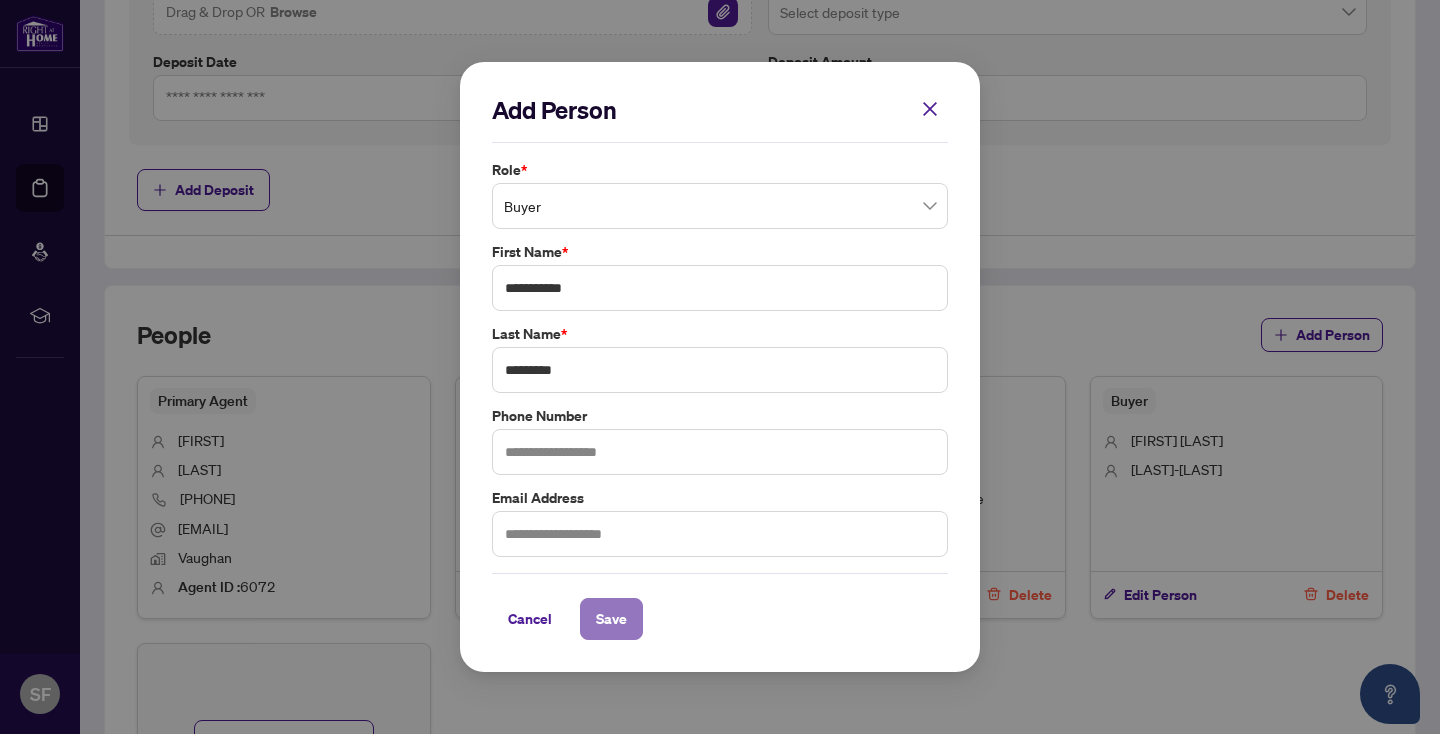 click on "Save" at bounding box center [611, 619] 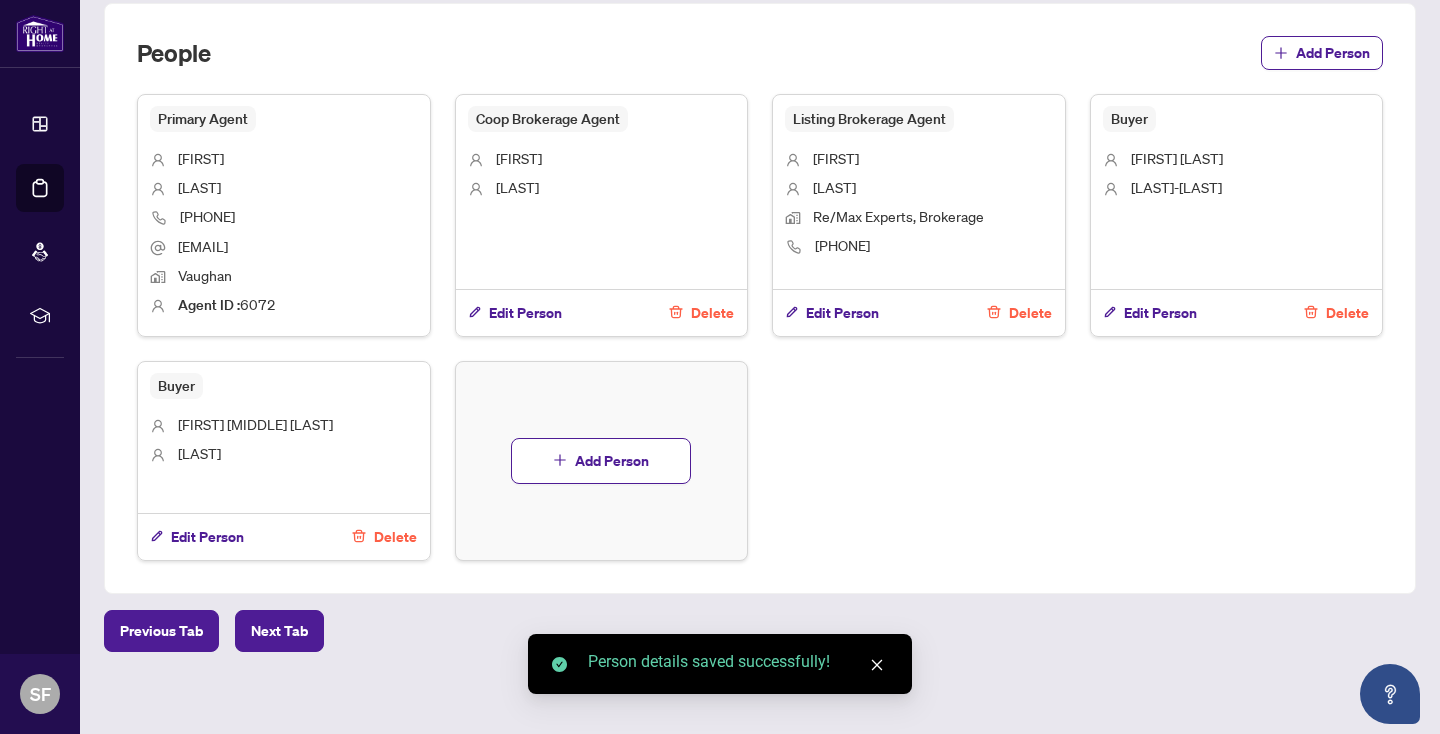 scroll, scrollTop: 1282, scrollLeft: 0, axis: vertical 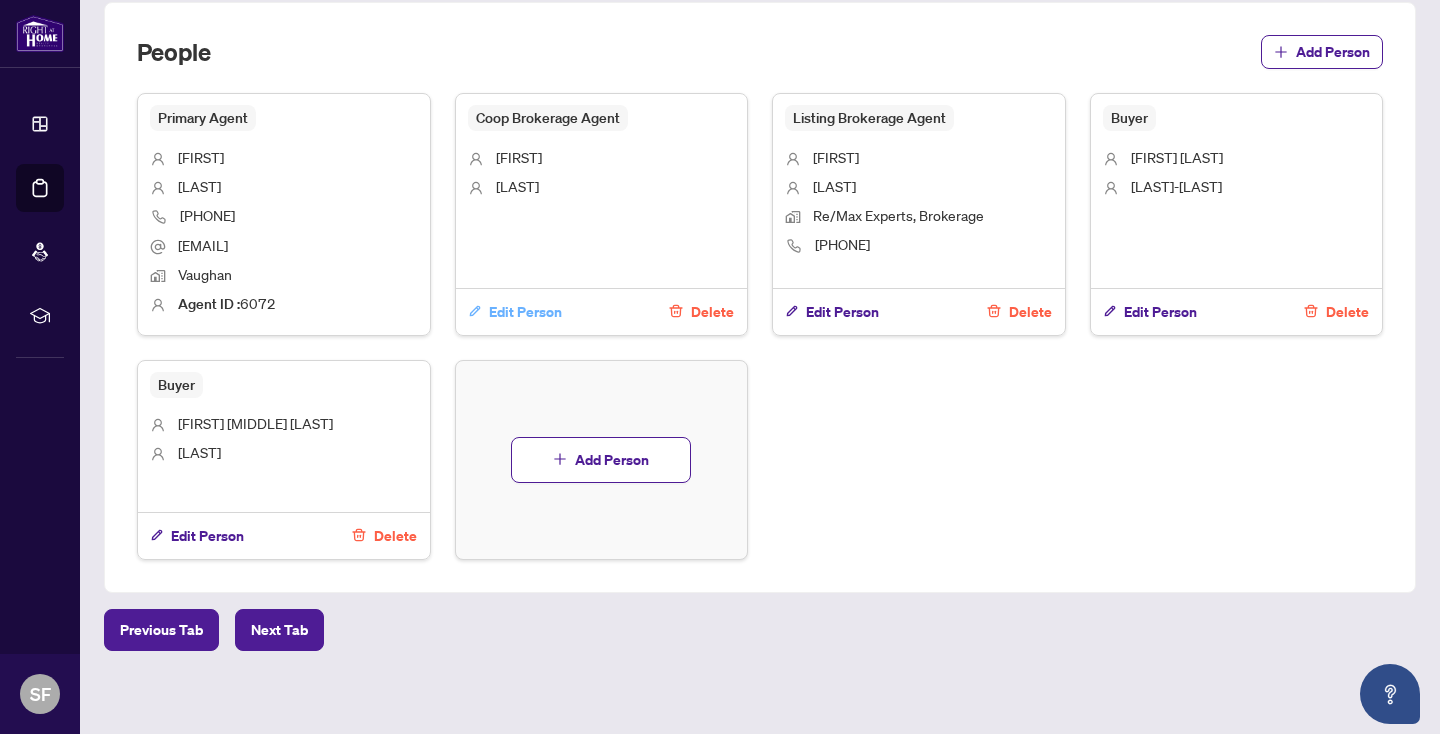 click on "Edit Person" at bounding box center [525, 312] 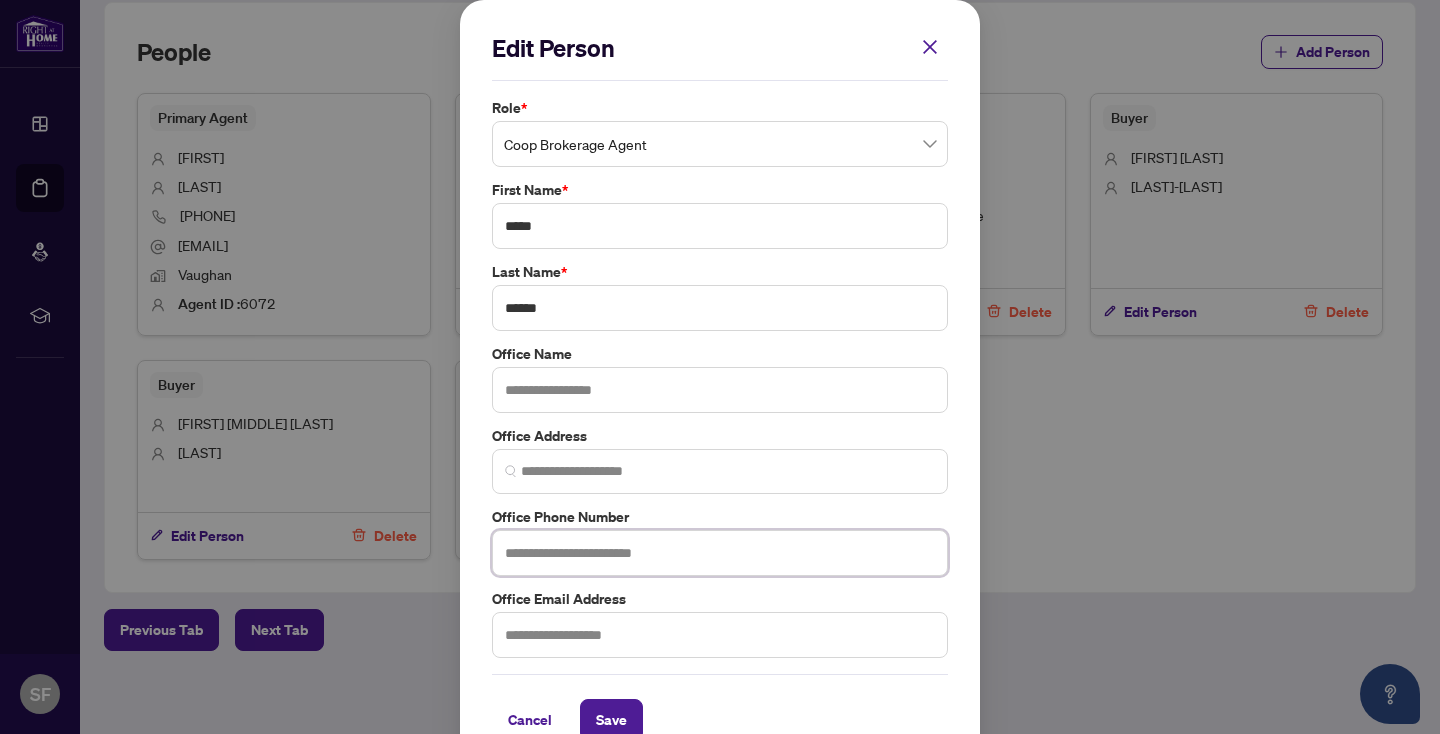 click at bounding box center (720, 553) 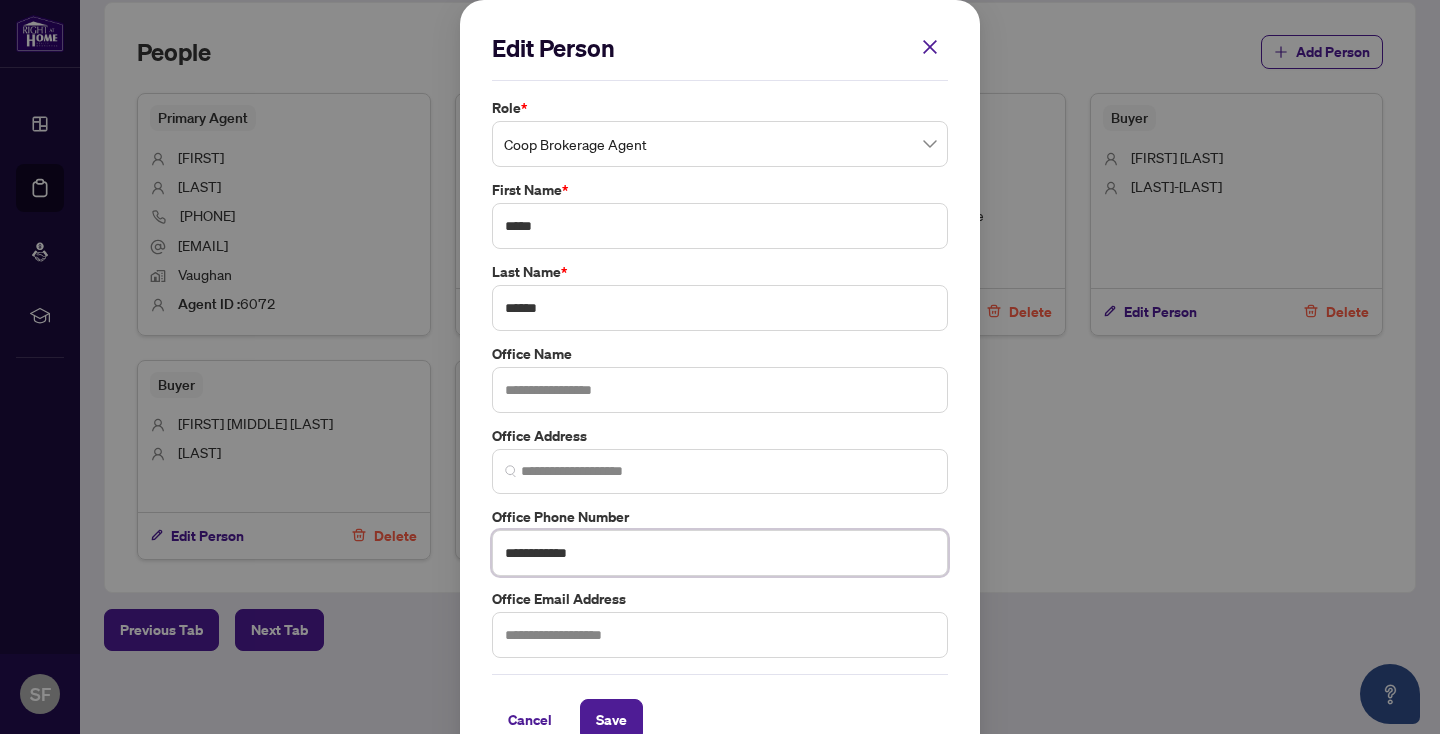 type on "**********" 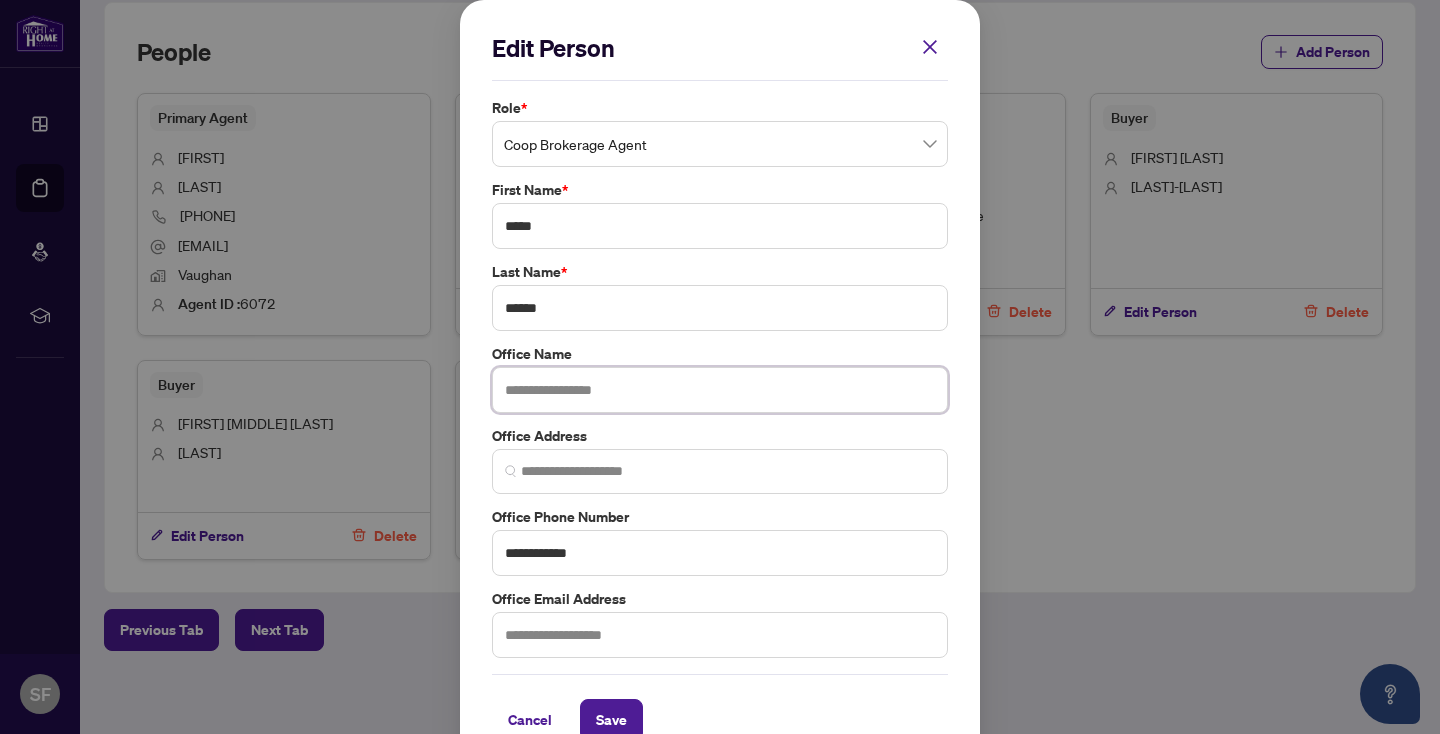 click at bounding box center [720, 390] 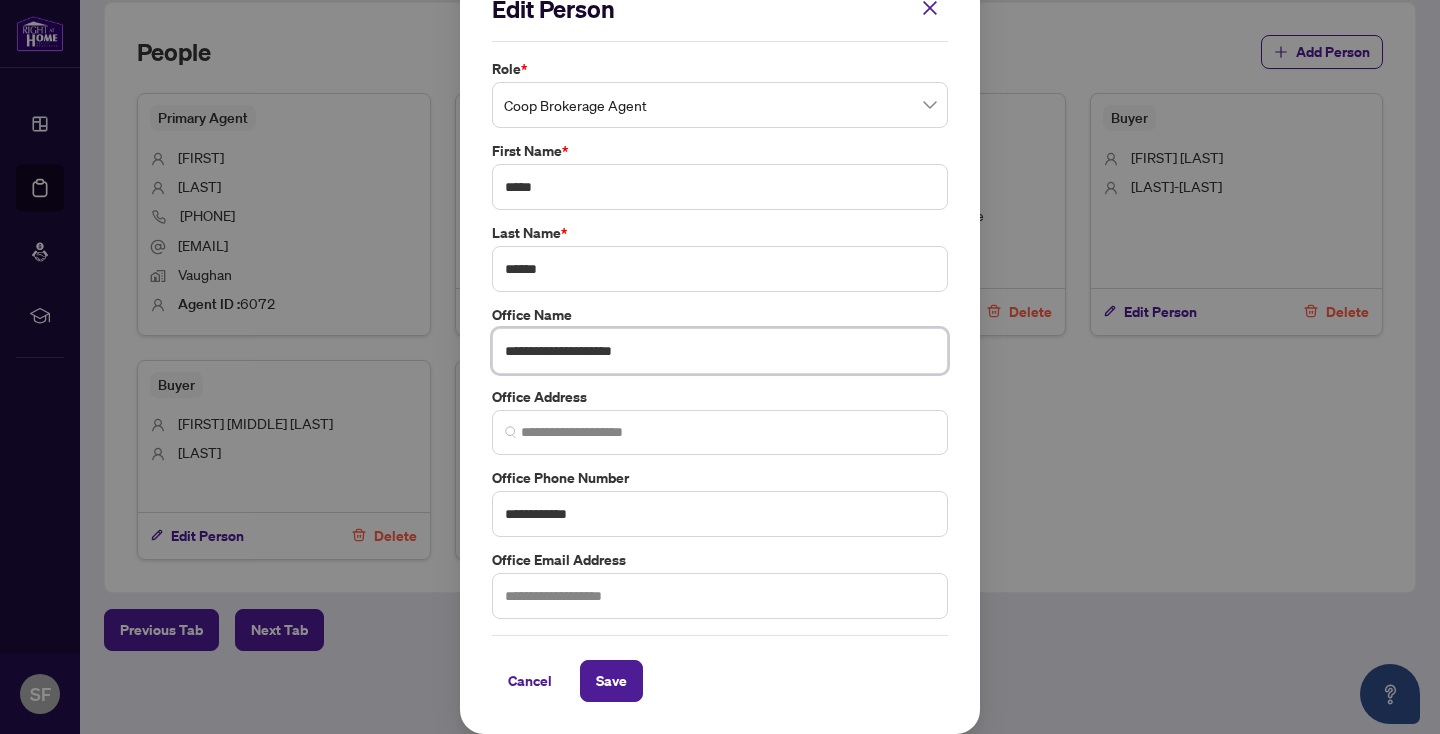 scroll, scrollTop: 34, scrollLeft: 0, axis: vertical 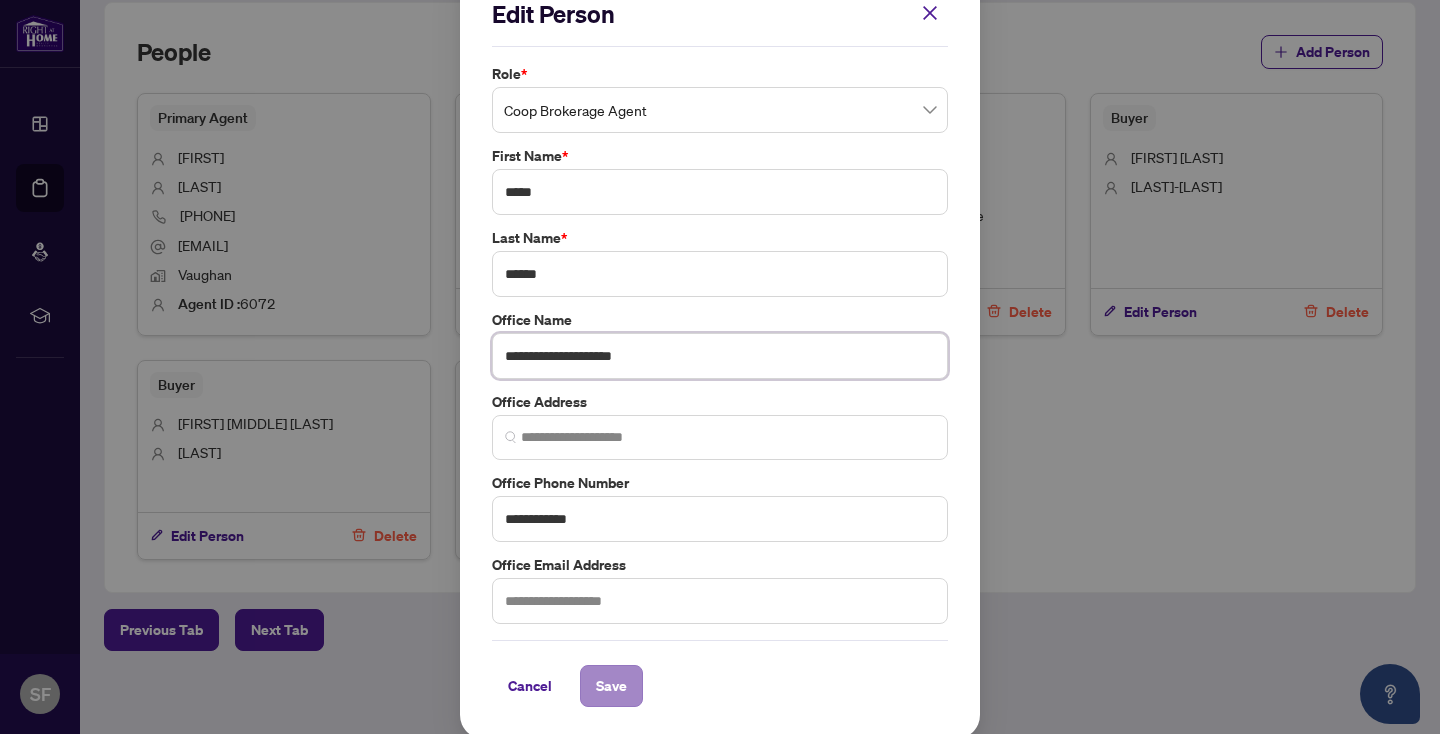 type on "**********" 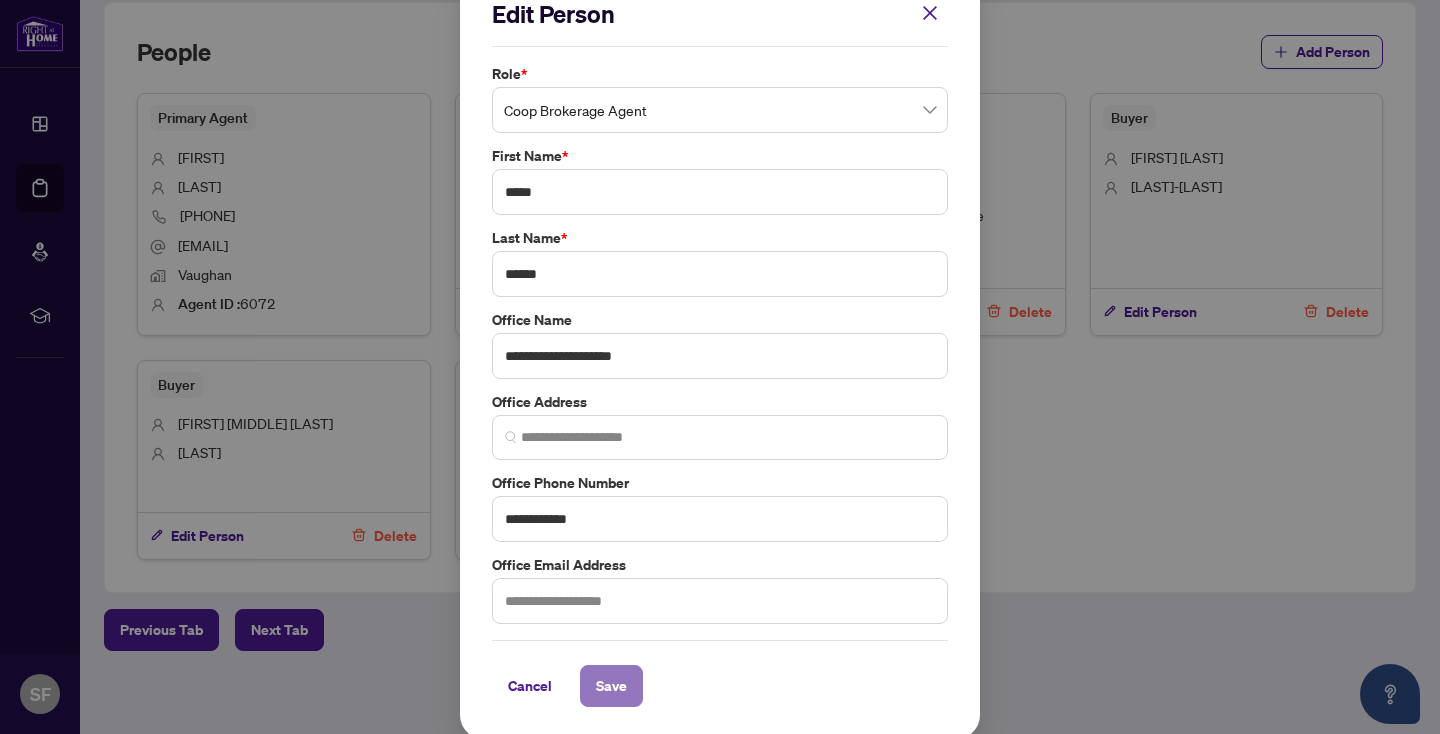 click on "Save" at bounding box center (611, 686) 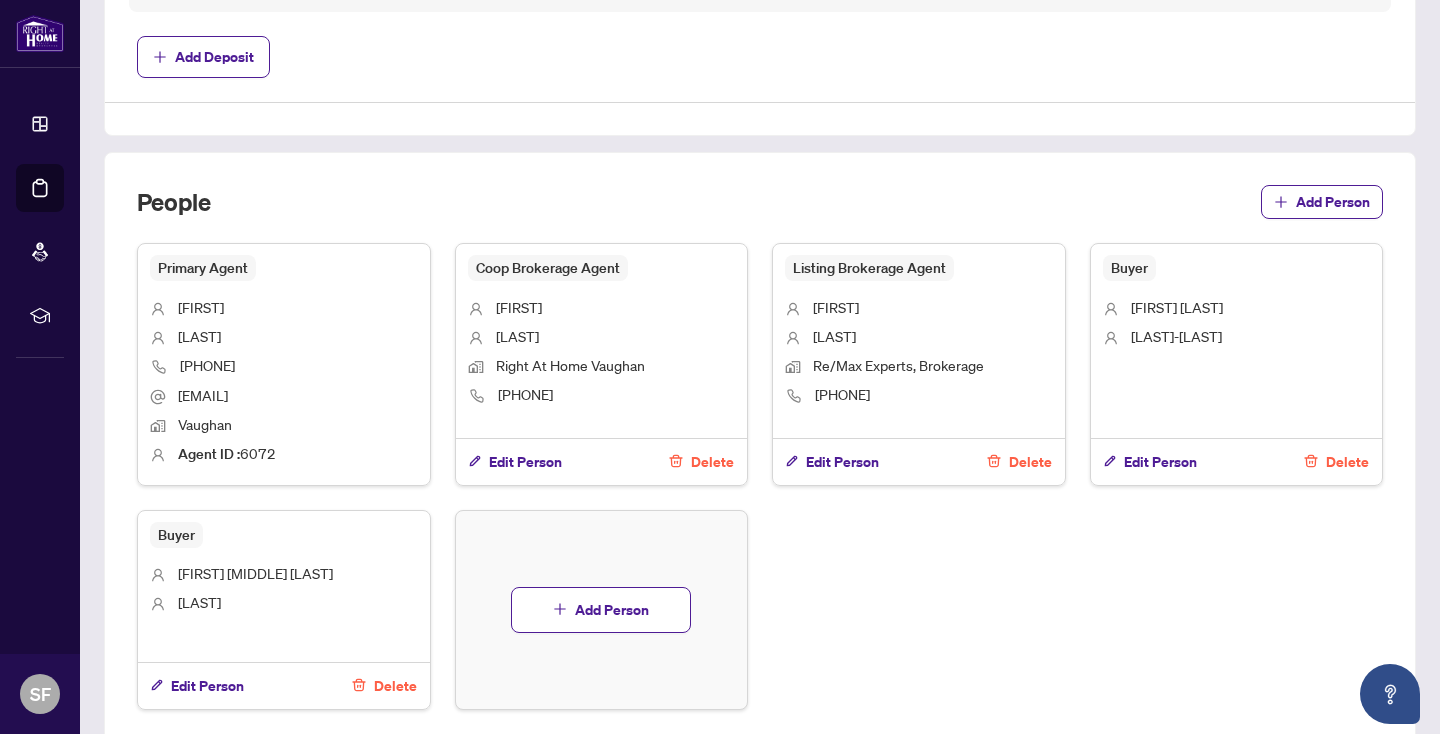 scroll, scrollTop: 1291, scrollLeft: 0, axis: vertical 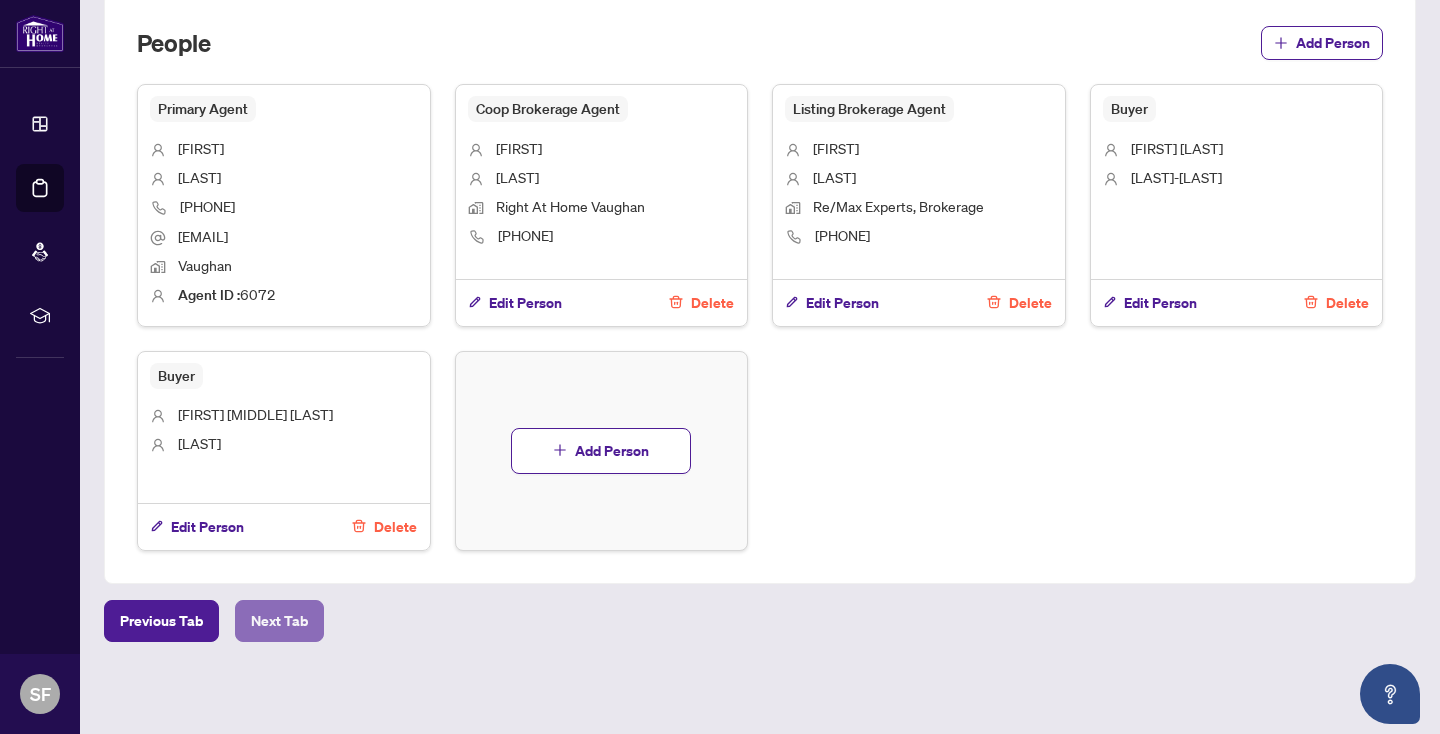 click on "Next Tab" at bounding box center [279, 621] 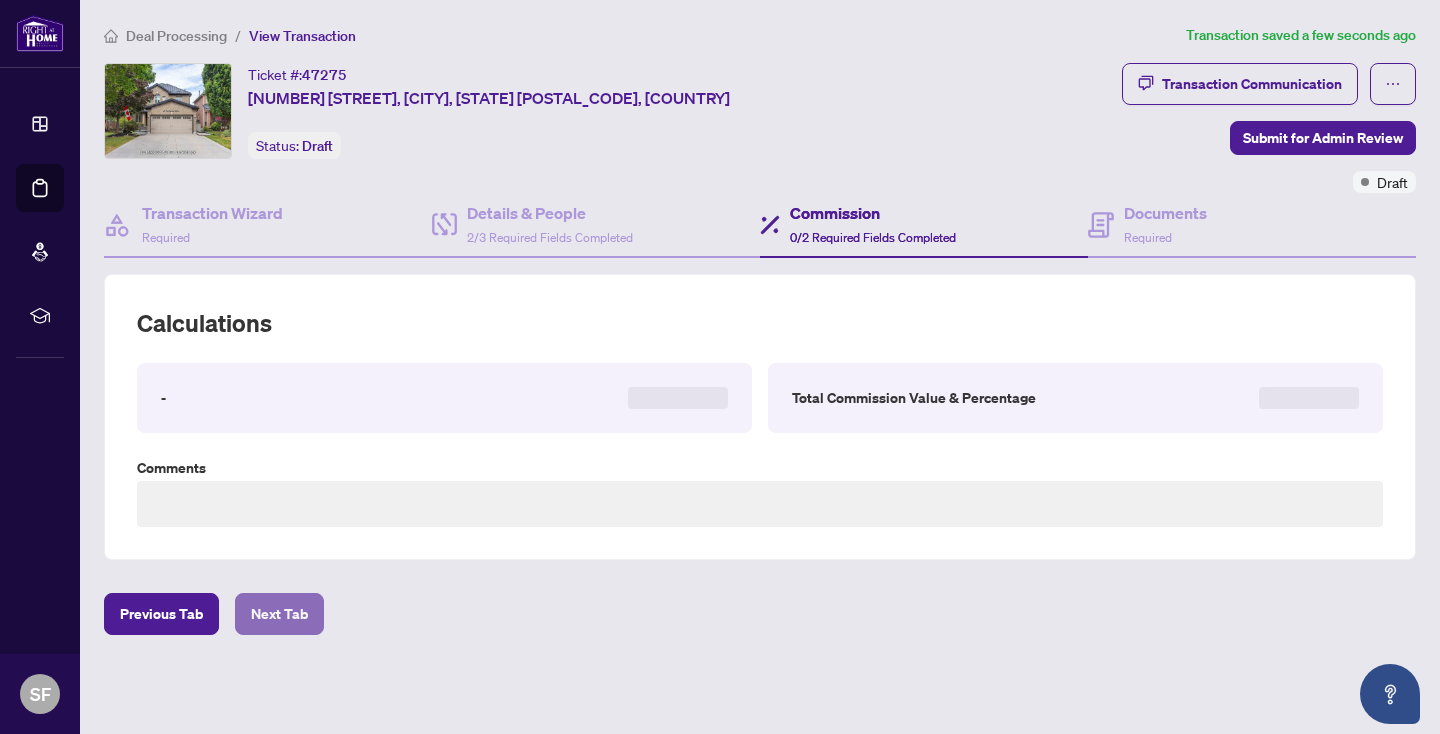 scroll, scrollTop: 0, scrollLeft: 0, axis: both 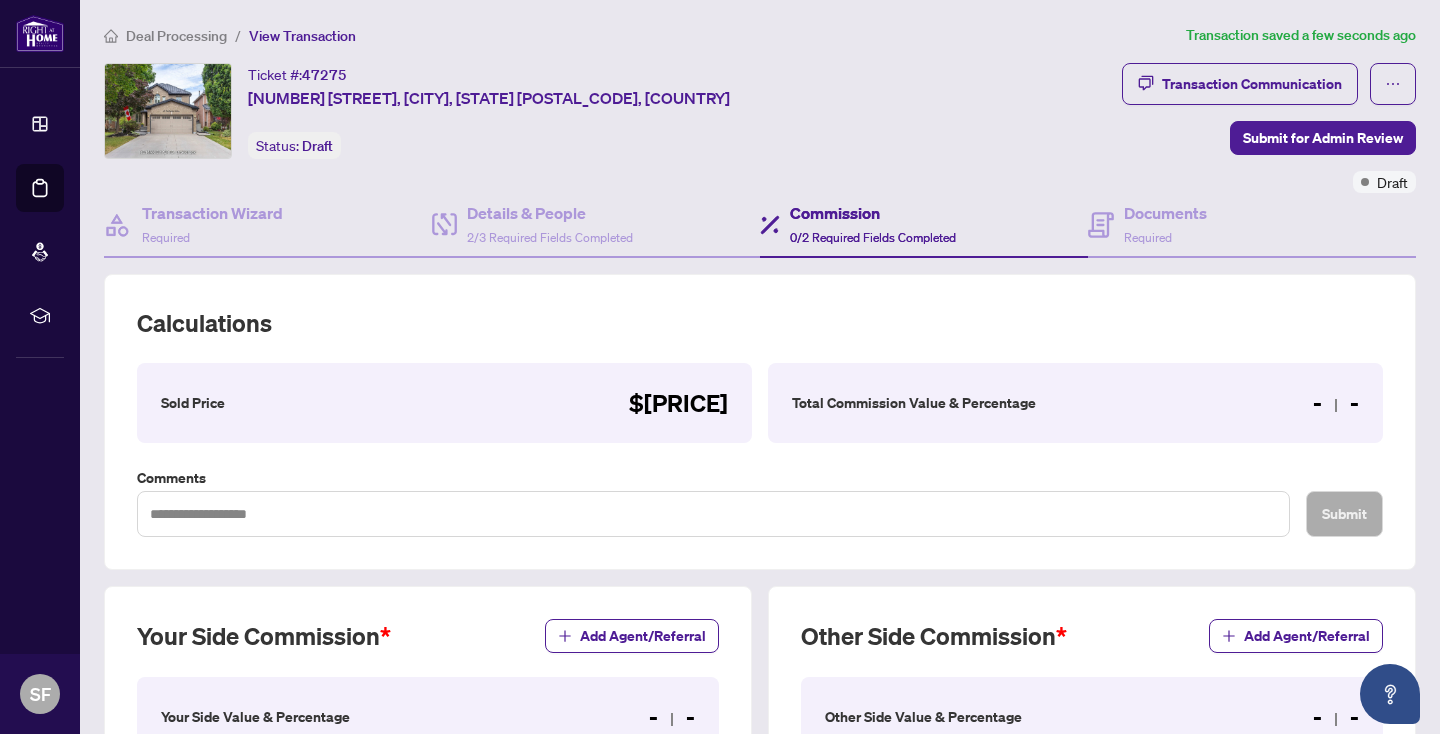 type on "**********" 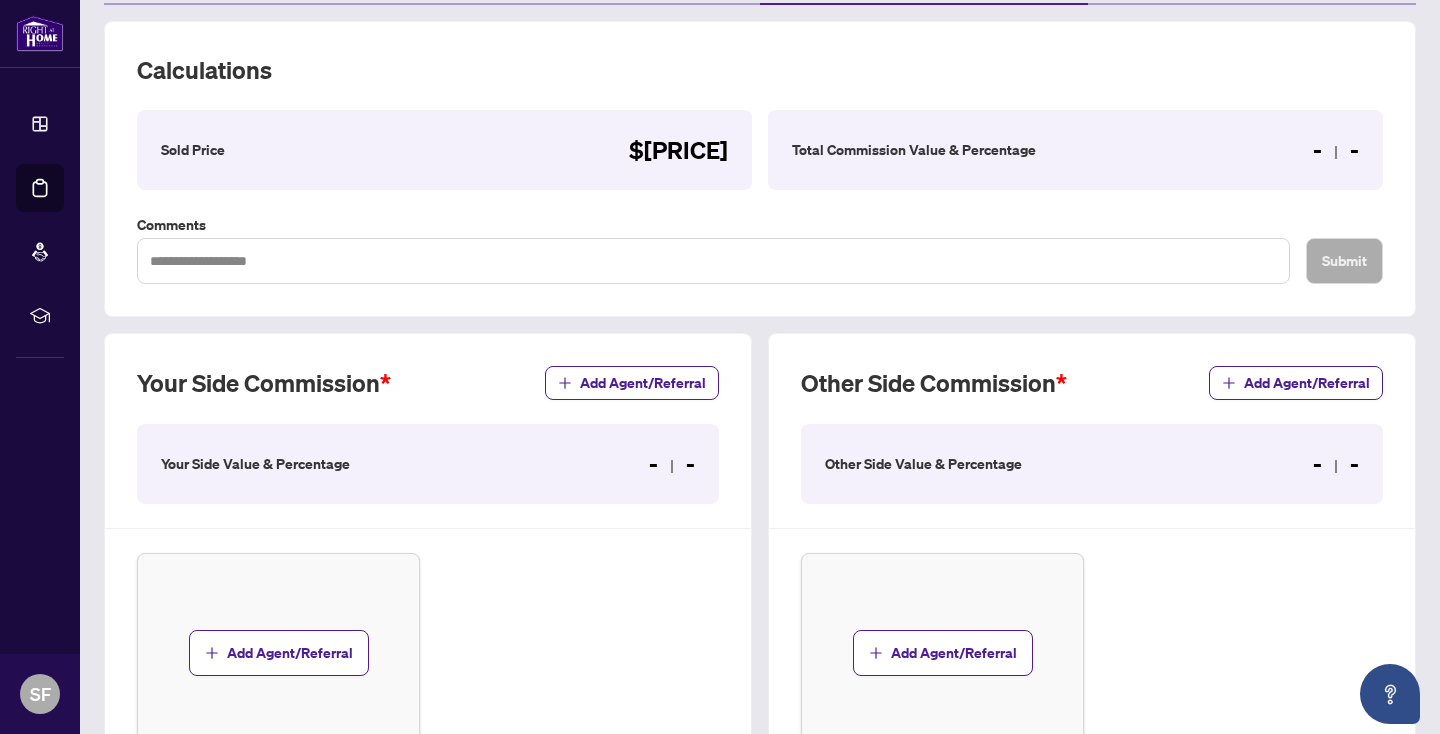scroll, scrollTop: 266, scrollLeft: 0, axis: vertical 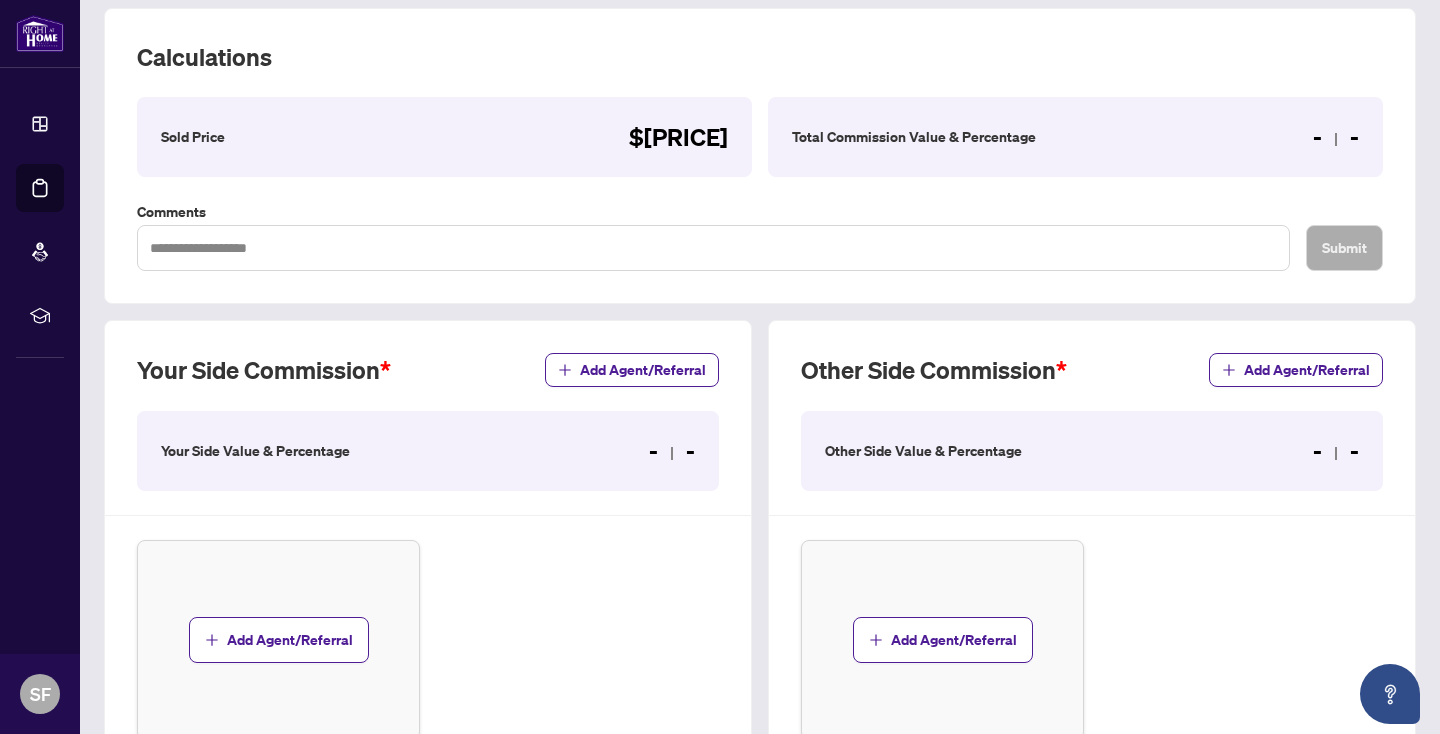 click on "Your Side Value & Percentage -     -" at bounding box center (428, 451) 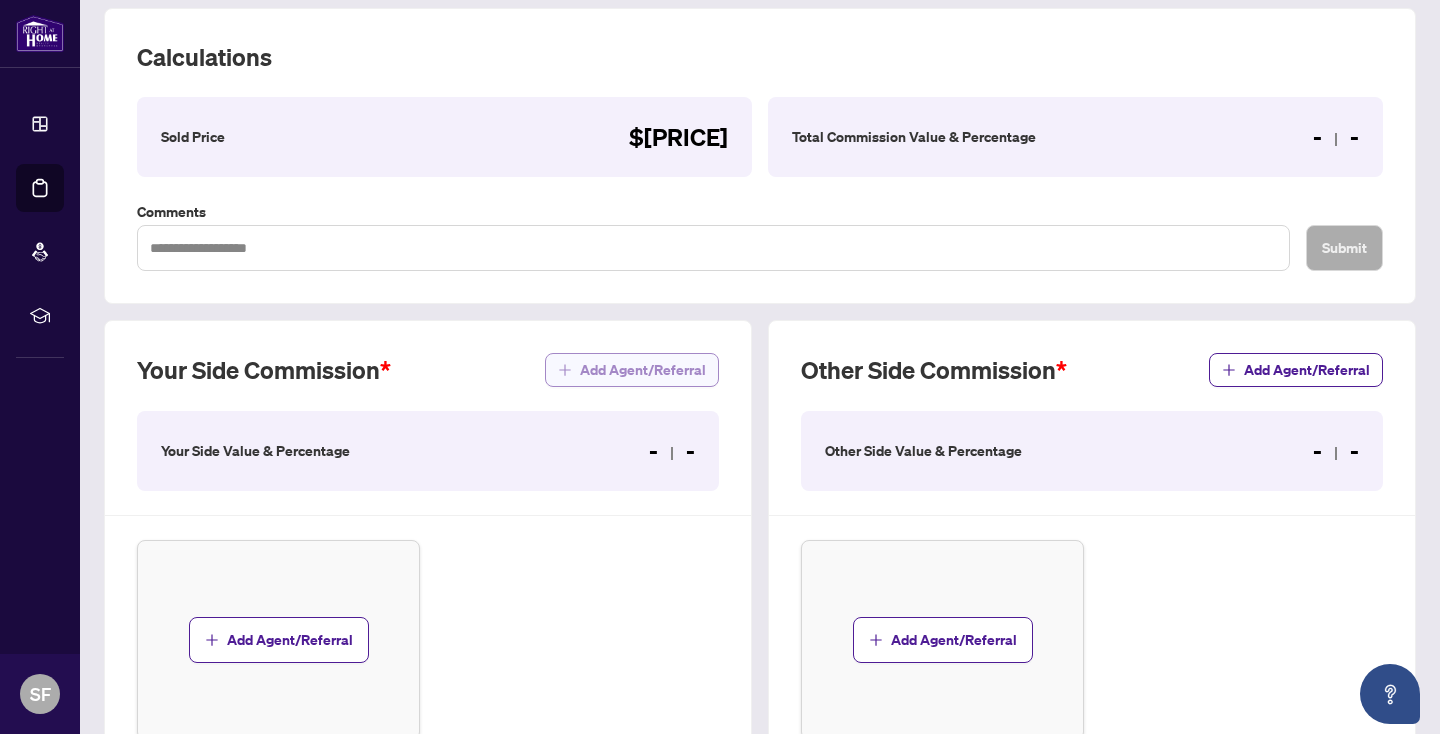 click on "Add Agent/Referral" at bounding box center (643, 370) 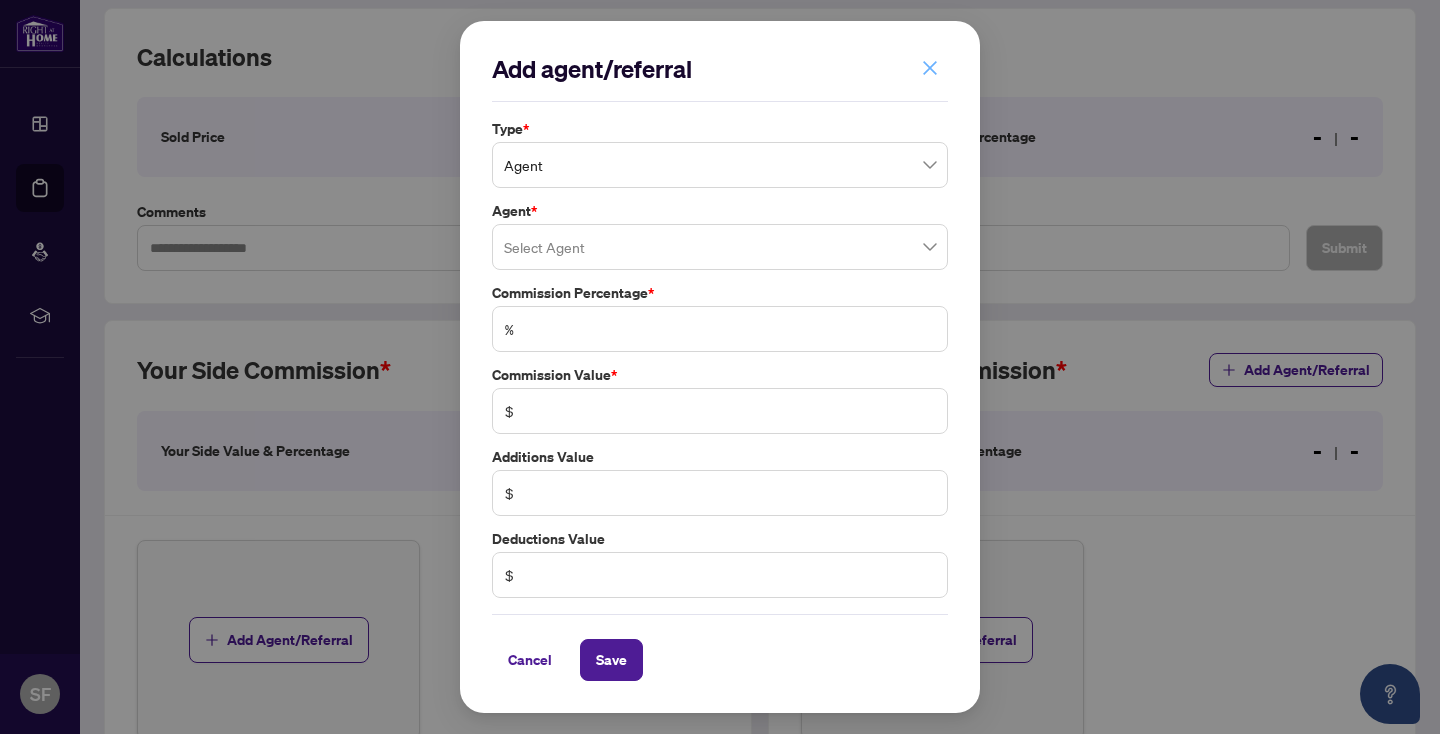 click 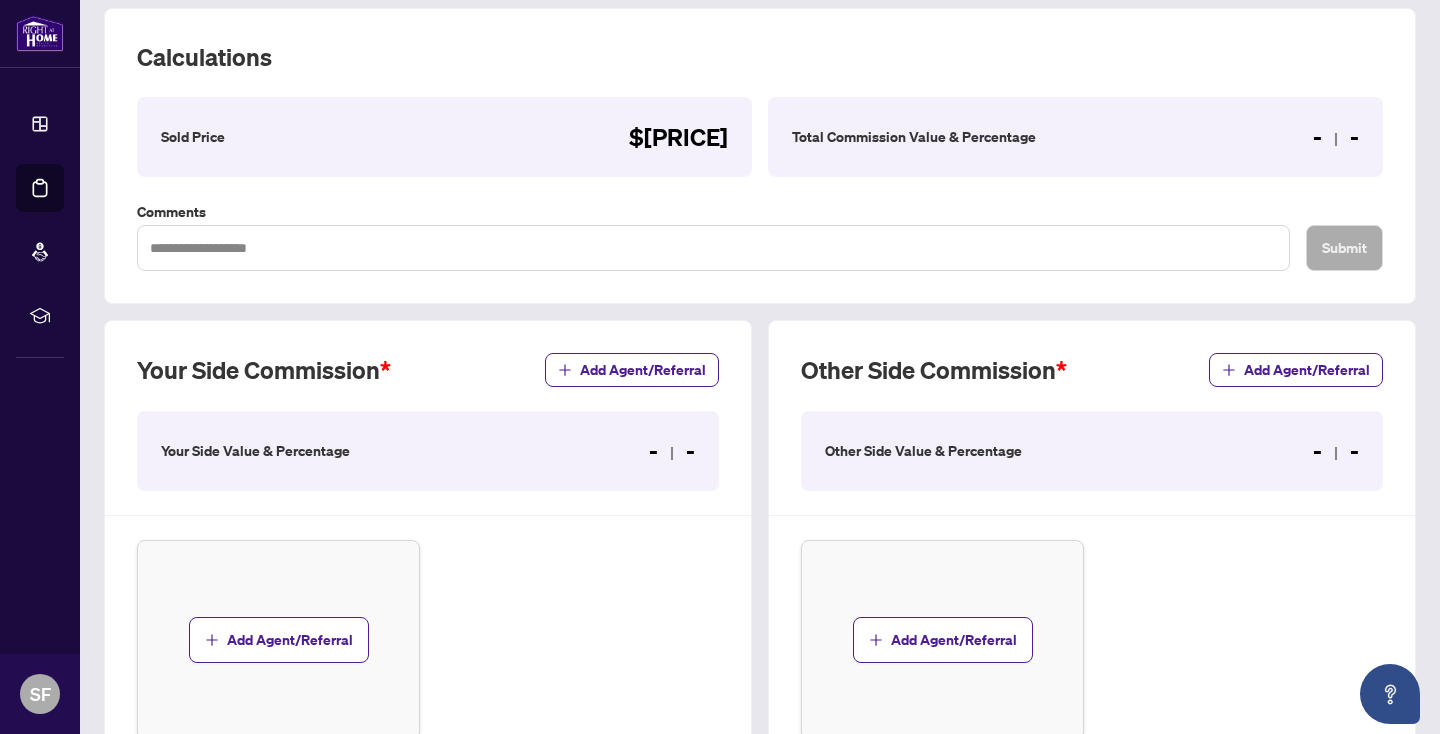 click on "Your Side Value & Percentage -     -" at bounding box center [428, 451] 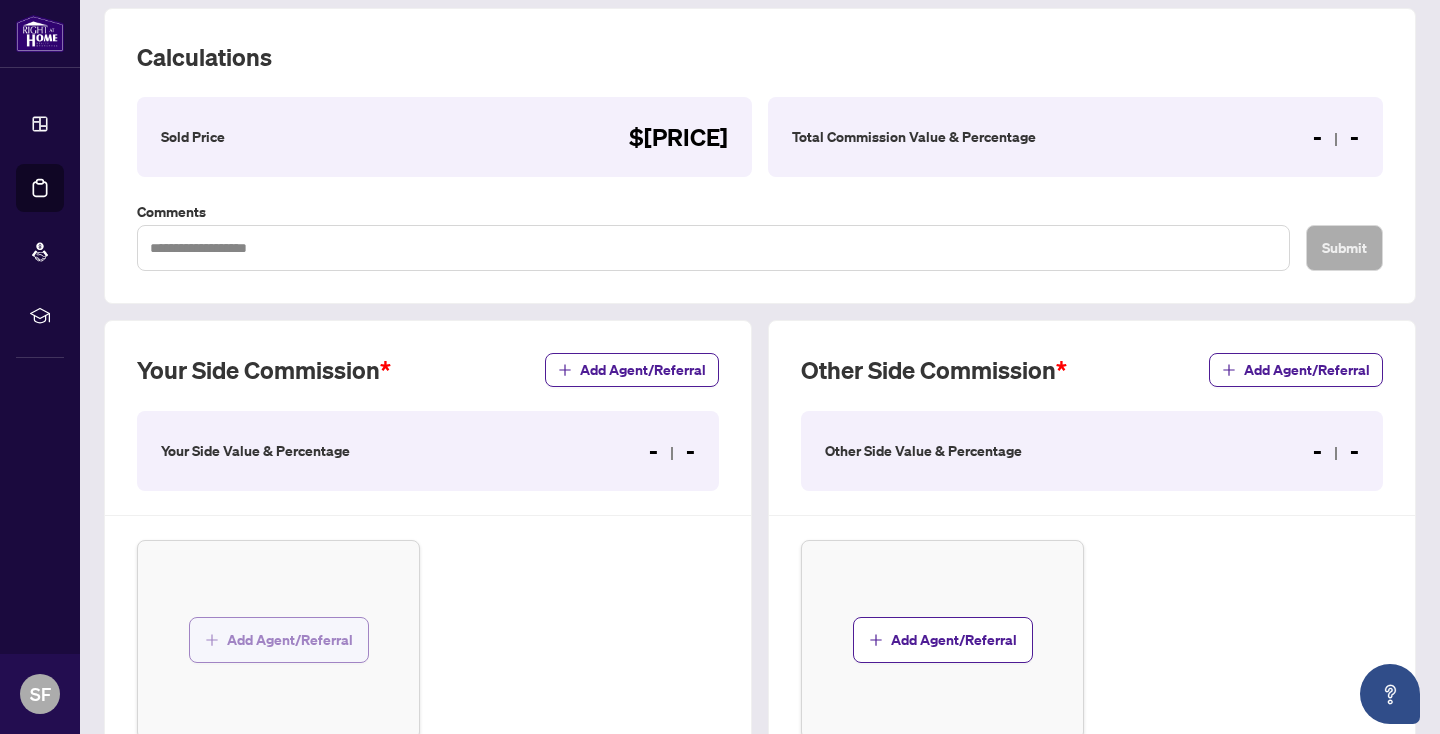 click on "Add Agent/Referral" at bounding box center (290, 640) 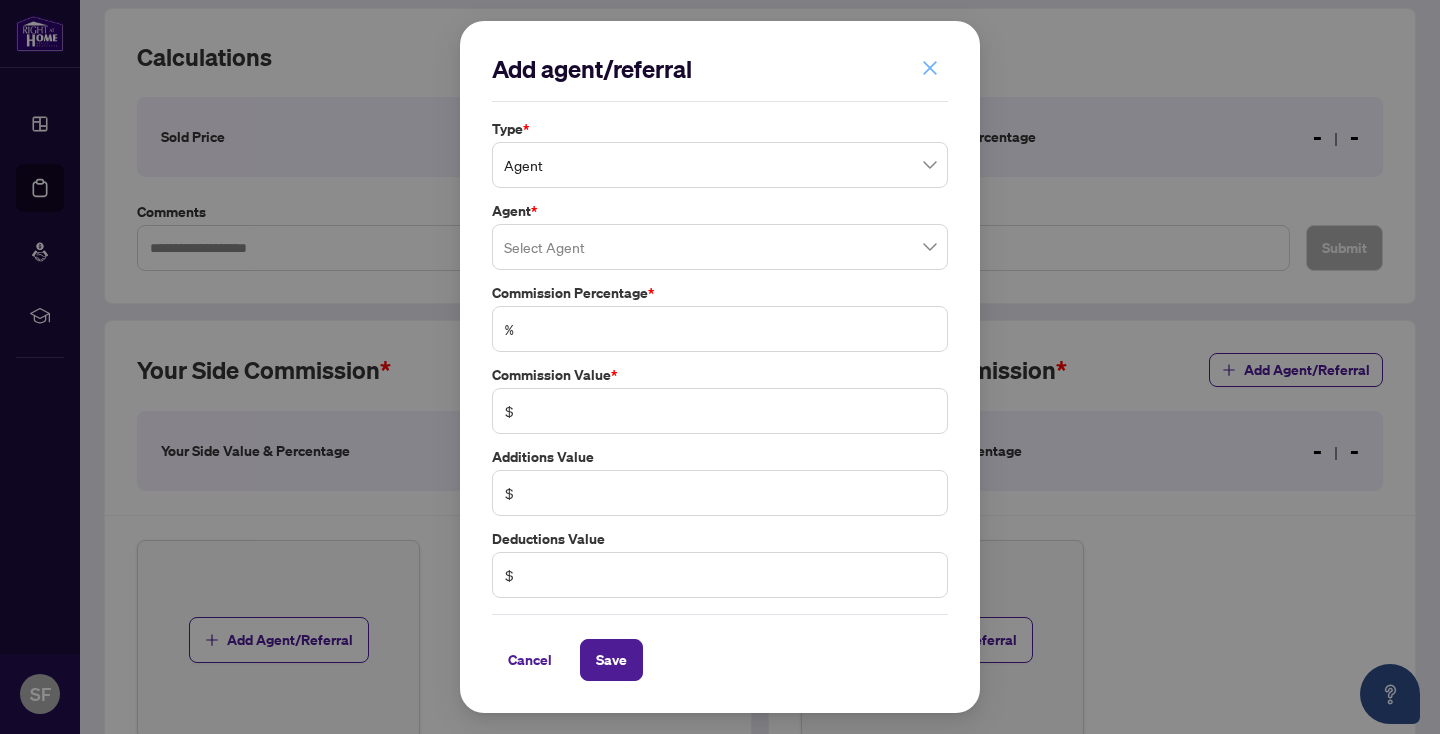 click 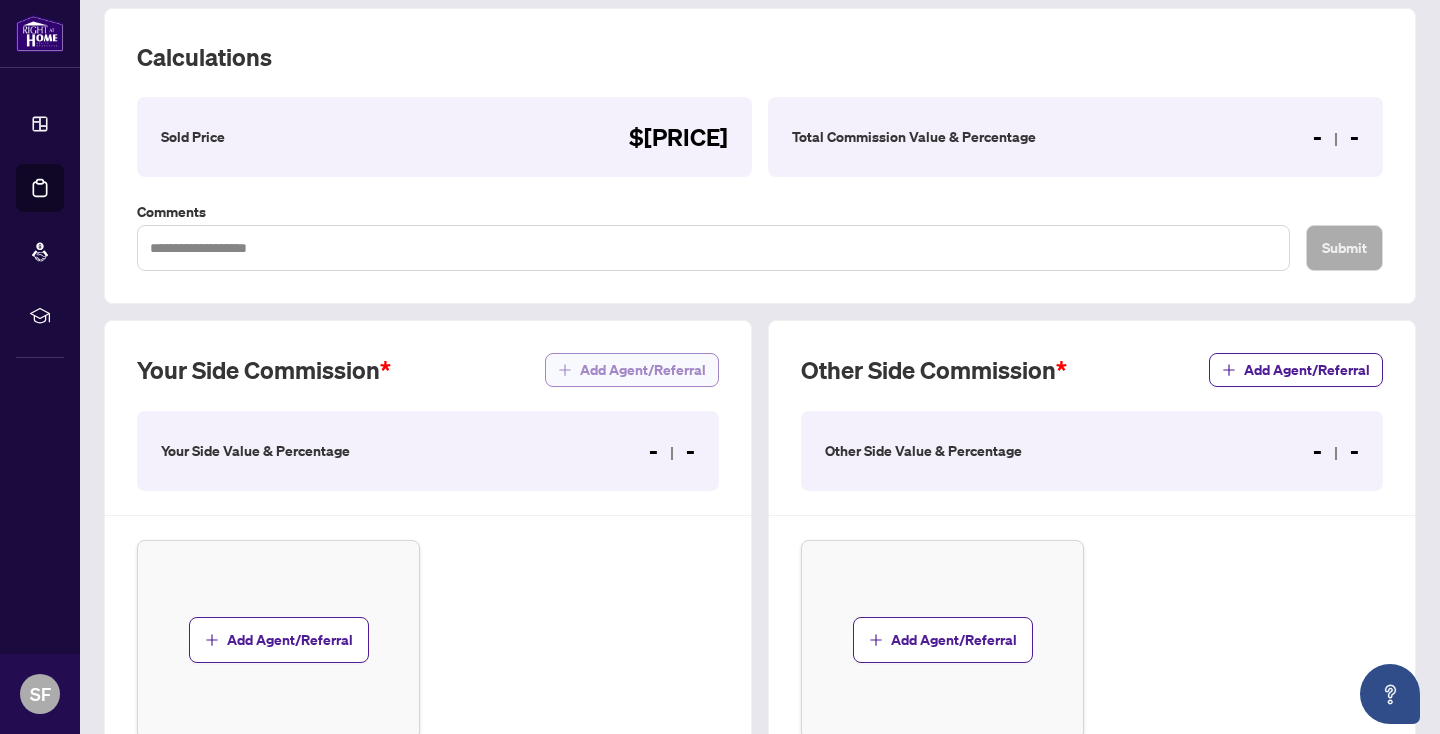 scroll, scrollTop: 456, scrollLeft: 0, axis: vertical 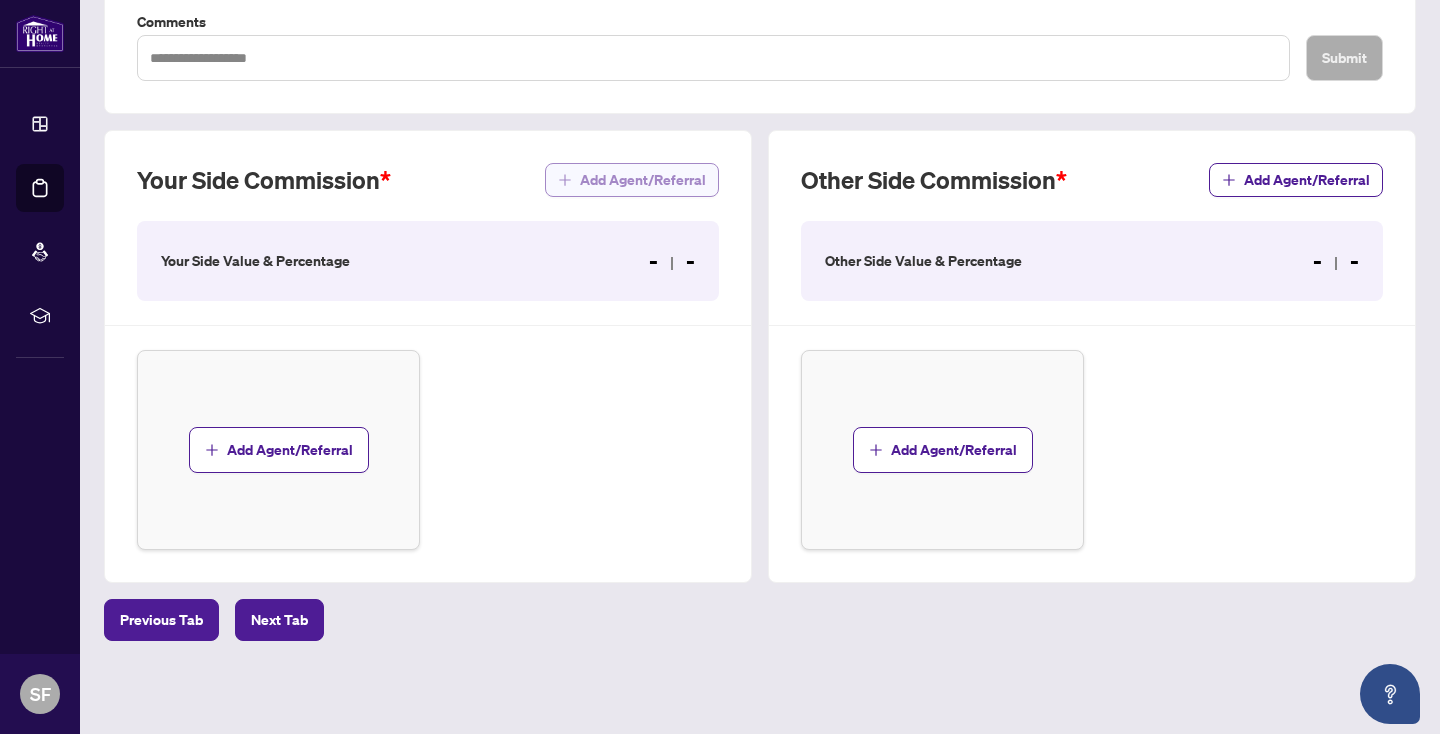 click on "Add Agent/Referral" at bounding box center (643, 180) 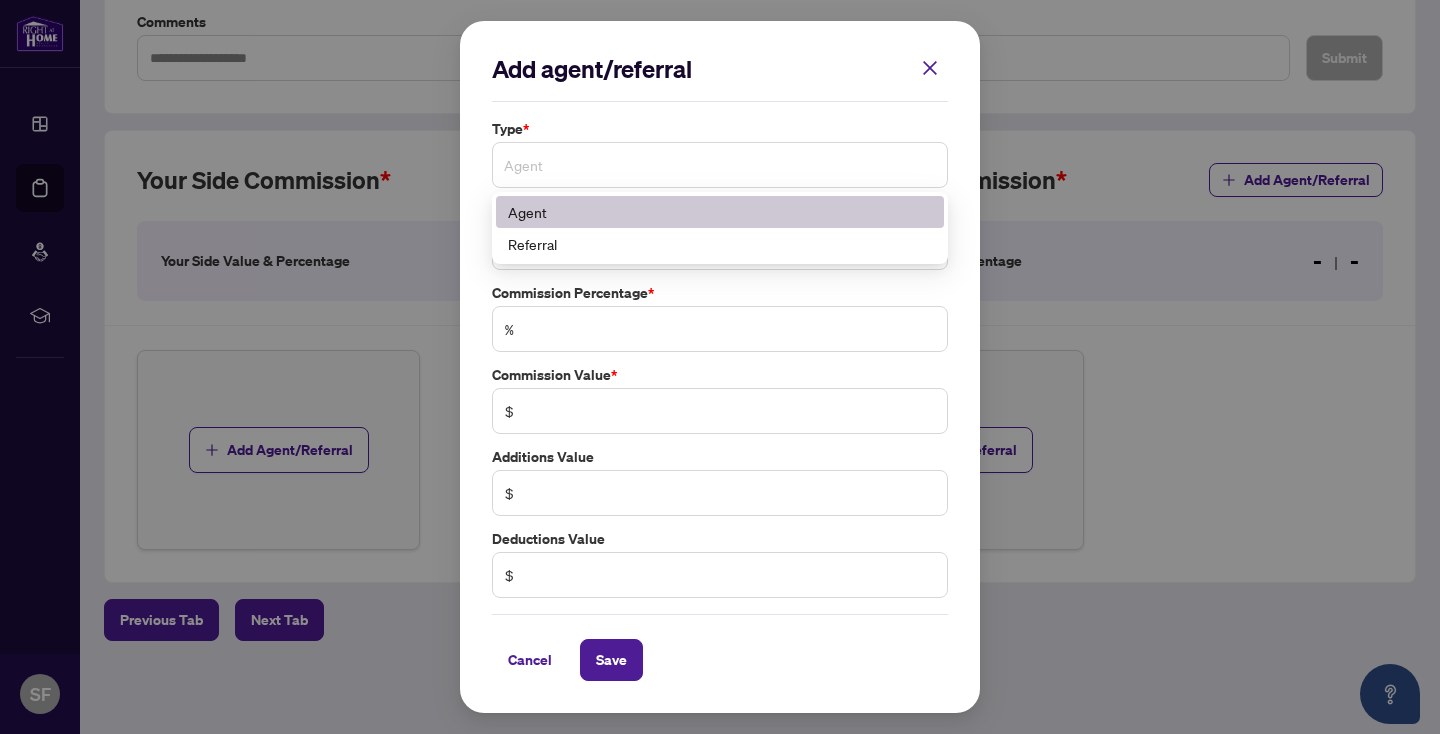 click on "Agent" at bounding box center (720, 165) 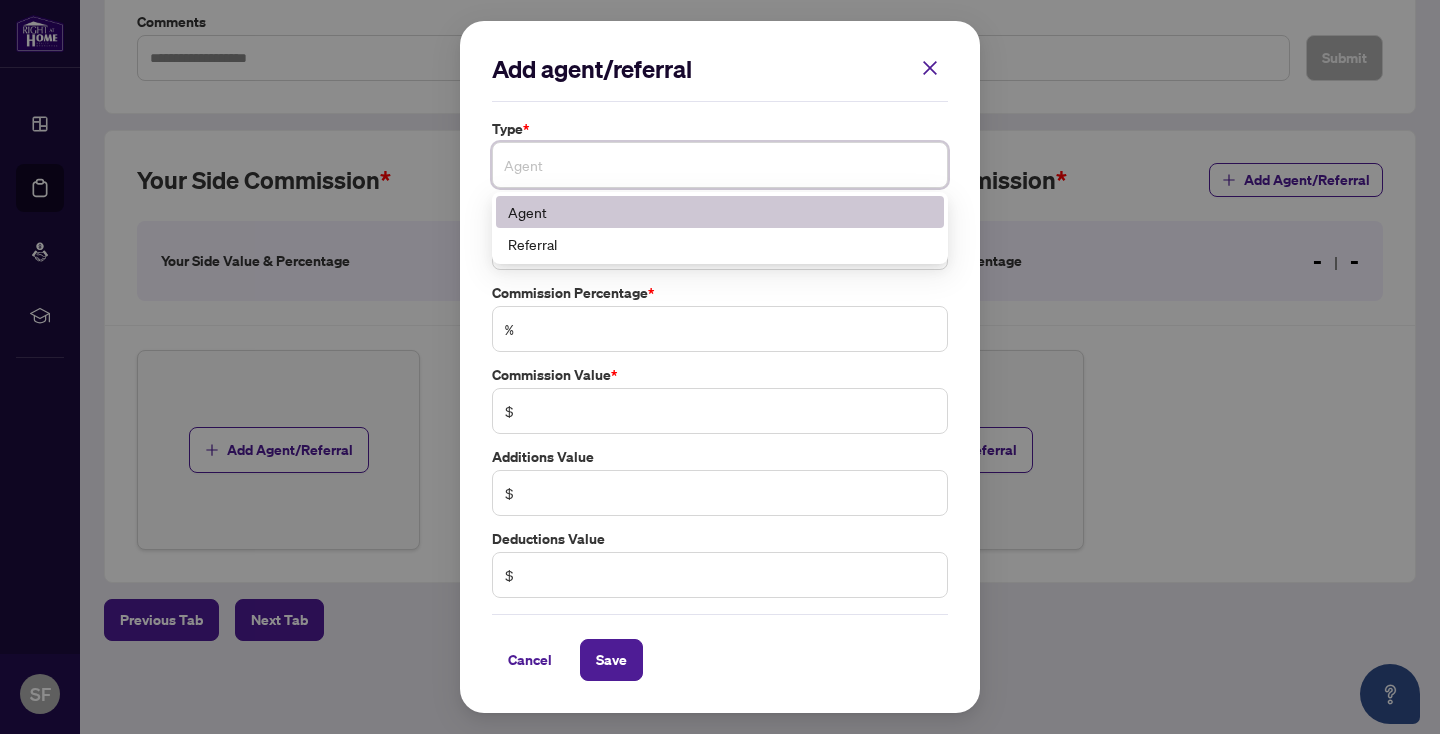 click on "Agent" at bounding box center [720, 212] 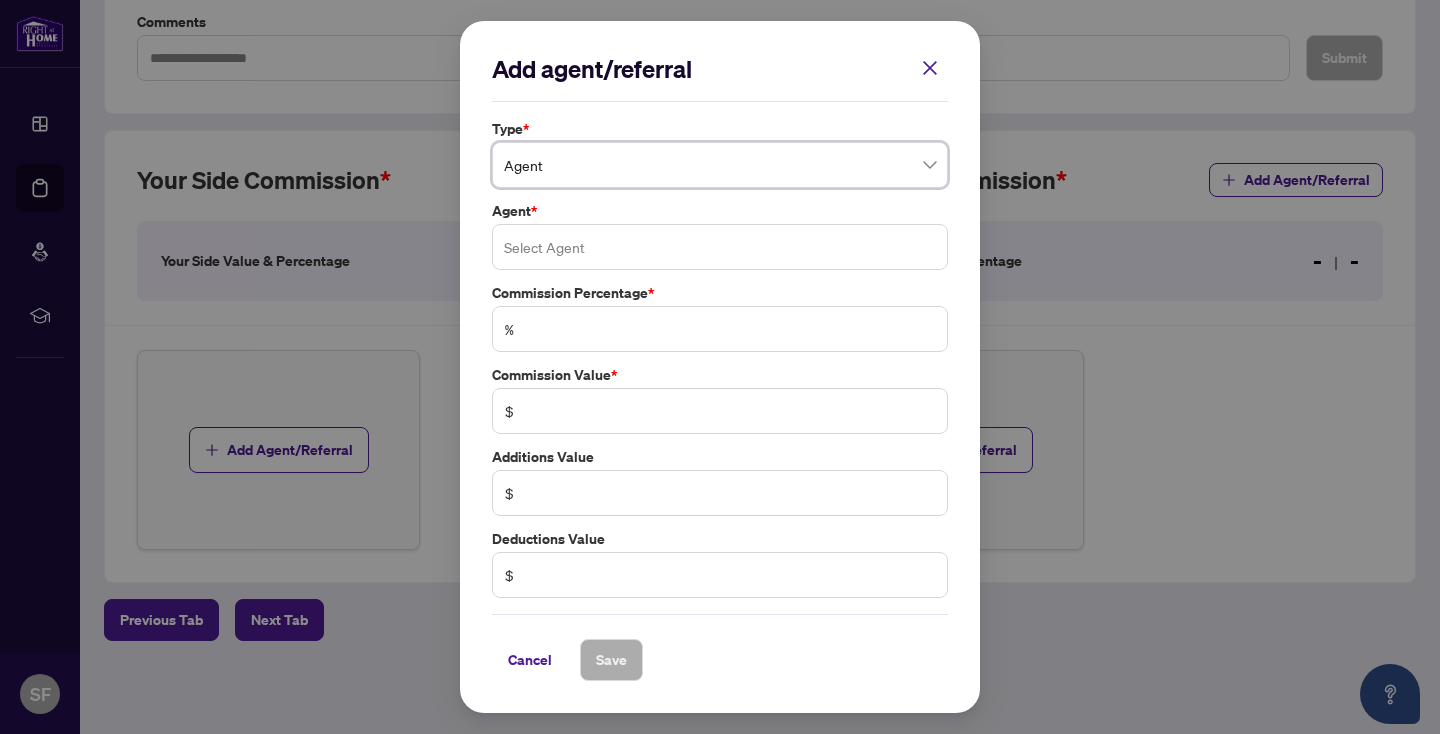 click at bounding box center (720, 247) 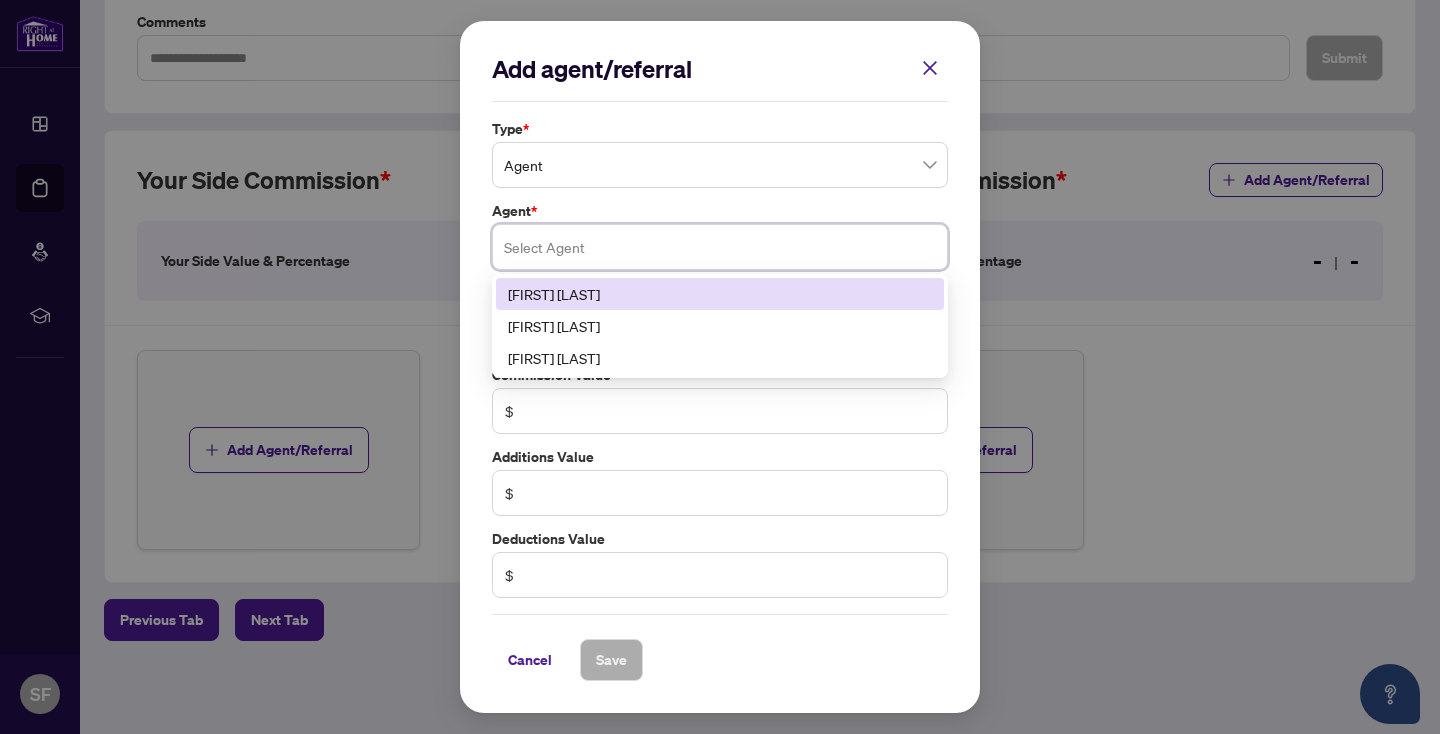 click on "[FIRST] [LAST]" at bounding box center [720, 294] 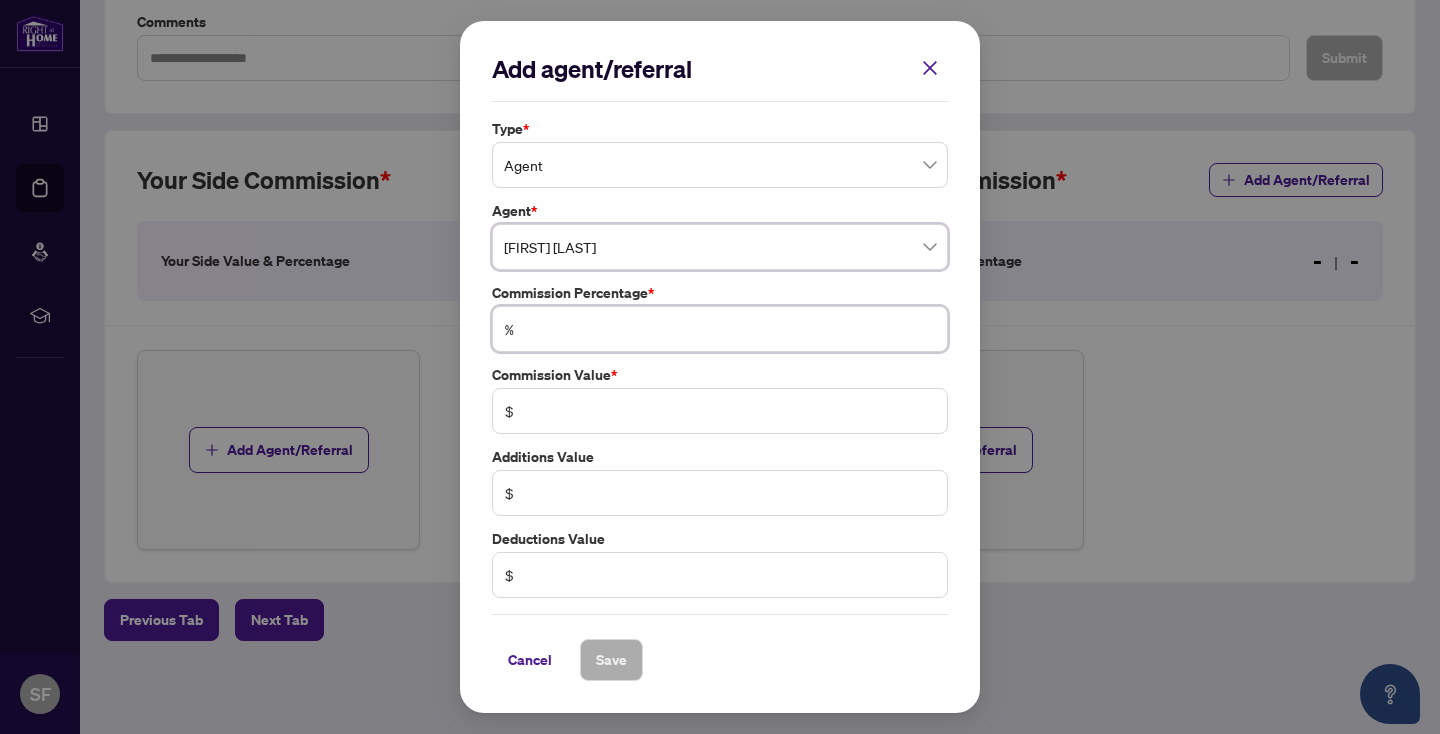click at bounding box center (730, 329) 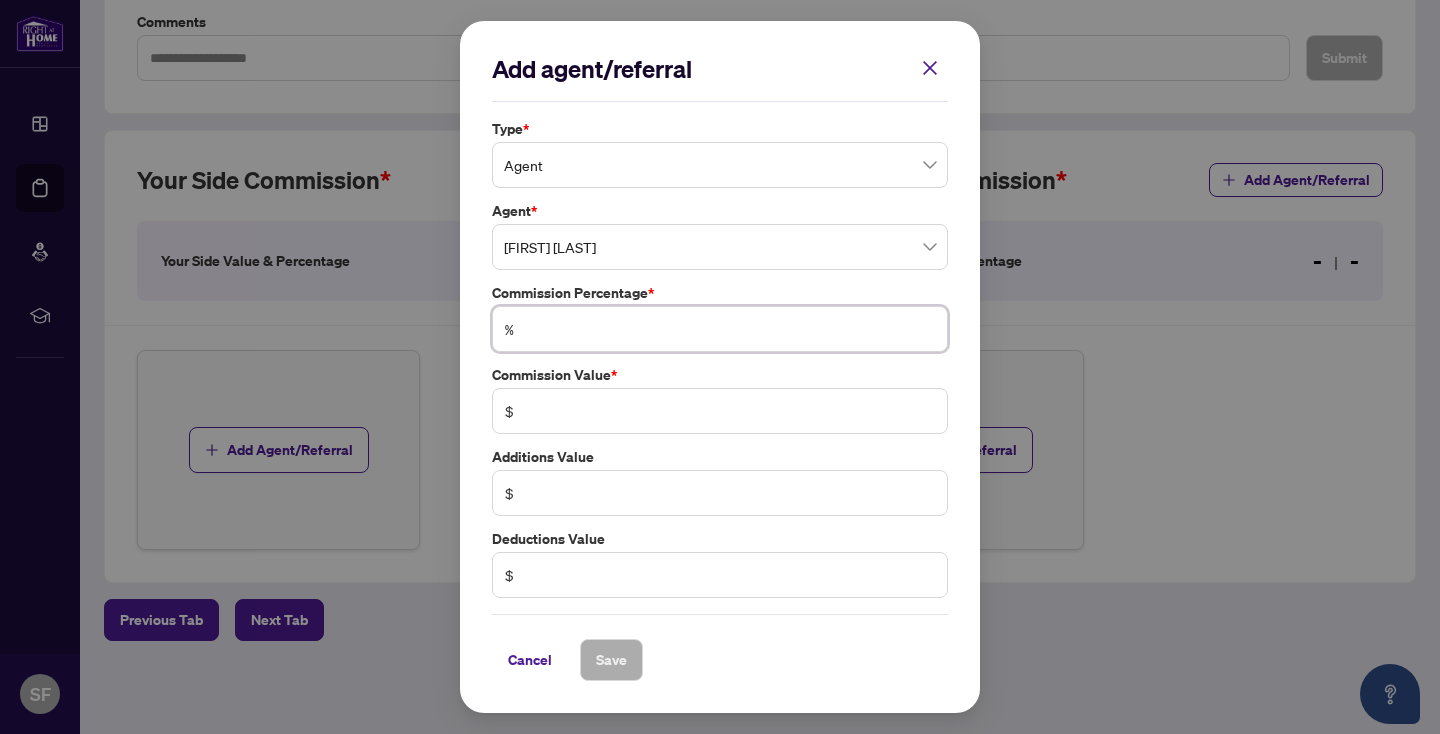 type on "*" 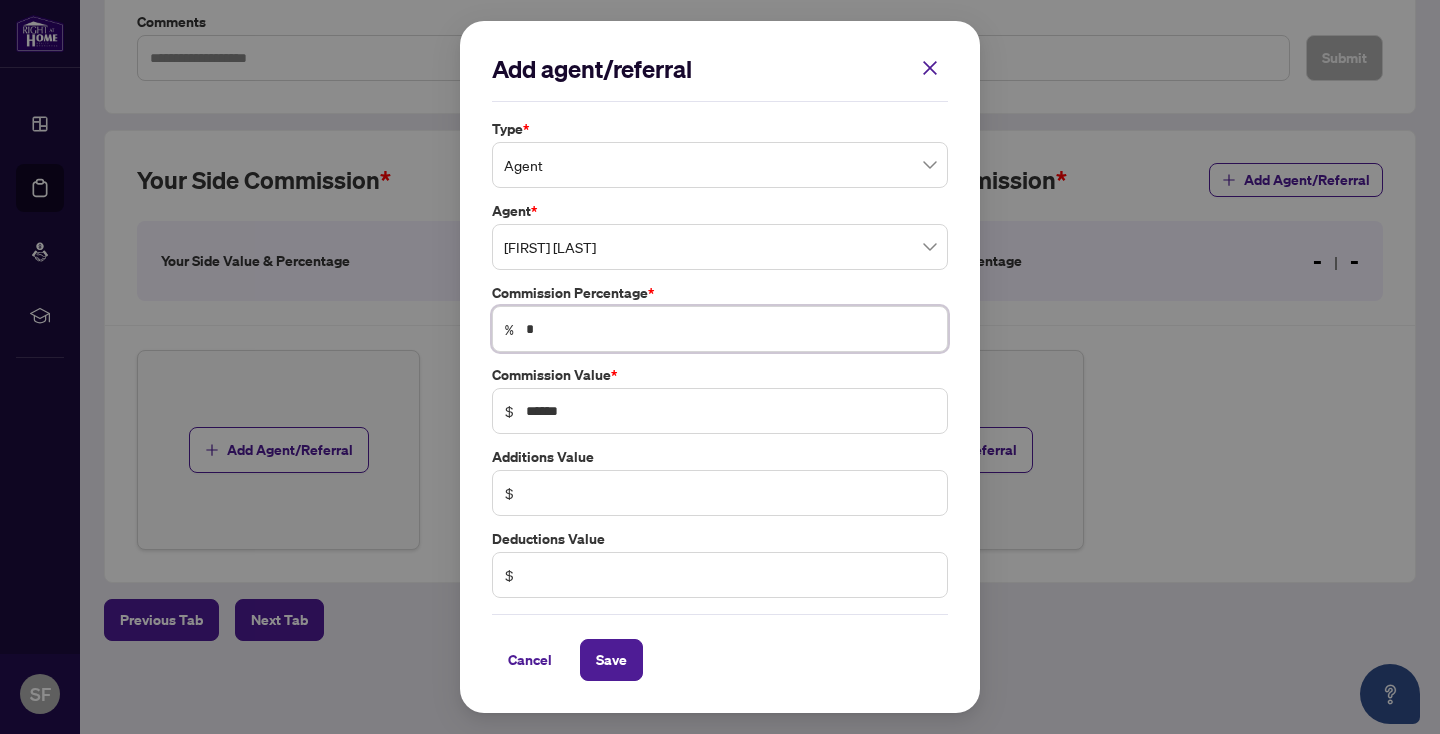 type on "**" 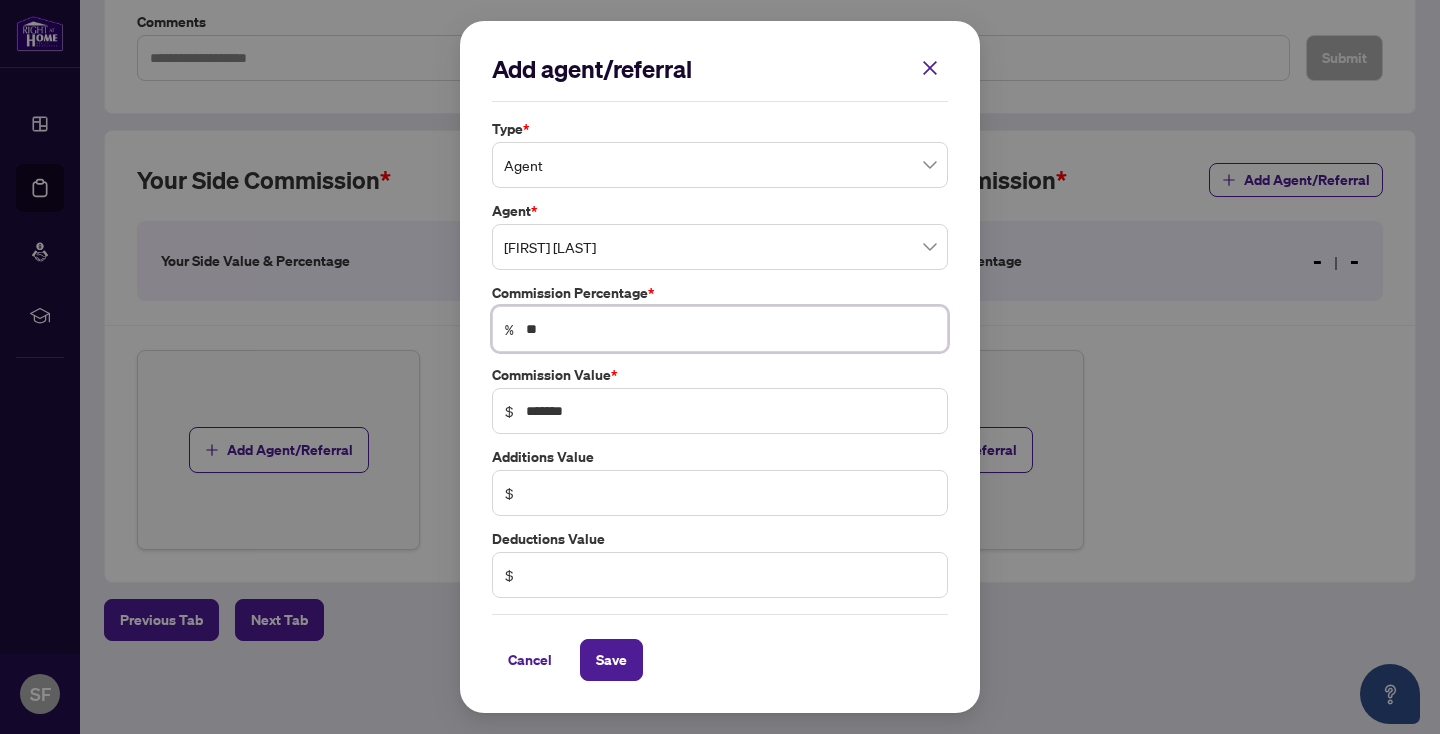 type on "*" 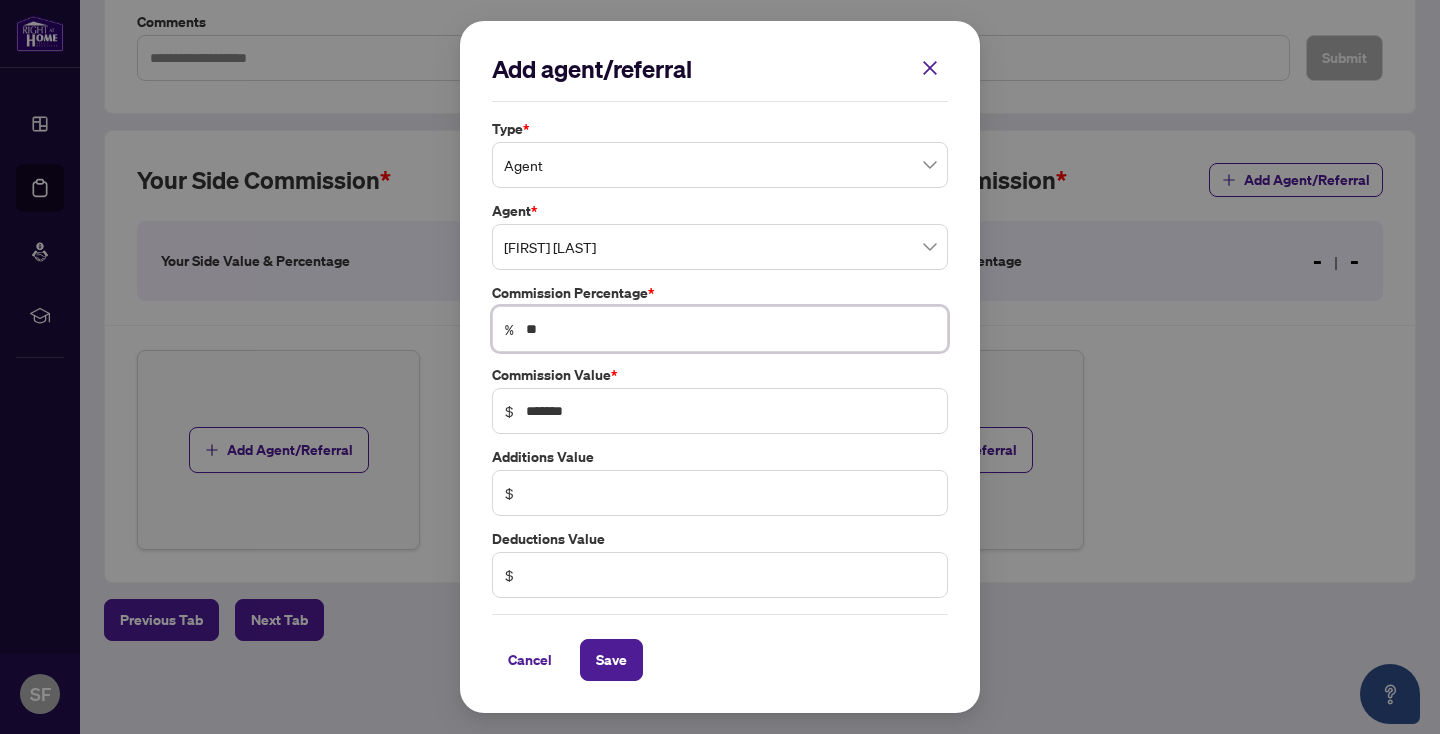 type on "******" 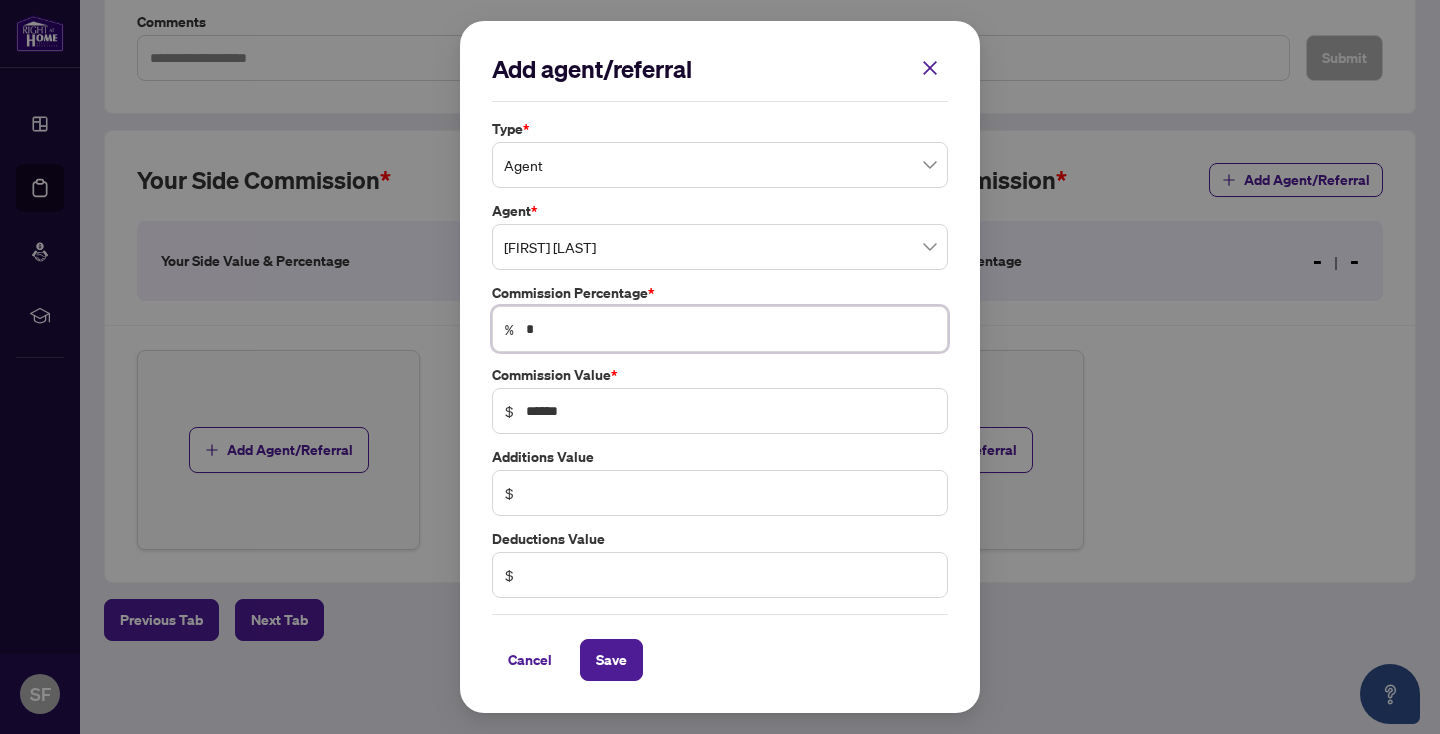 type 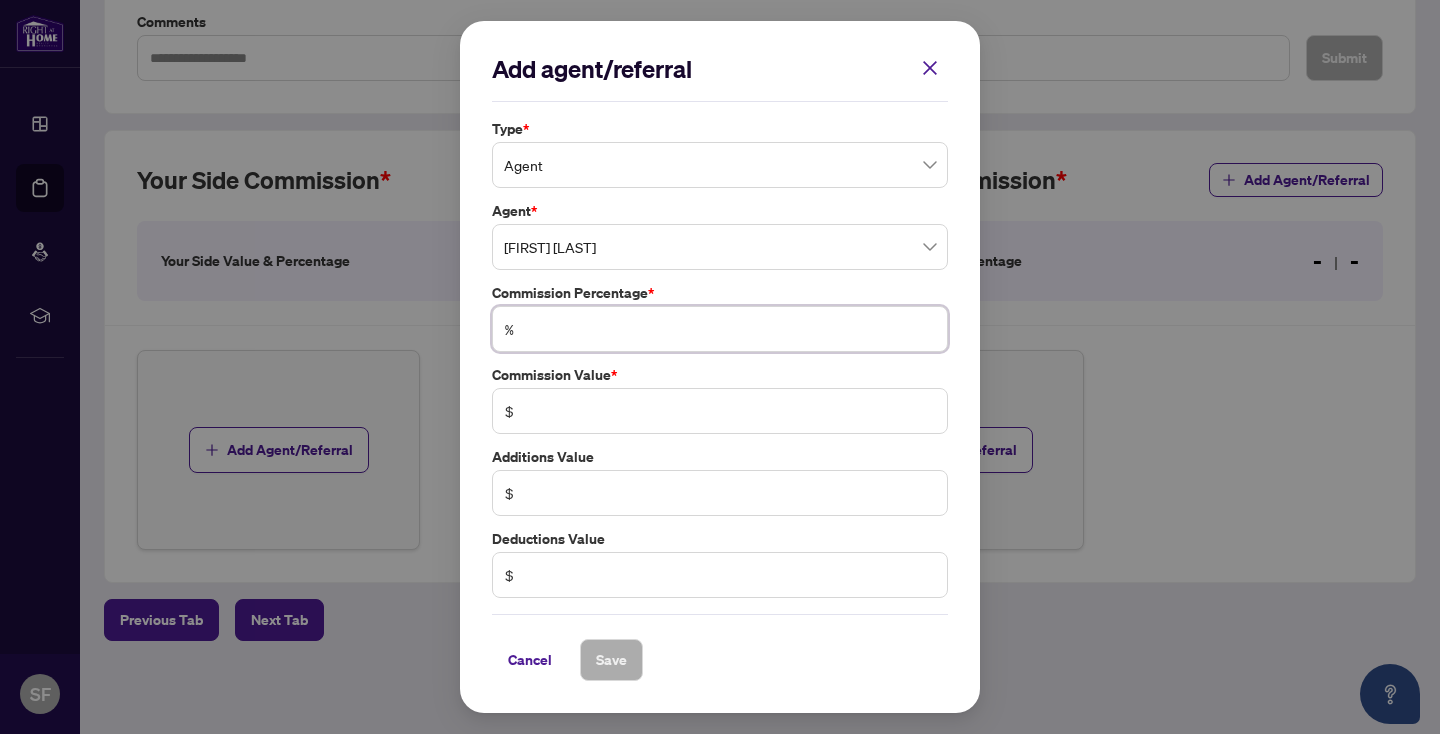 type on "*" 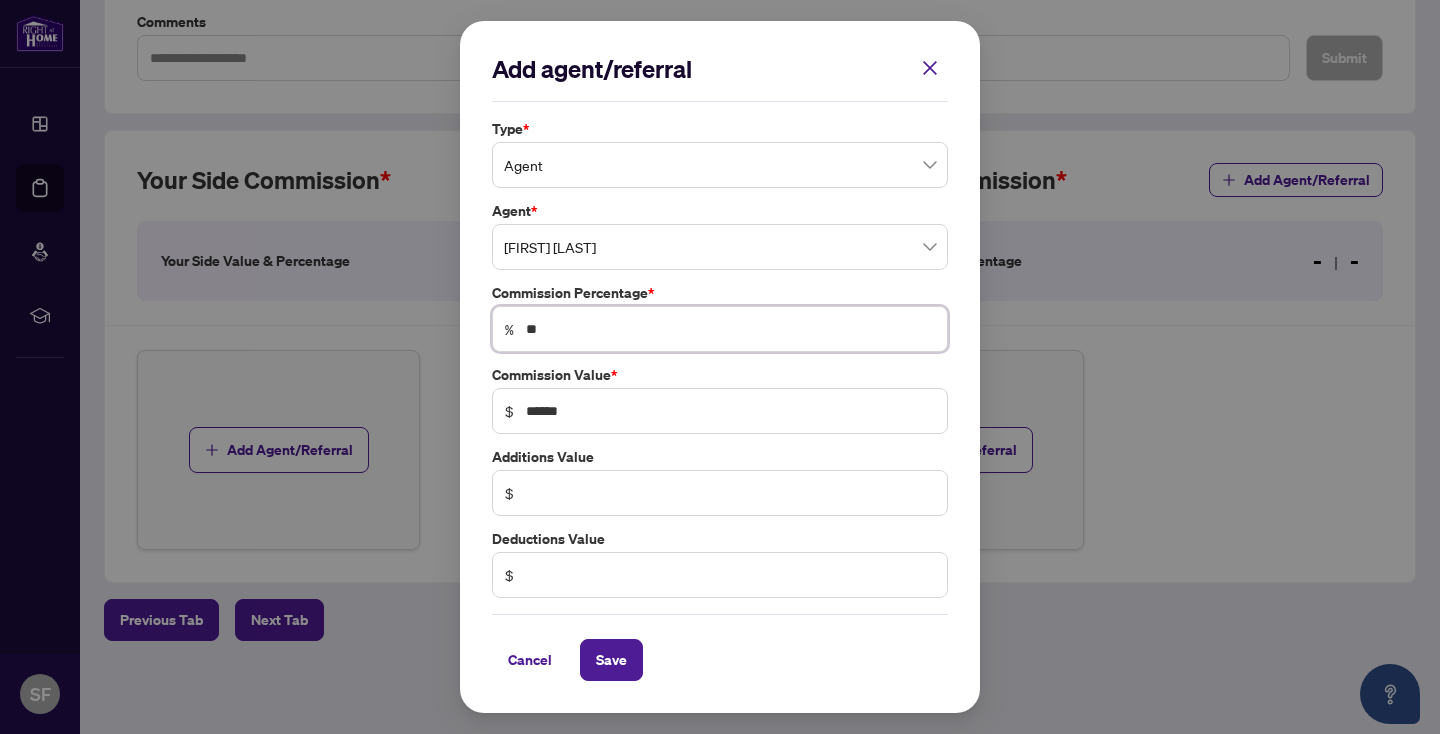 type on "***" 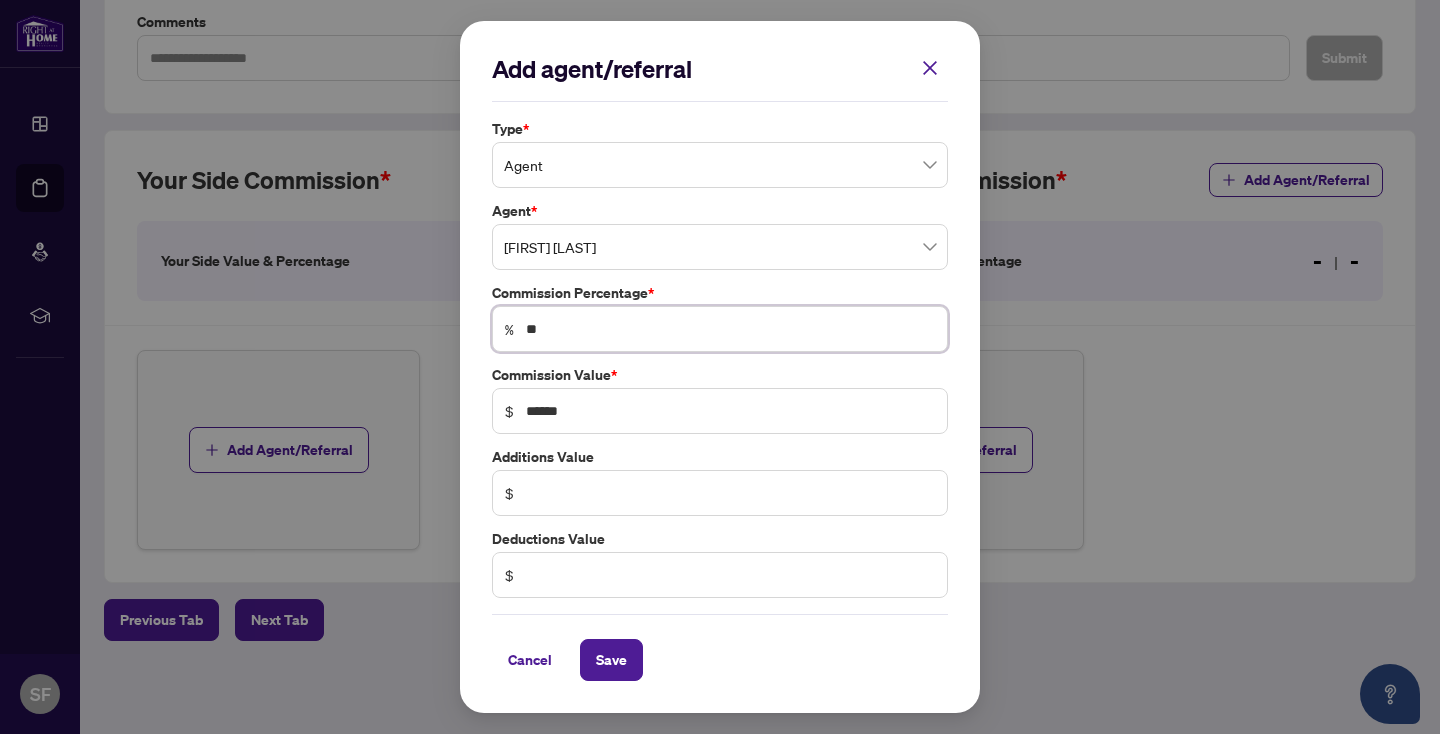 type on "******" 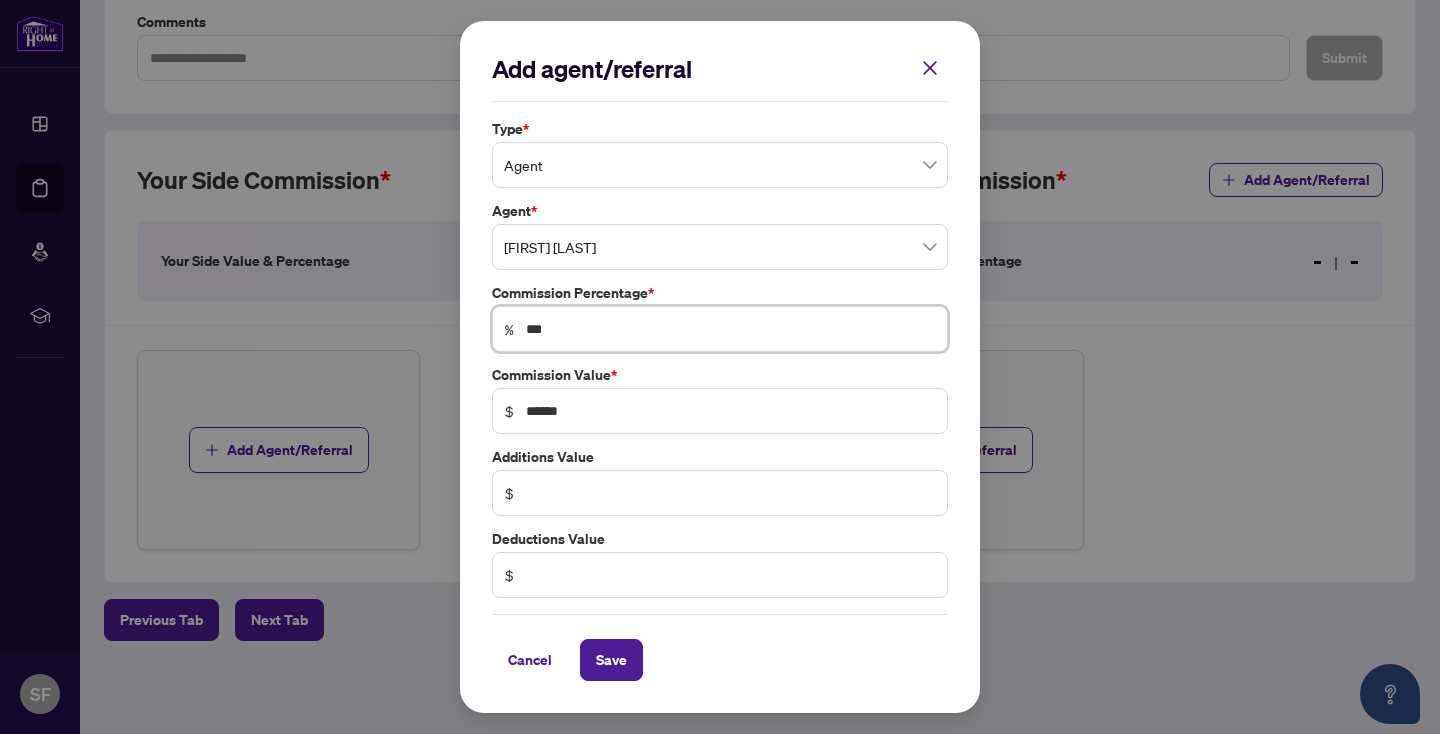type on "****" 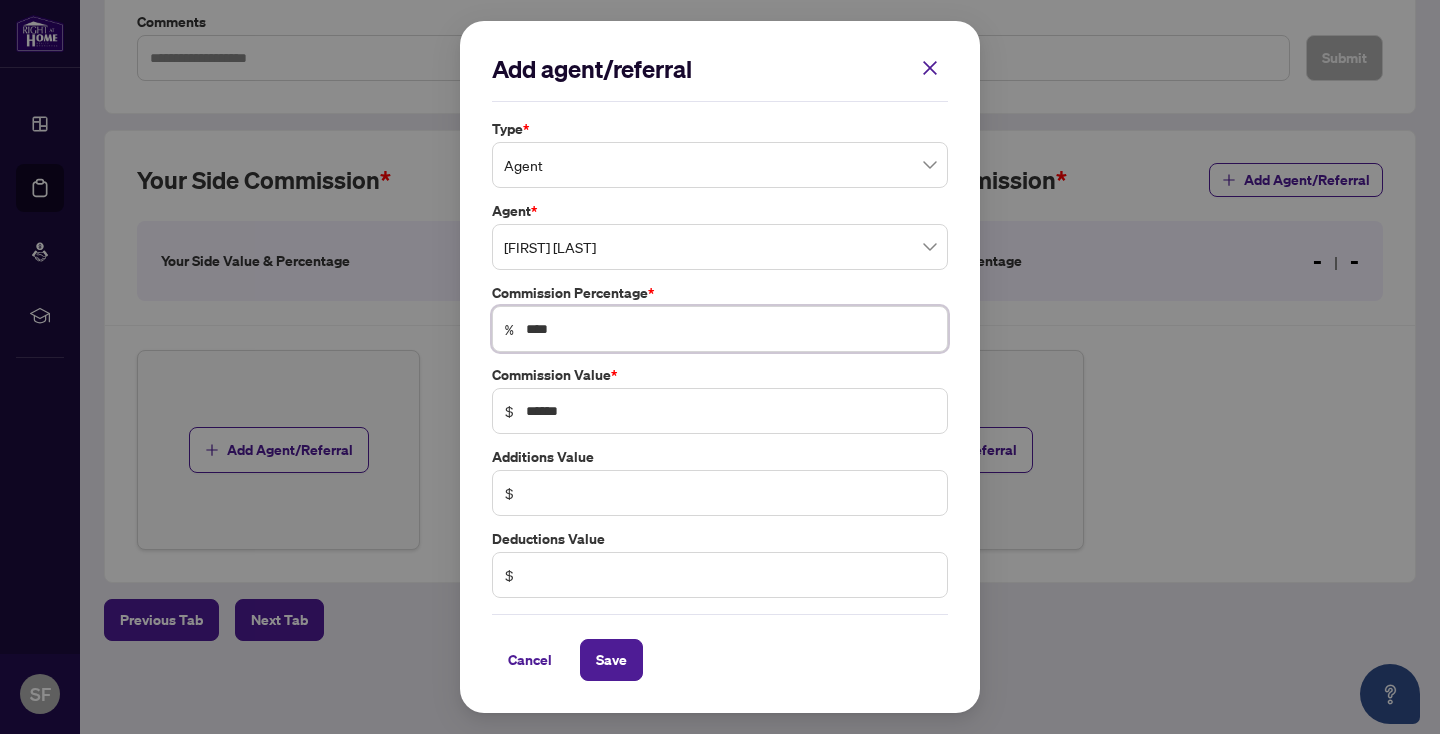 click on "****" at bounding box center [730, 329] 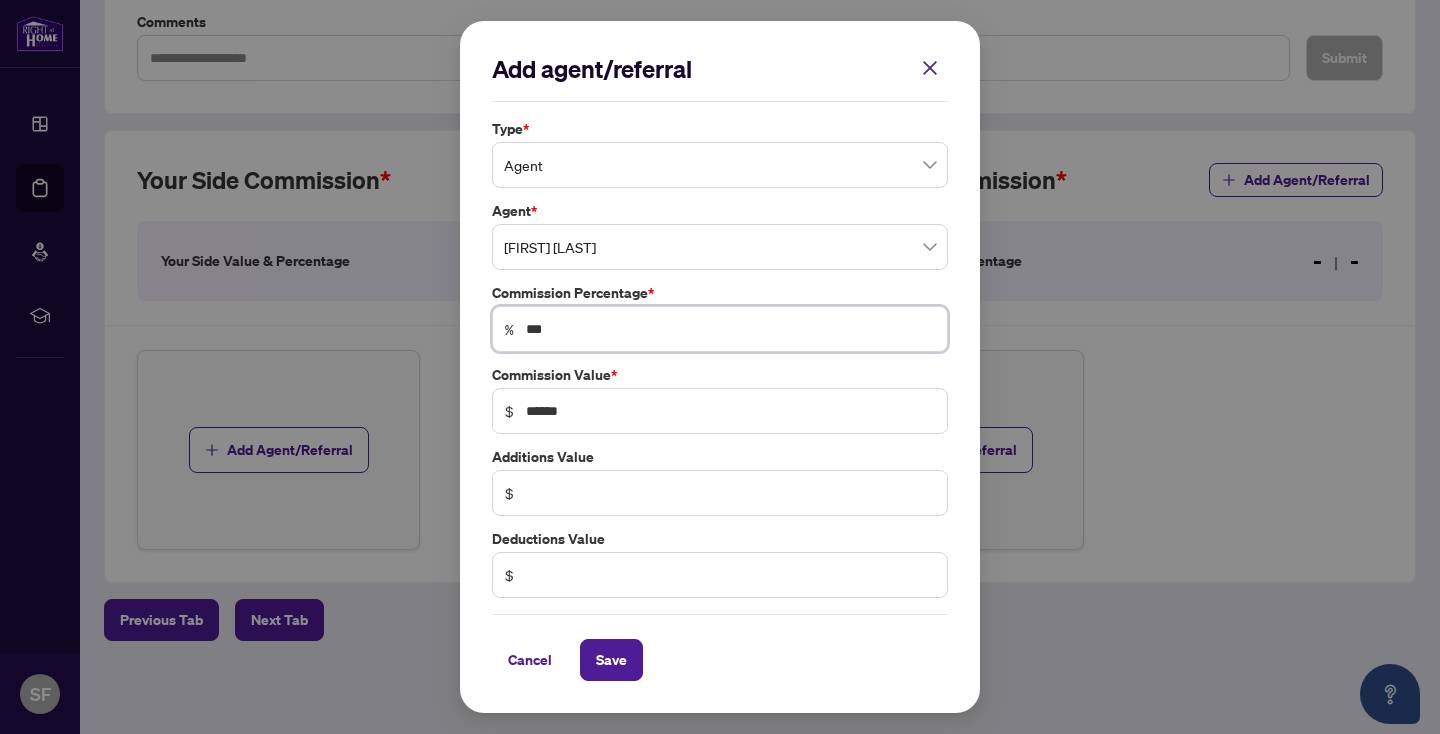 type on "**" 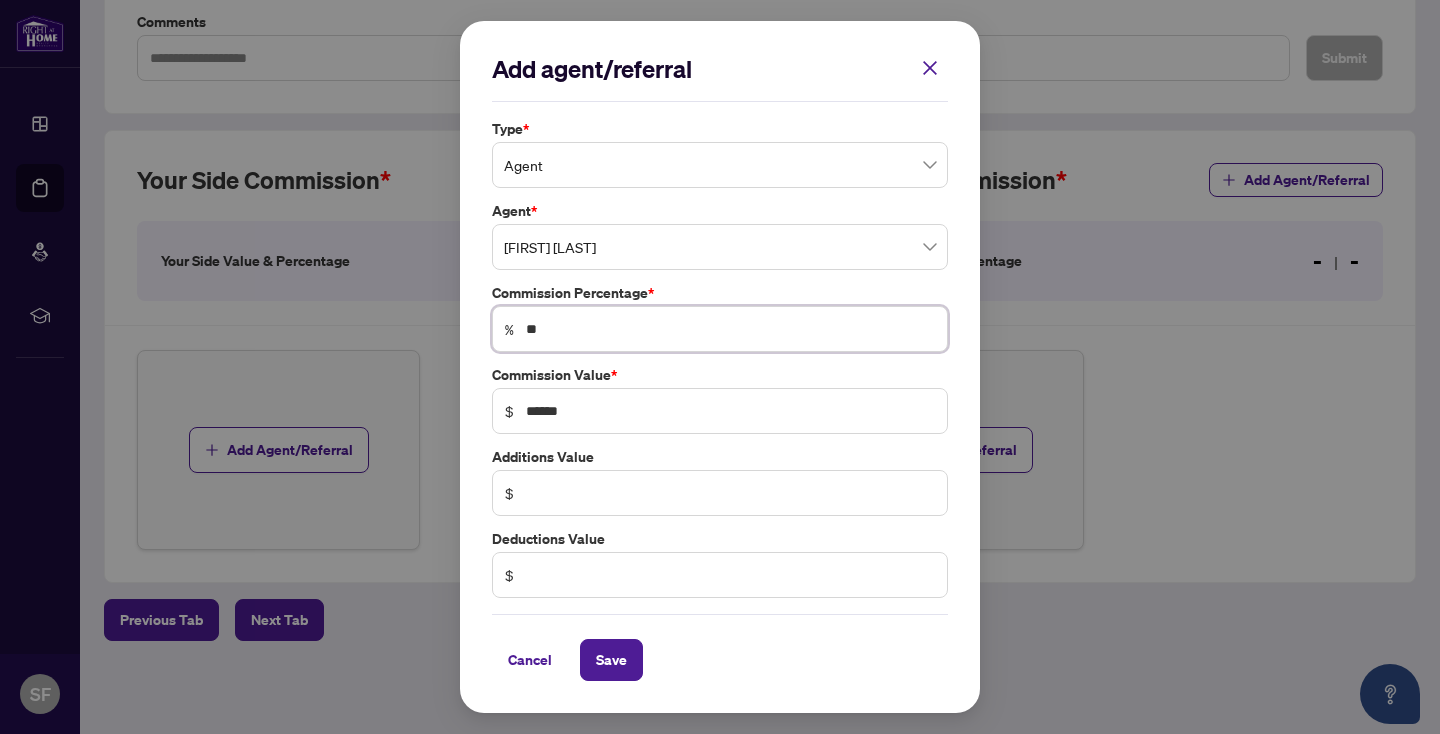 type on "***" 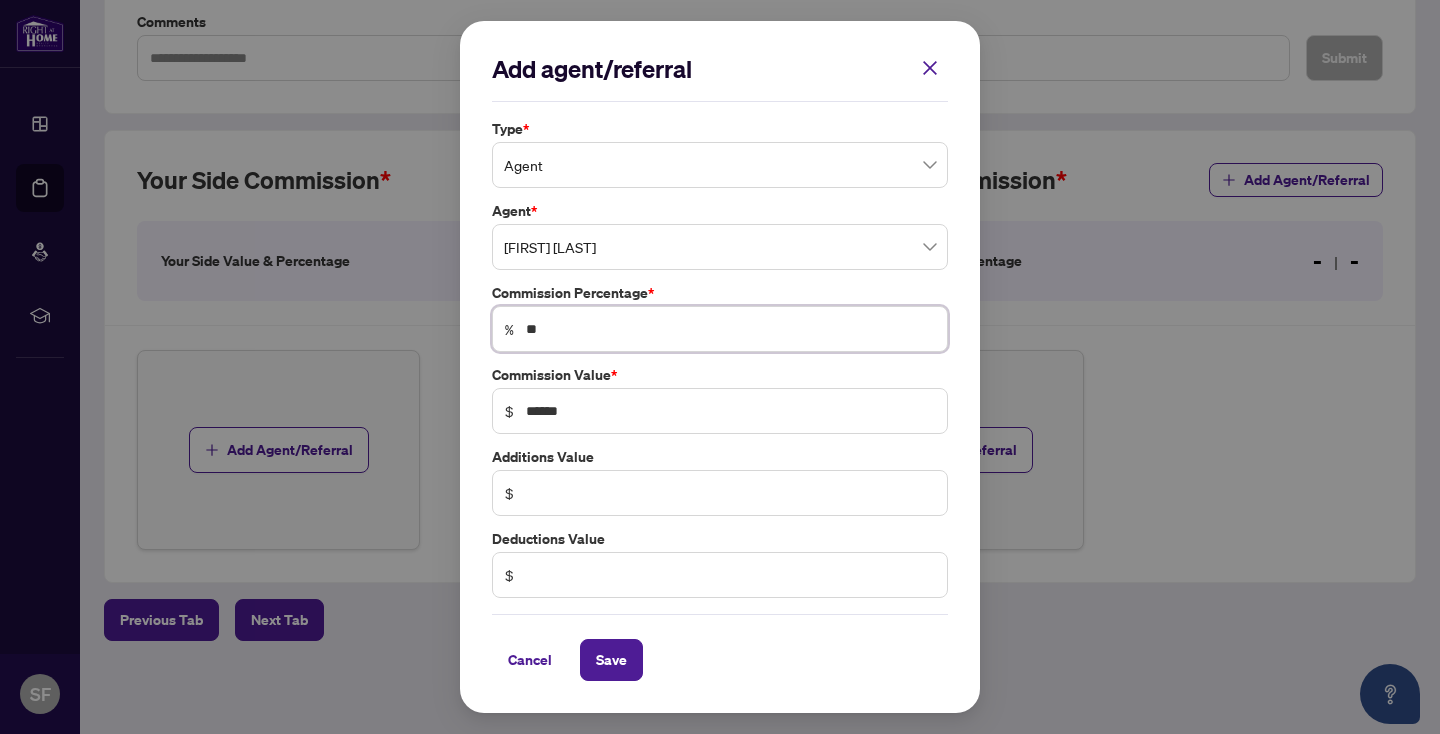 type on "******" 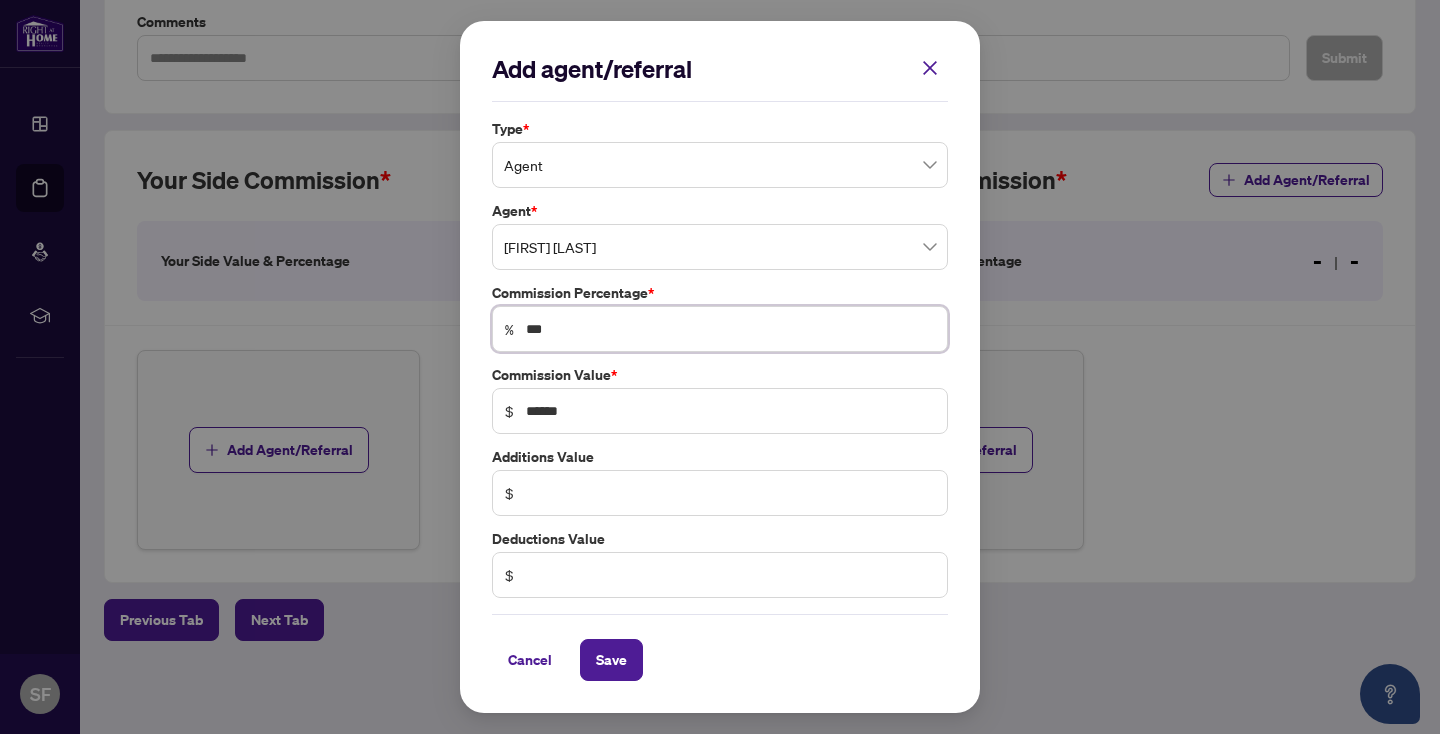 type on "****" 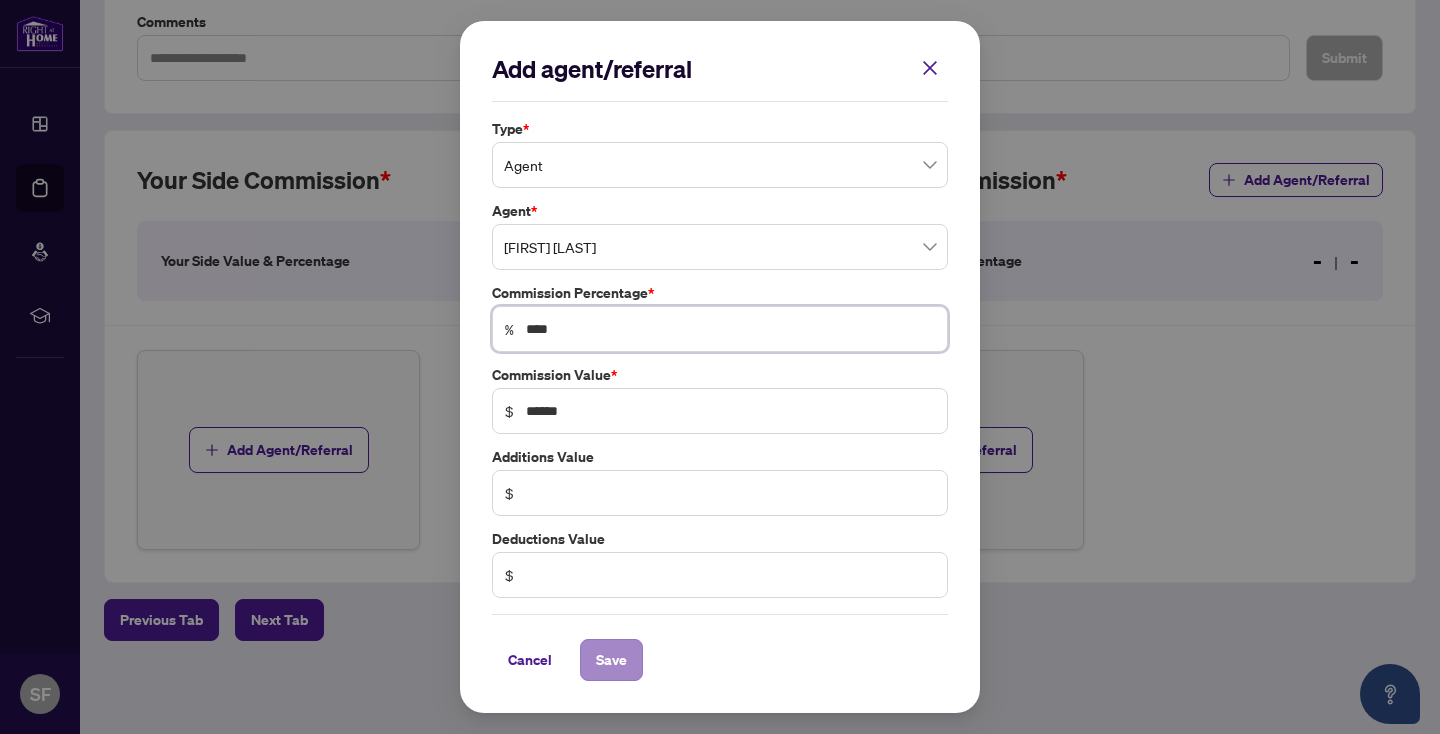 type on "****" 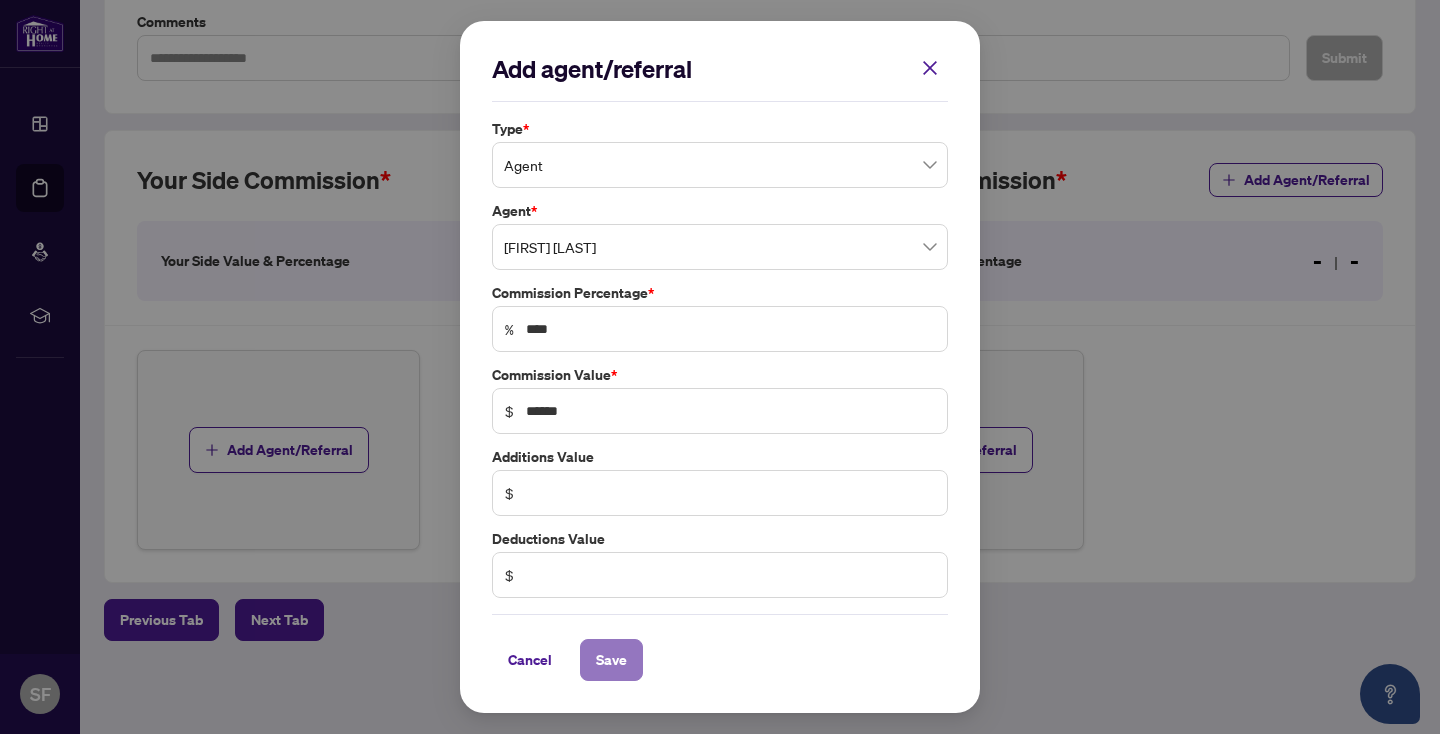 click on "Save" at bounding box center [611, 660] 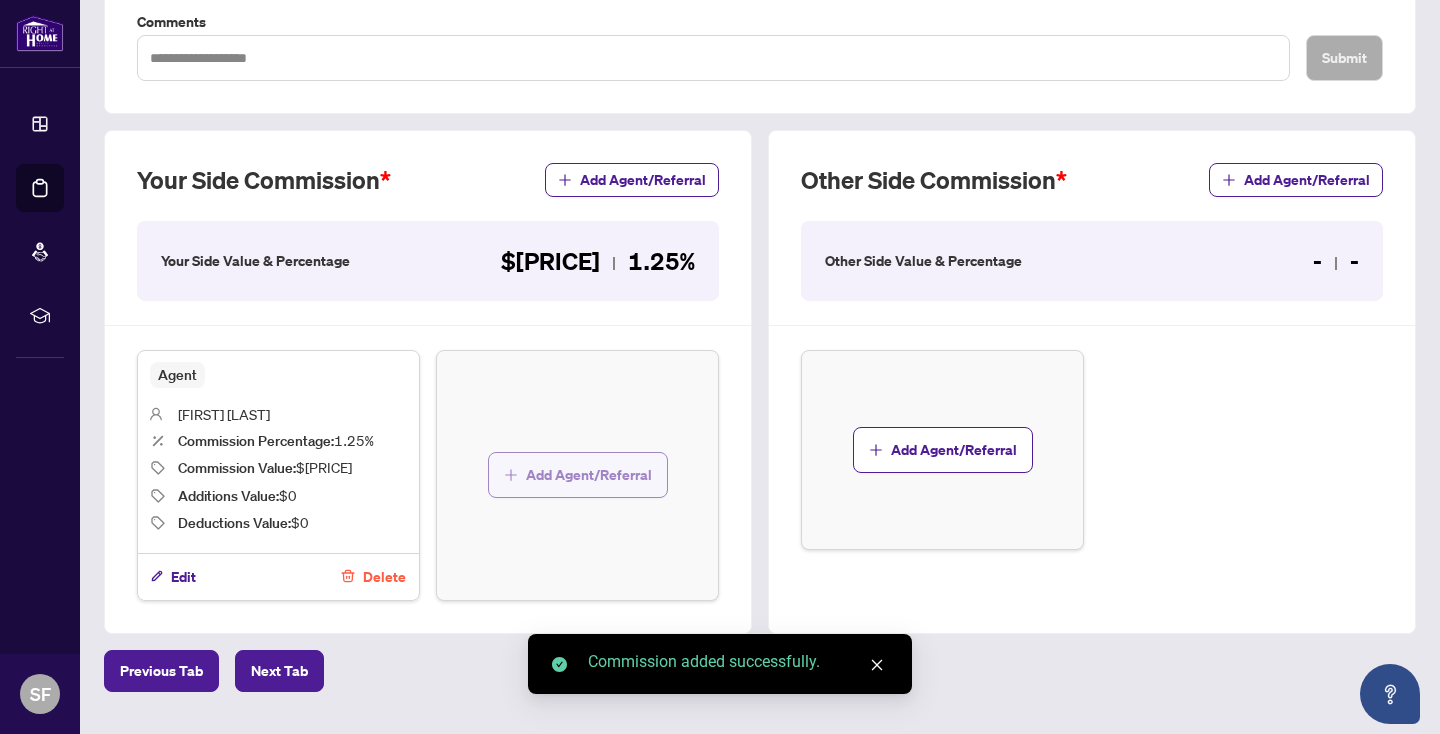 click on "Add Agent/Referral" at bounding box center [589, 475] 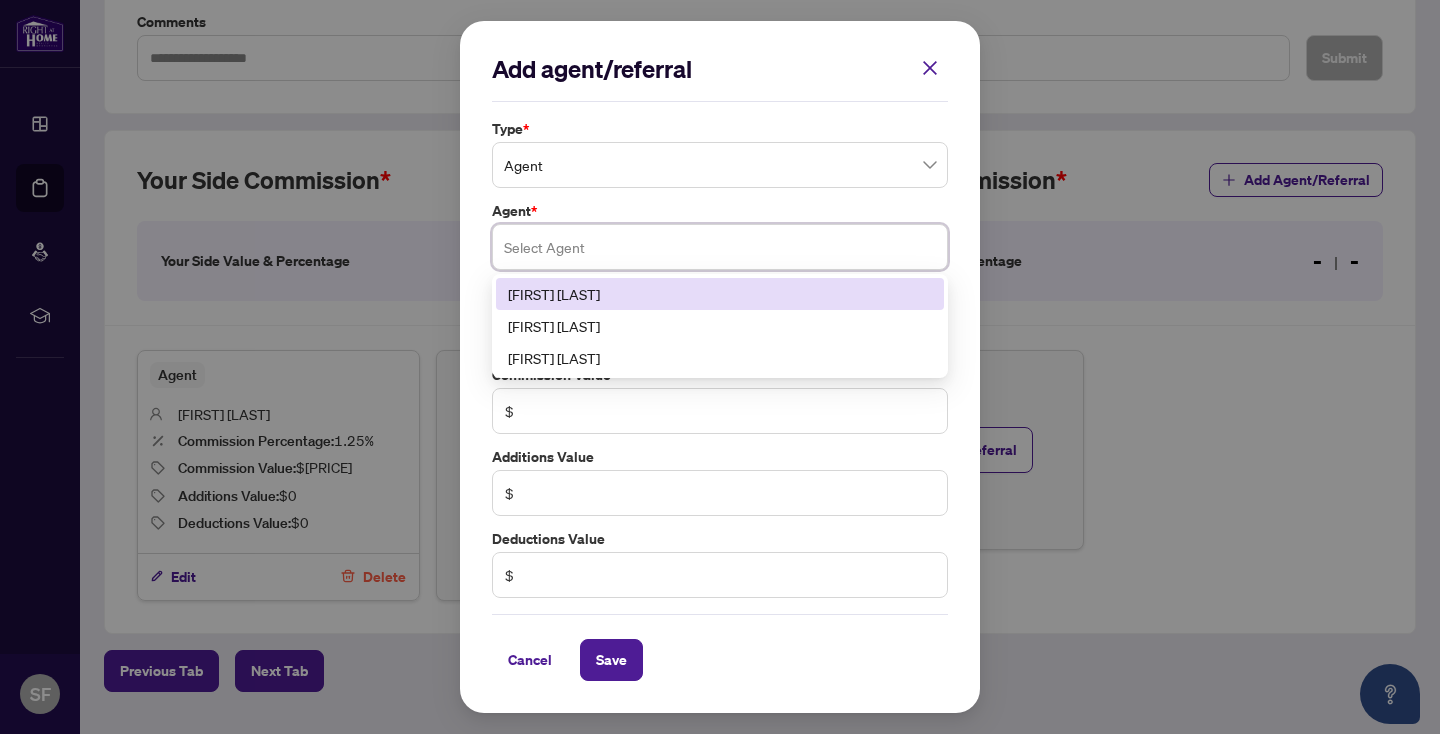 click at bounding box center (720, 247) 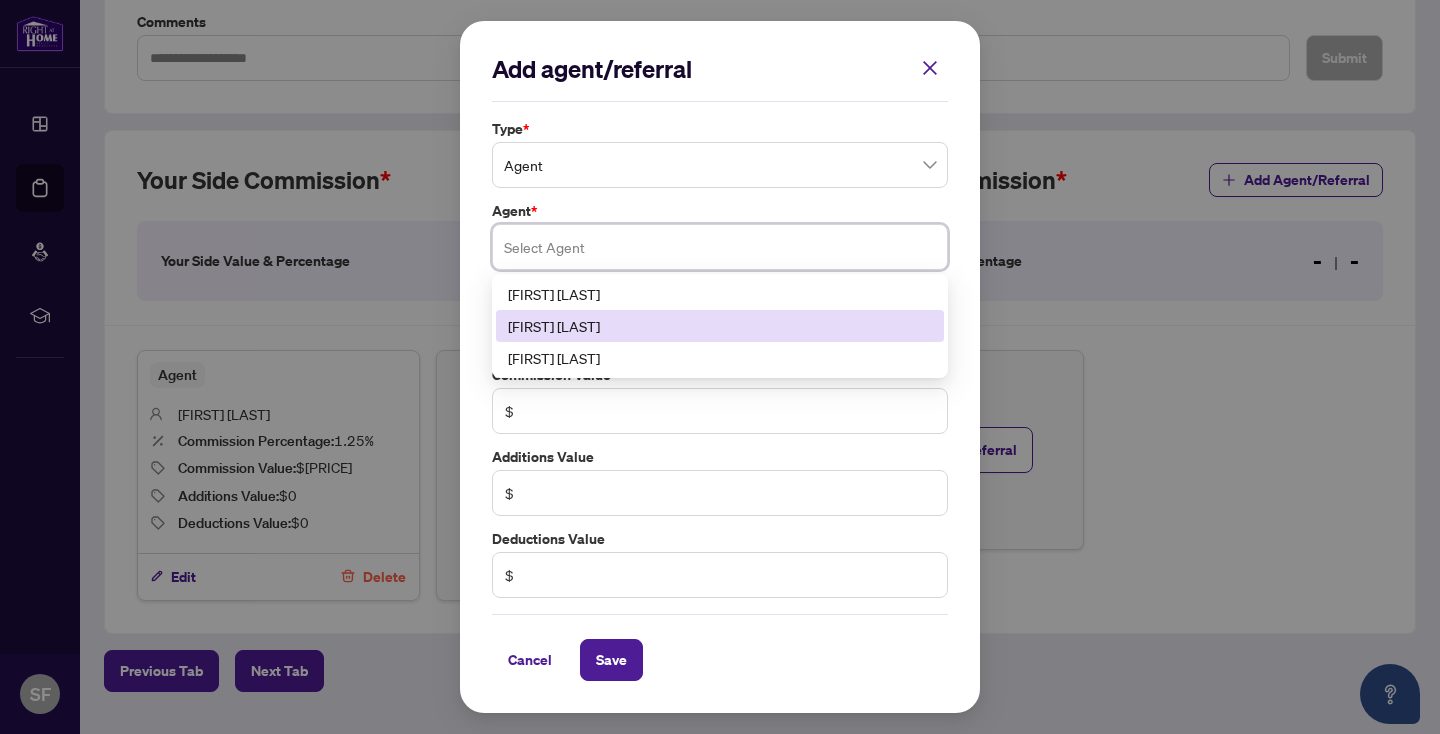 click on "[FIRST] [LAST]" at bounding box center (720, 326) 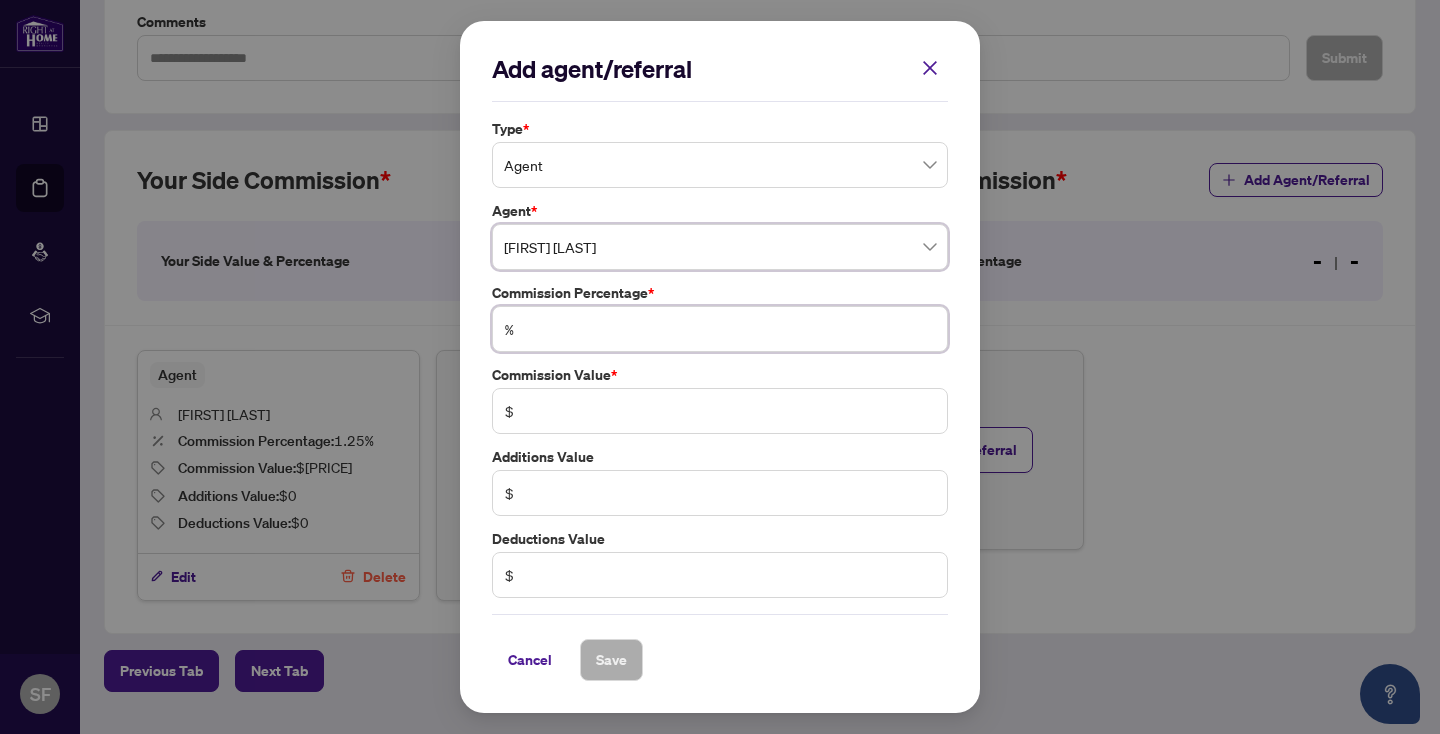 click at bounding box center [730, 329] 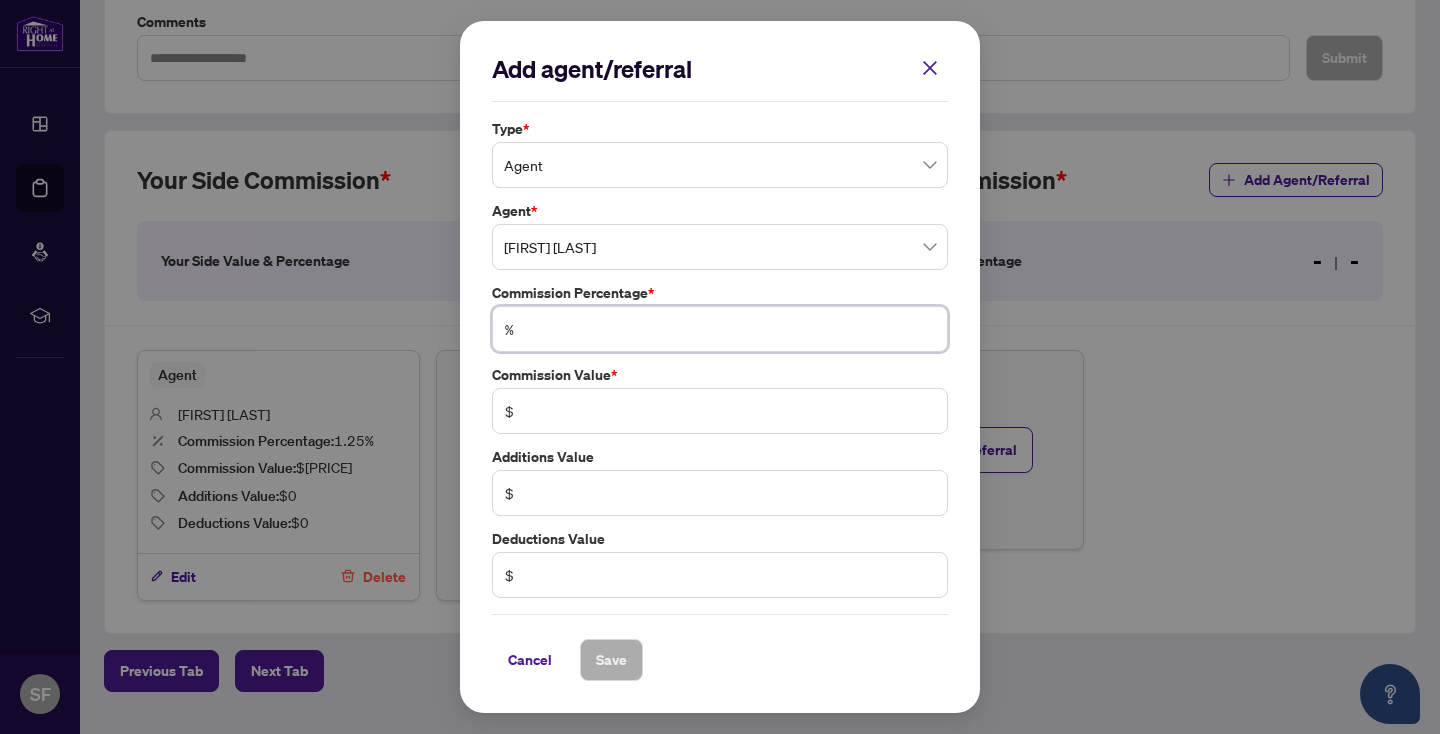 type on "*" 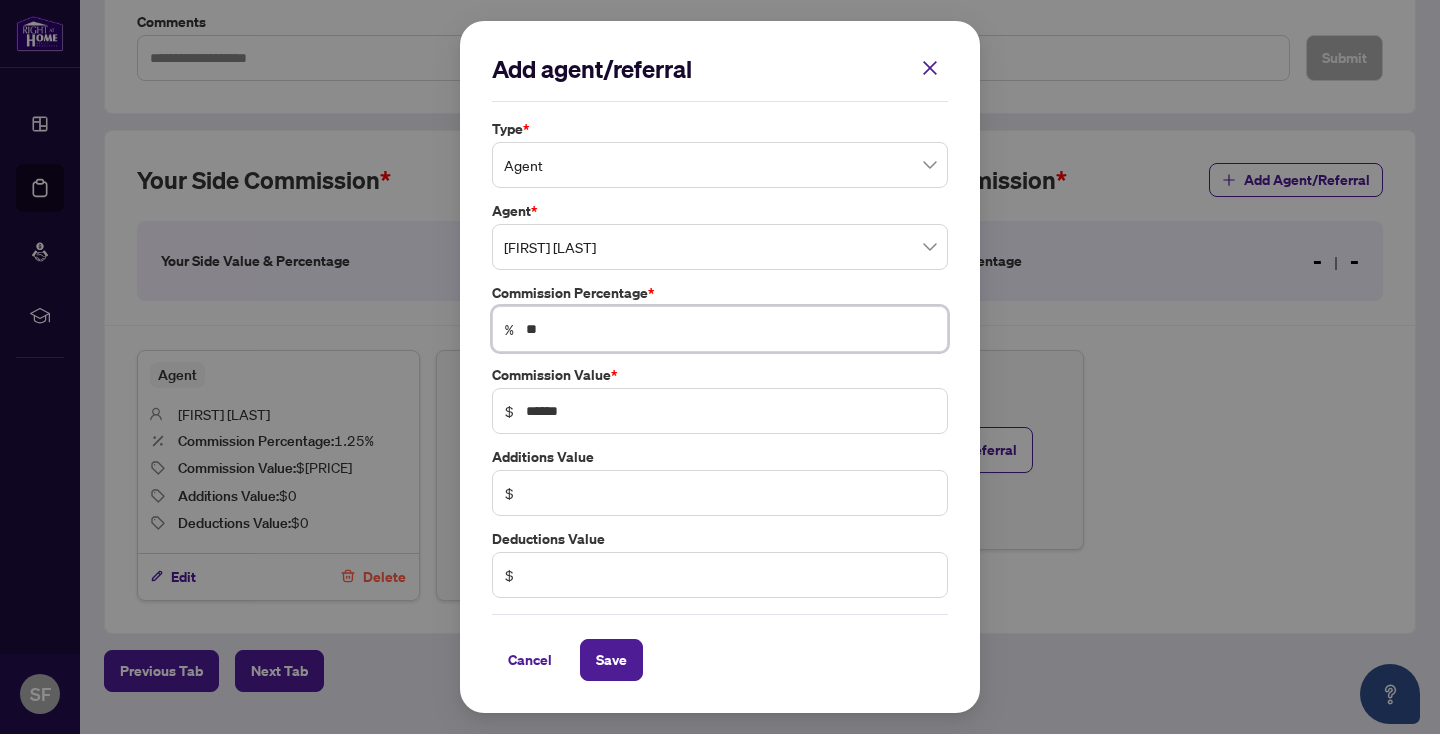 type on "***" 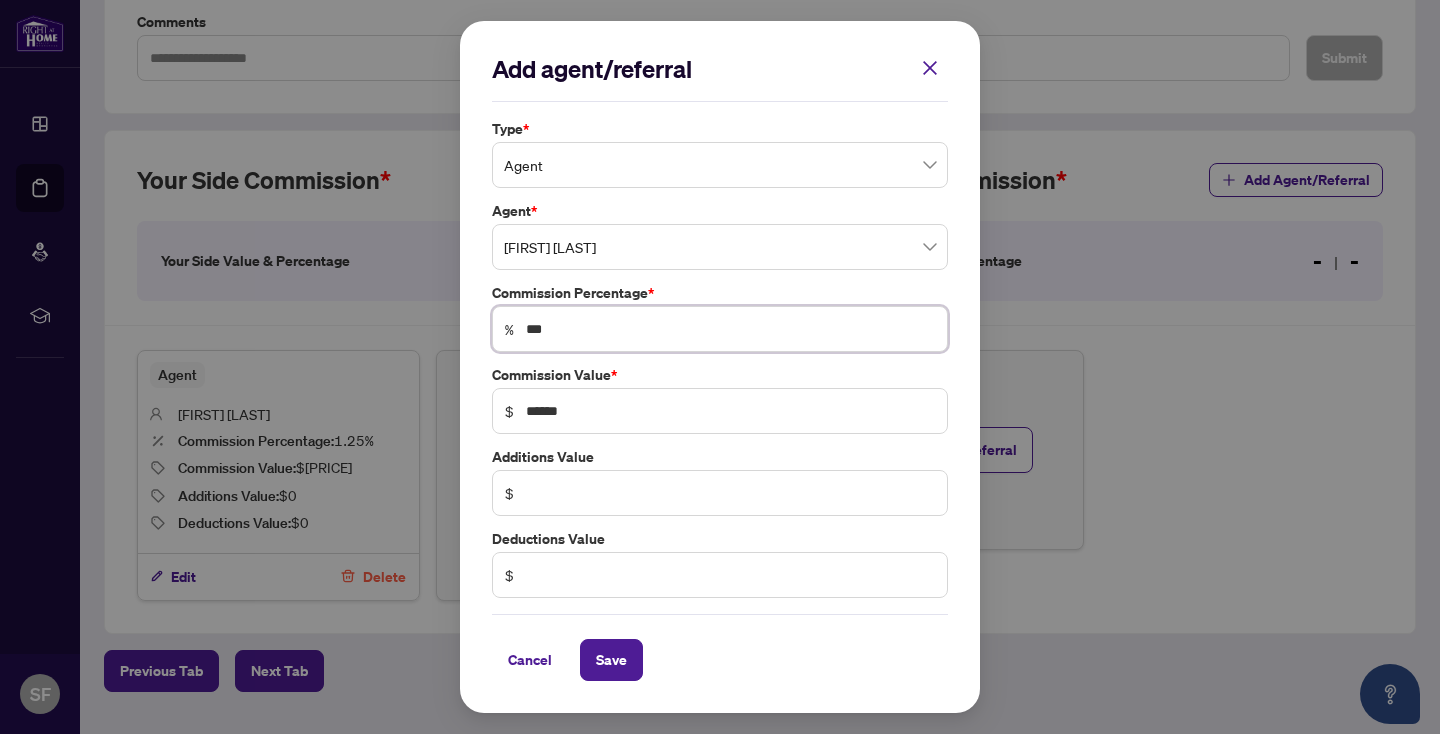 type on "**" 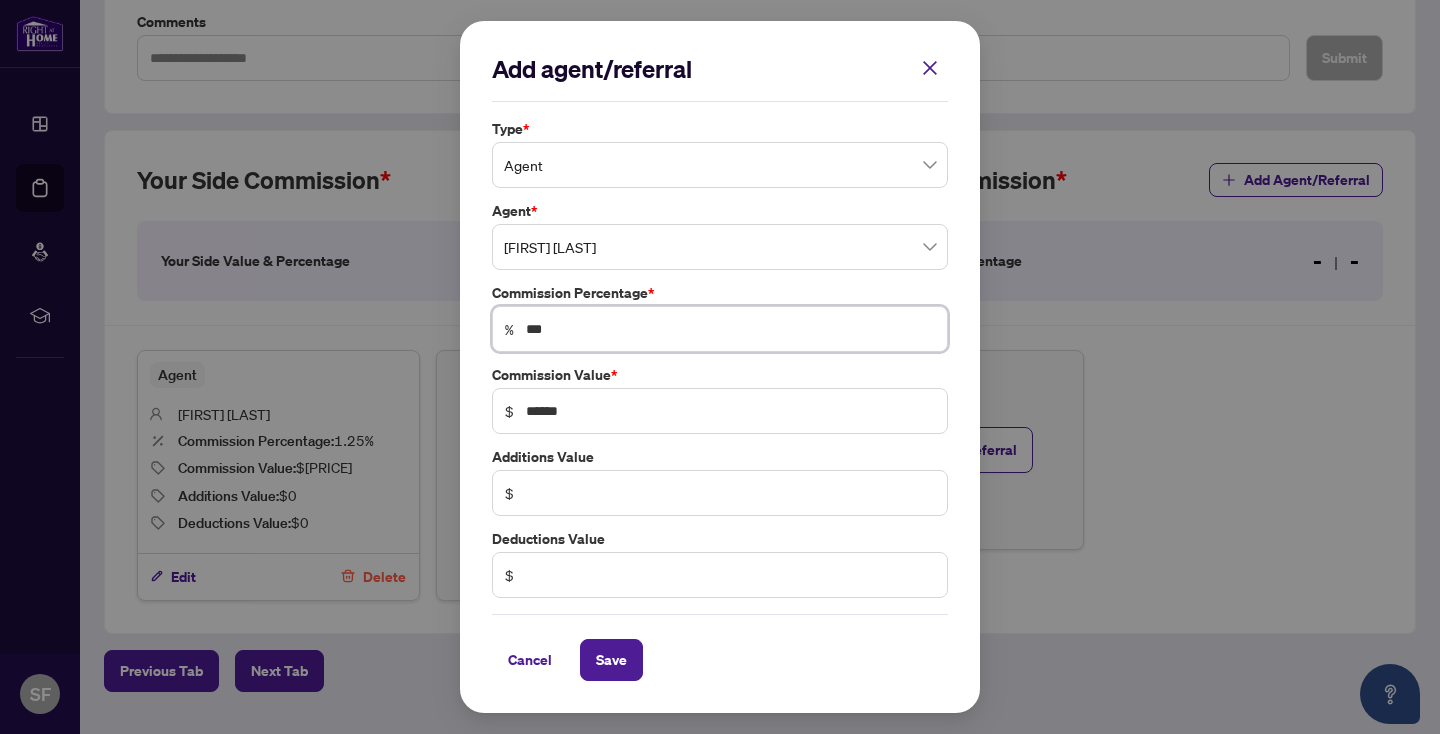 type on "******" 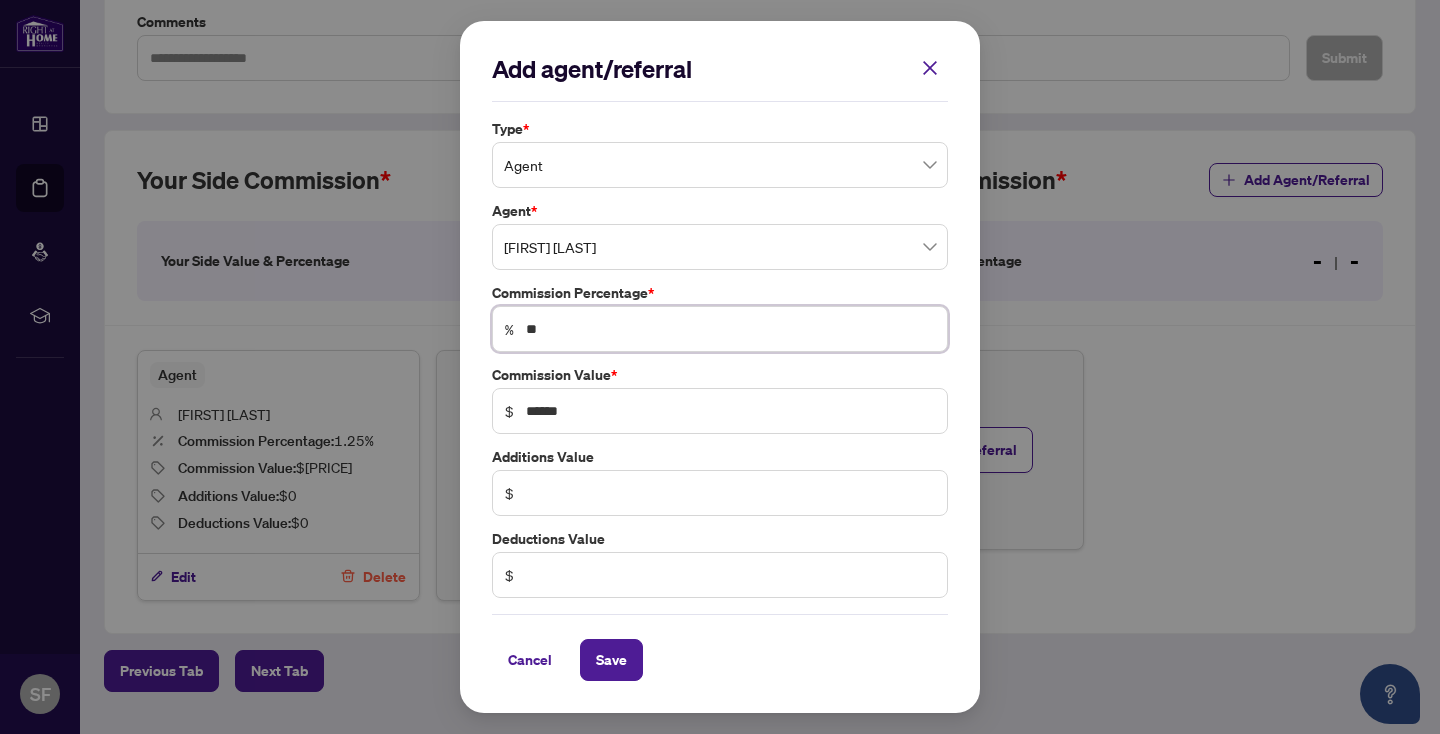 type on "***" 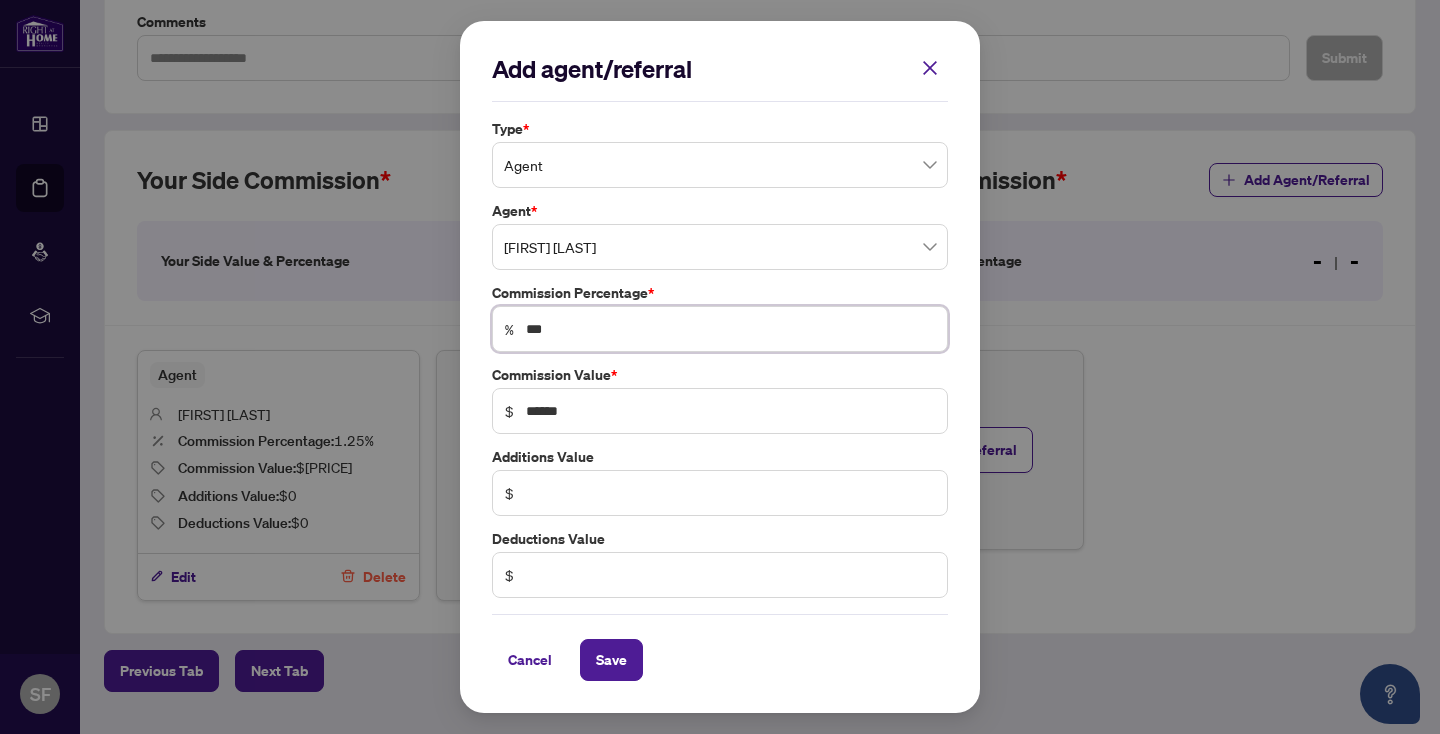 type on "****" 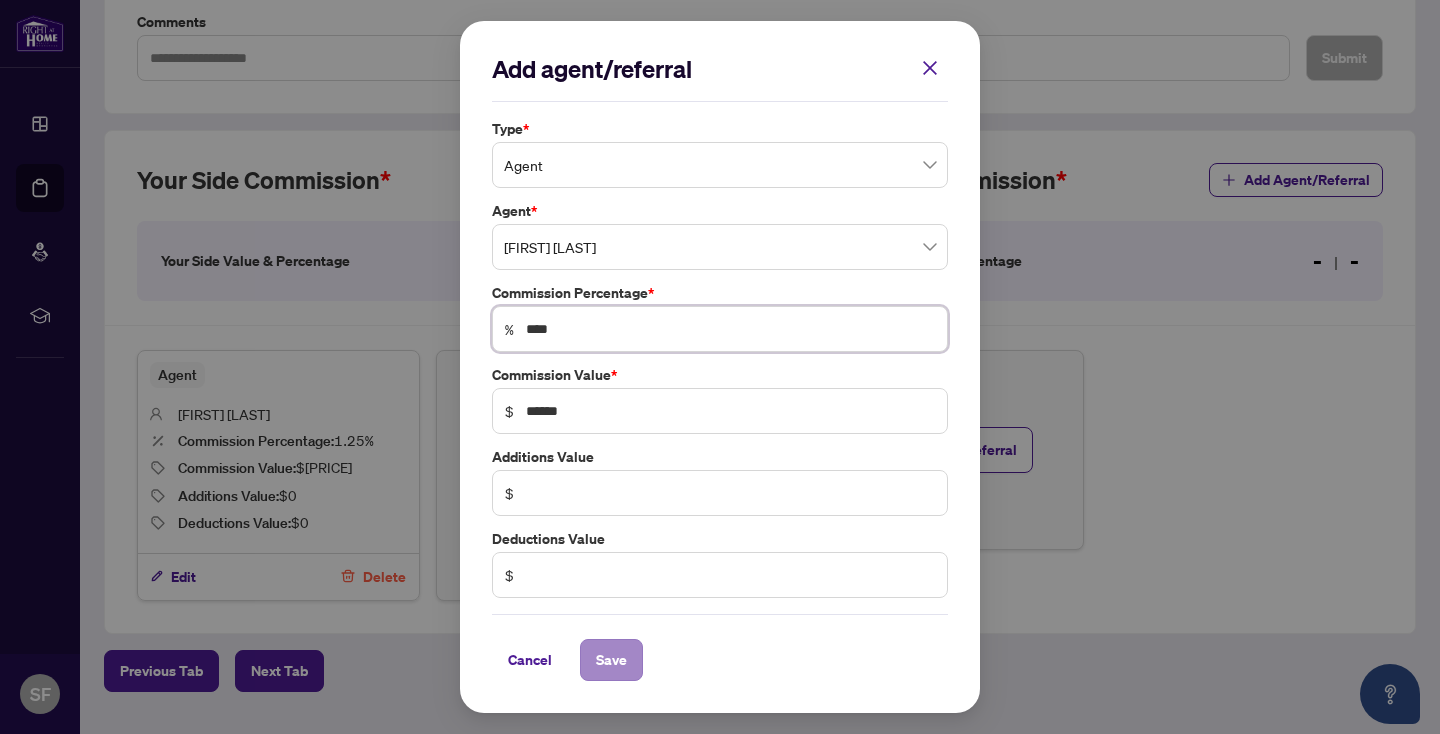 type on "****" 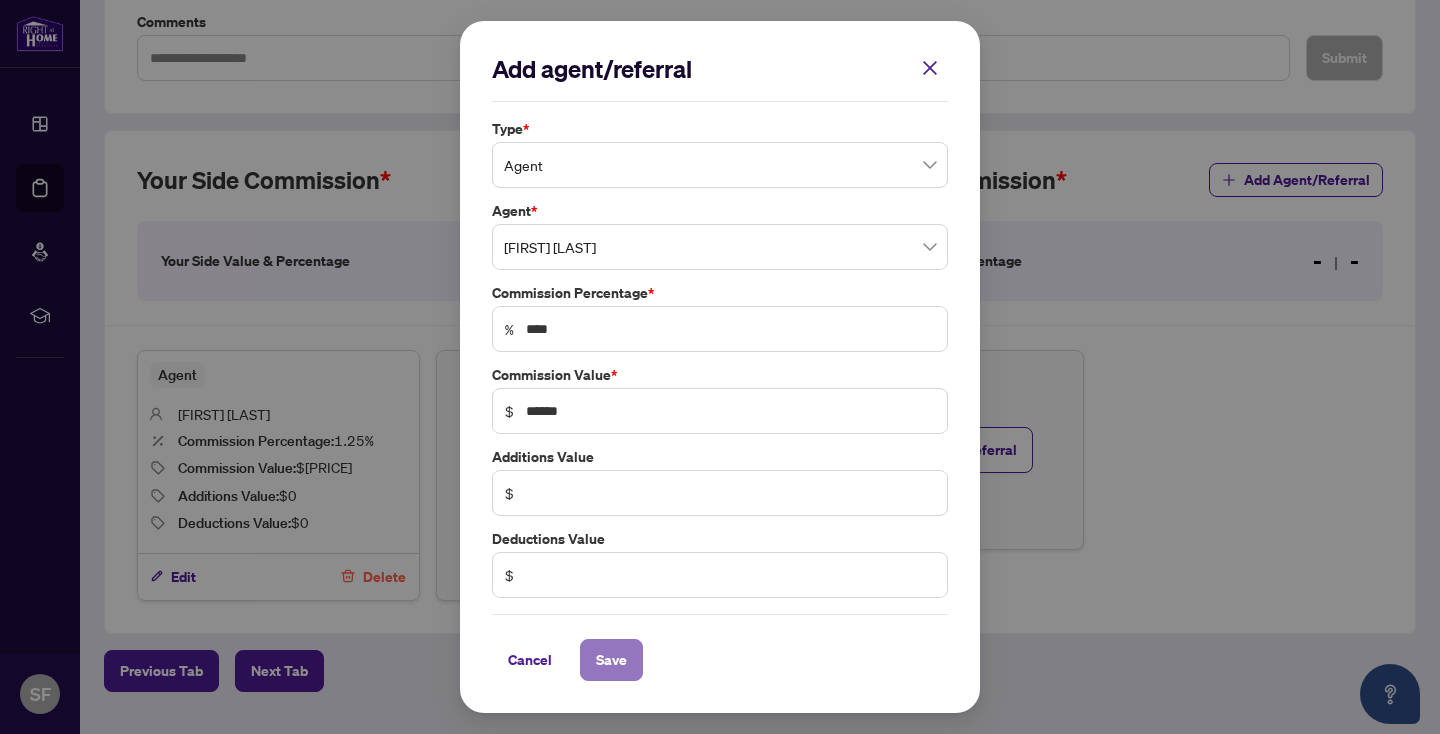 click on "Save" at bounding box center (611, 660) 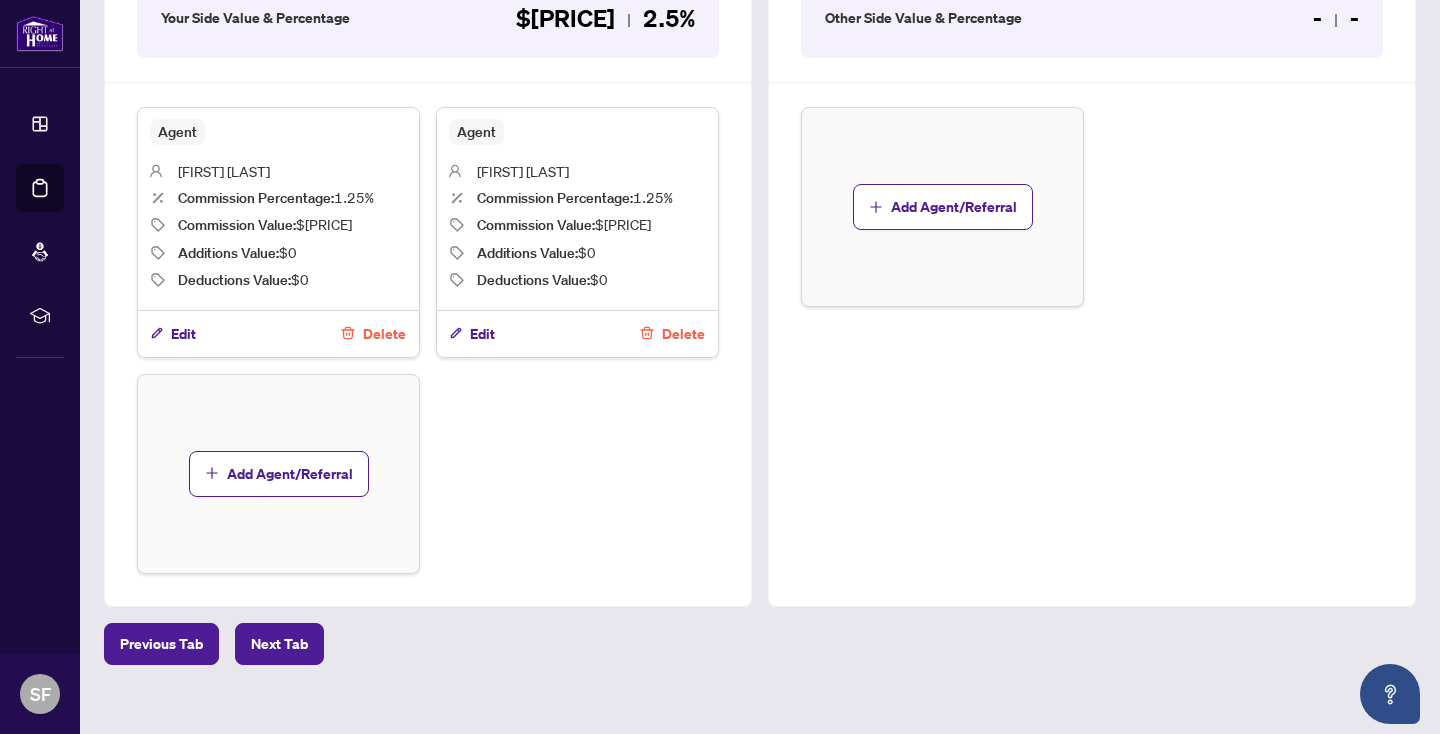 scroll, scrollTop: 718, scrollLeft: 0, axis: vertical 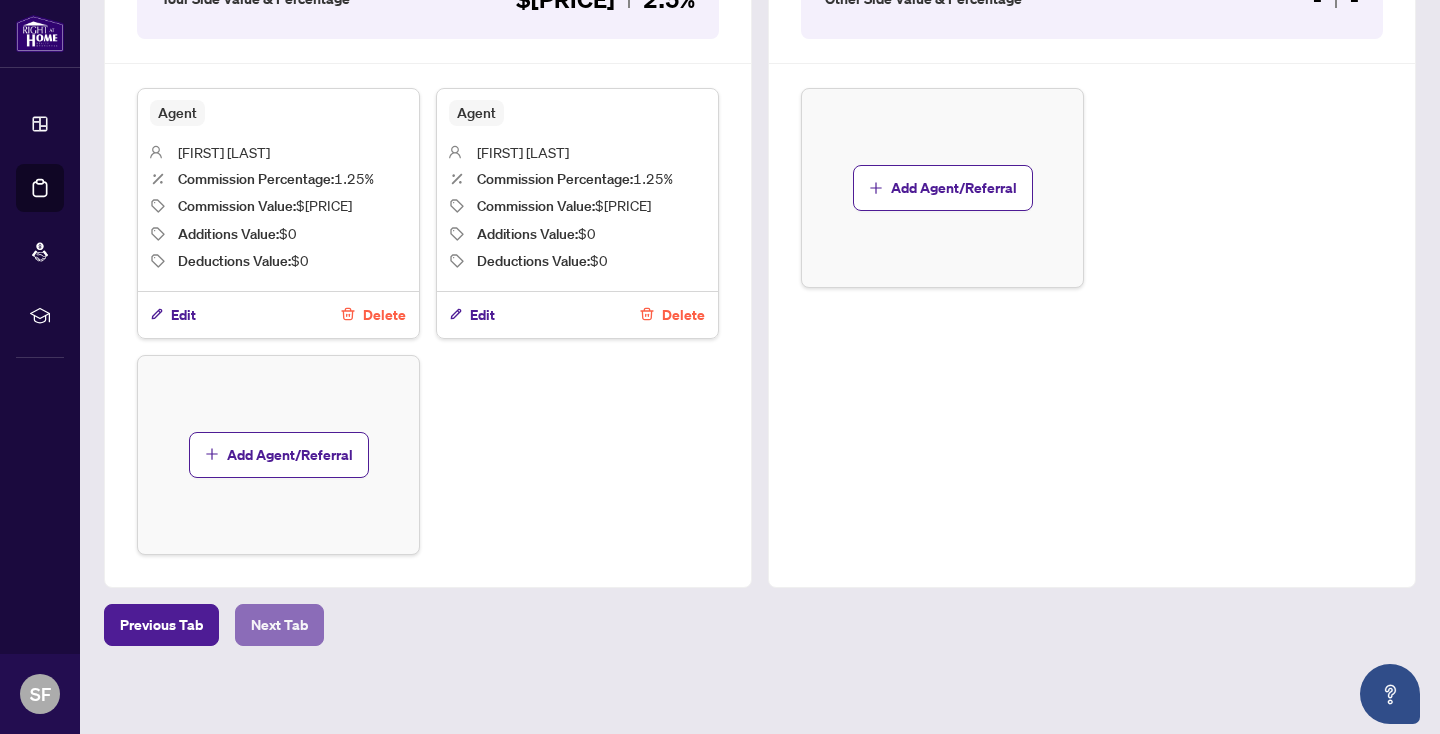 click on "Next Tab" at bounding box center (279, 625) 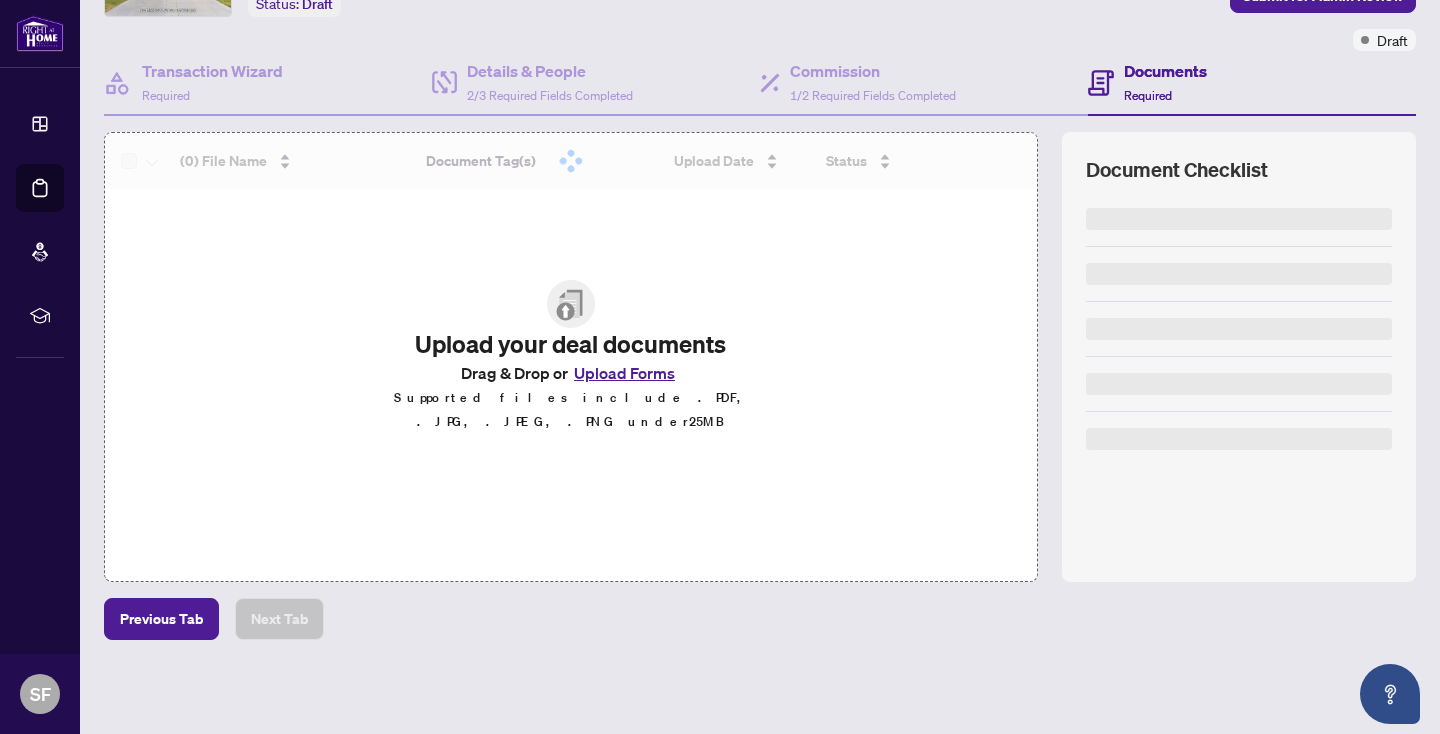 scroll, scrollTop: 0, scrollLeft: 0, axis: both 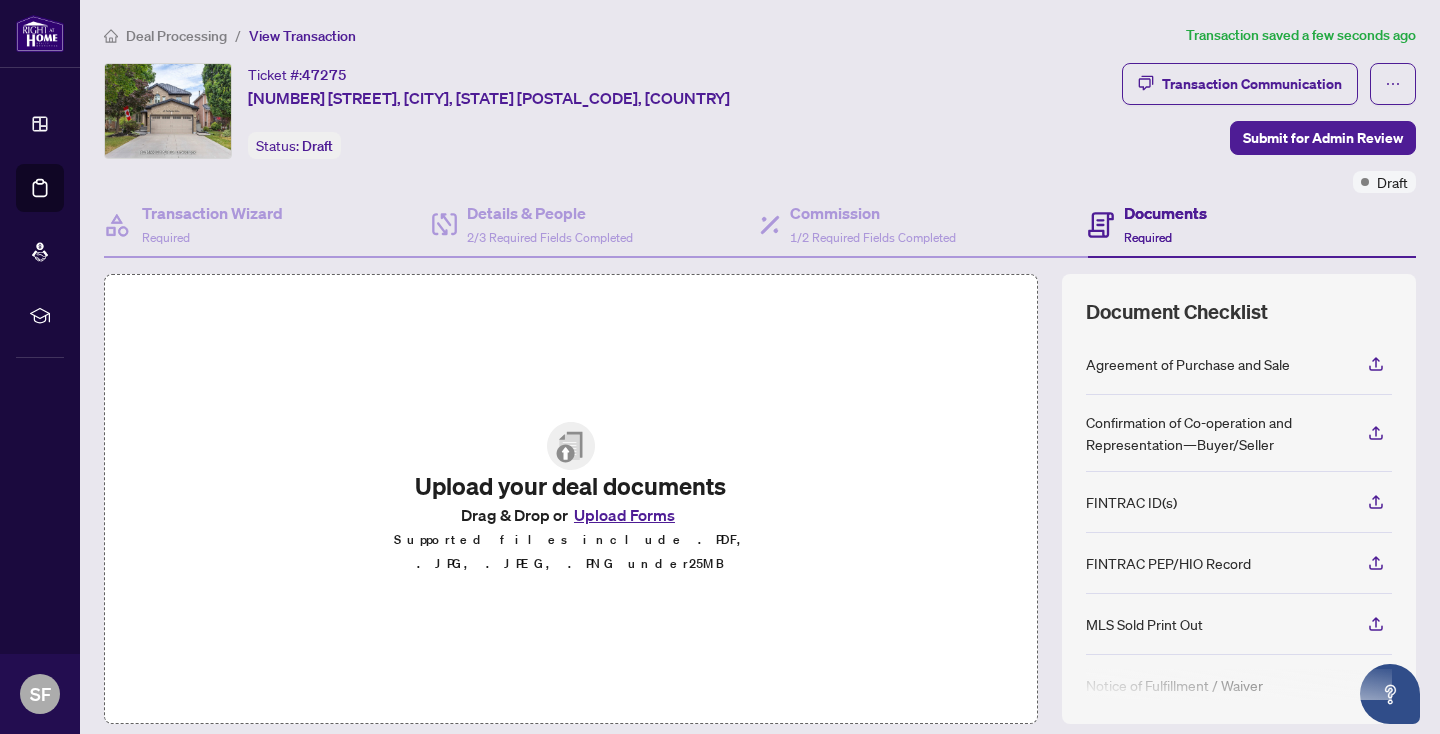 click at bounding box center (571, 446) 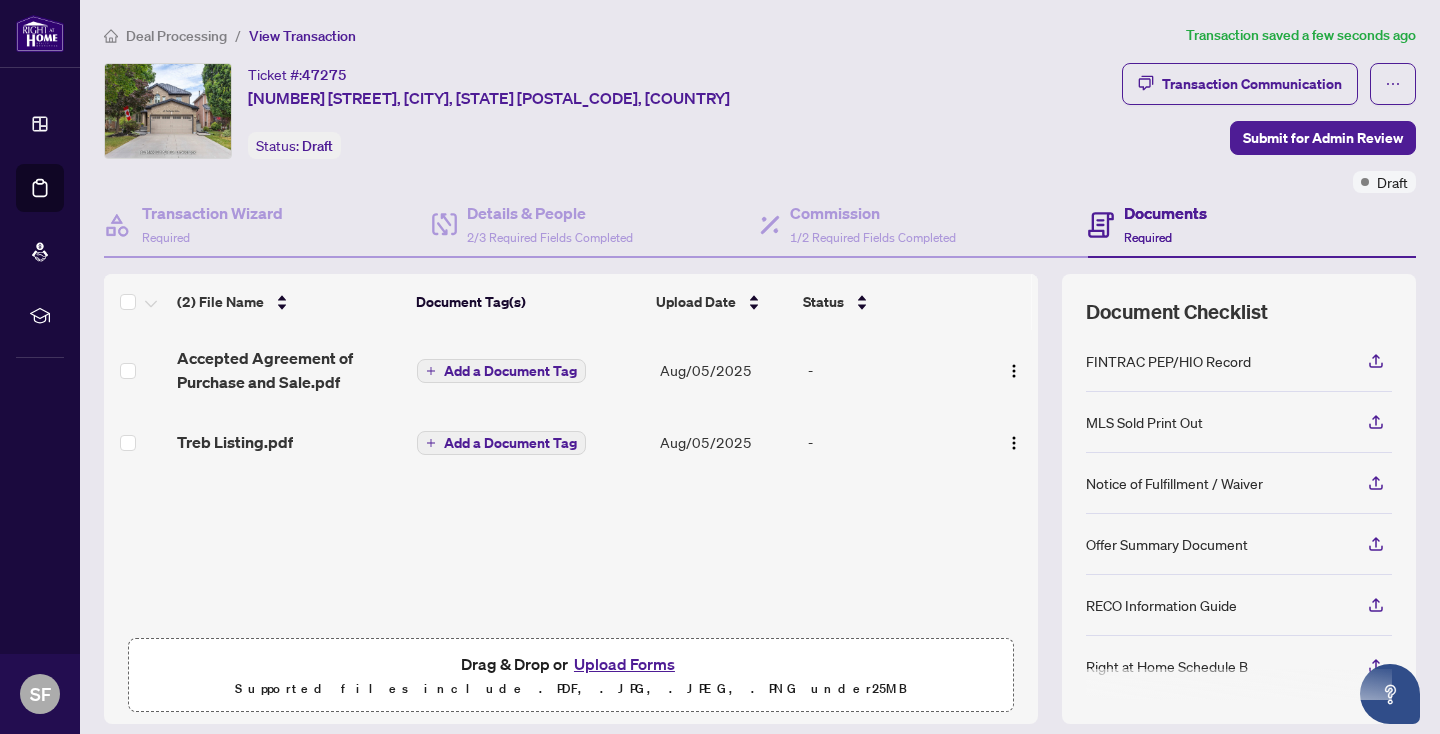scroll, scrollTop: 206, scrollLeft: 0, axis: vertical 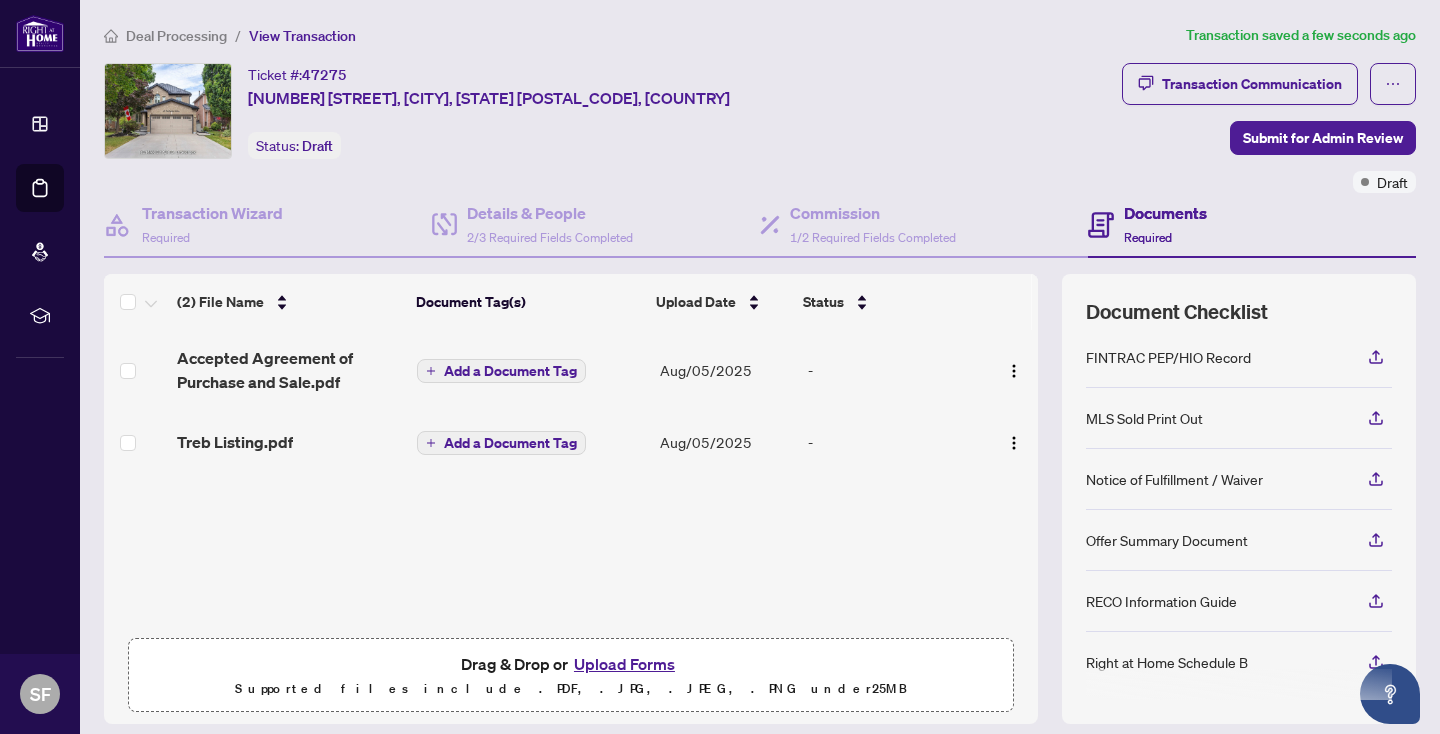 click on "Upload Forms" at bounding box center (624, 664) 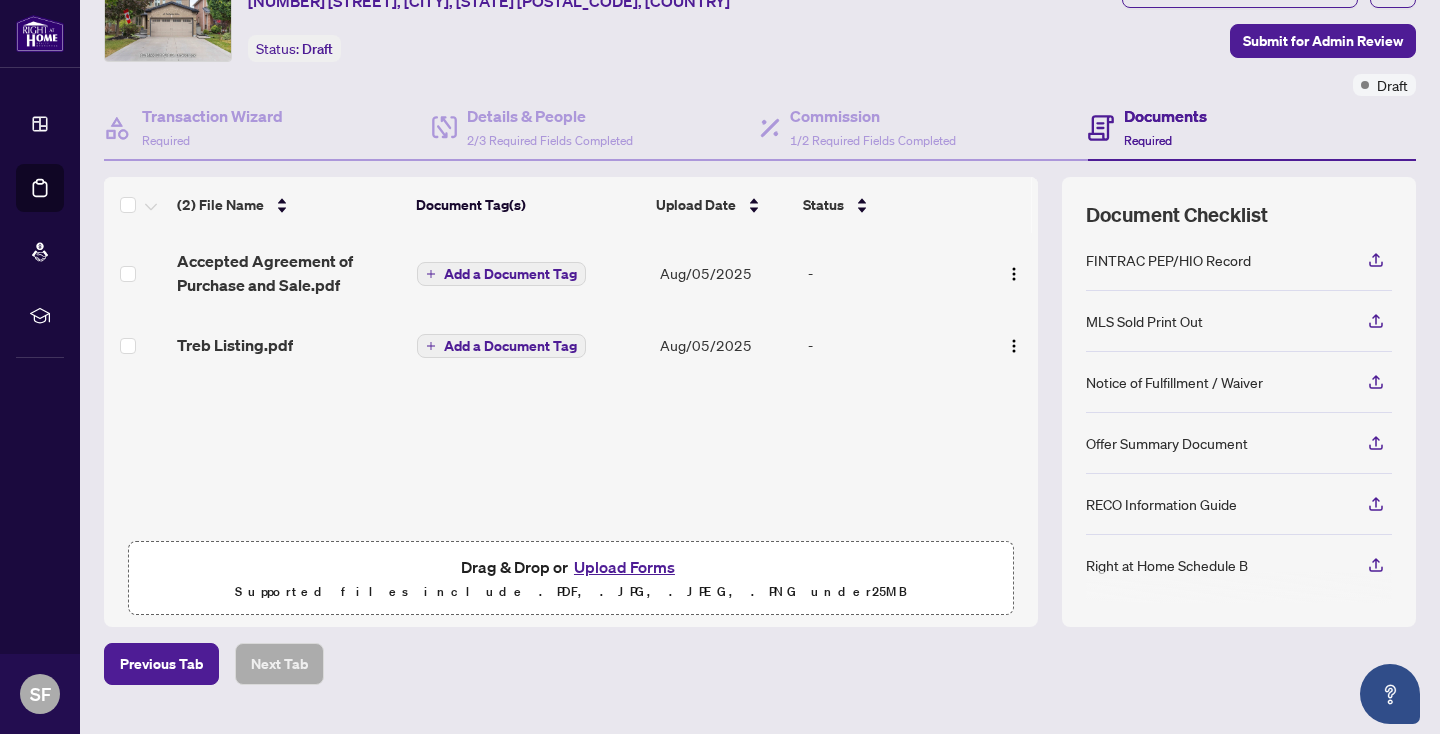 scroll, scrollTop: 141, scrollLeft: 0, axis: vertical 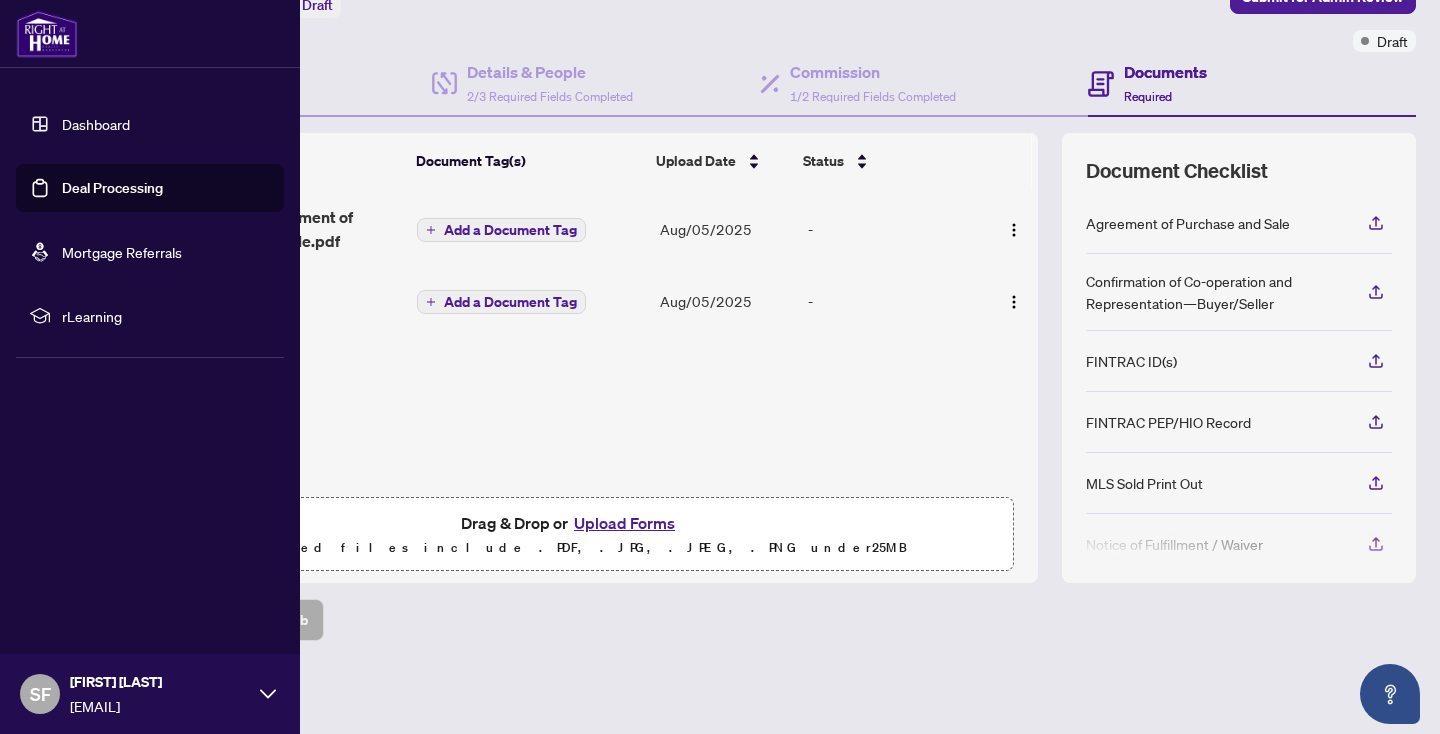 click on "Dashboard" at bounding box center (96, 124) 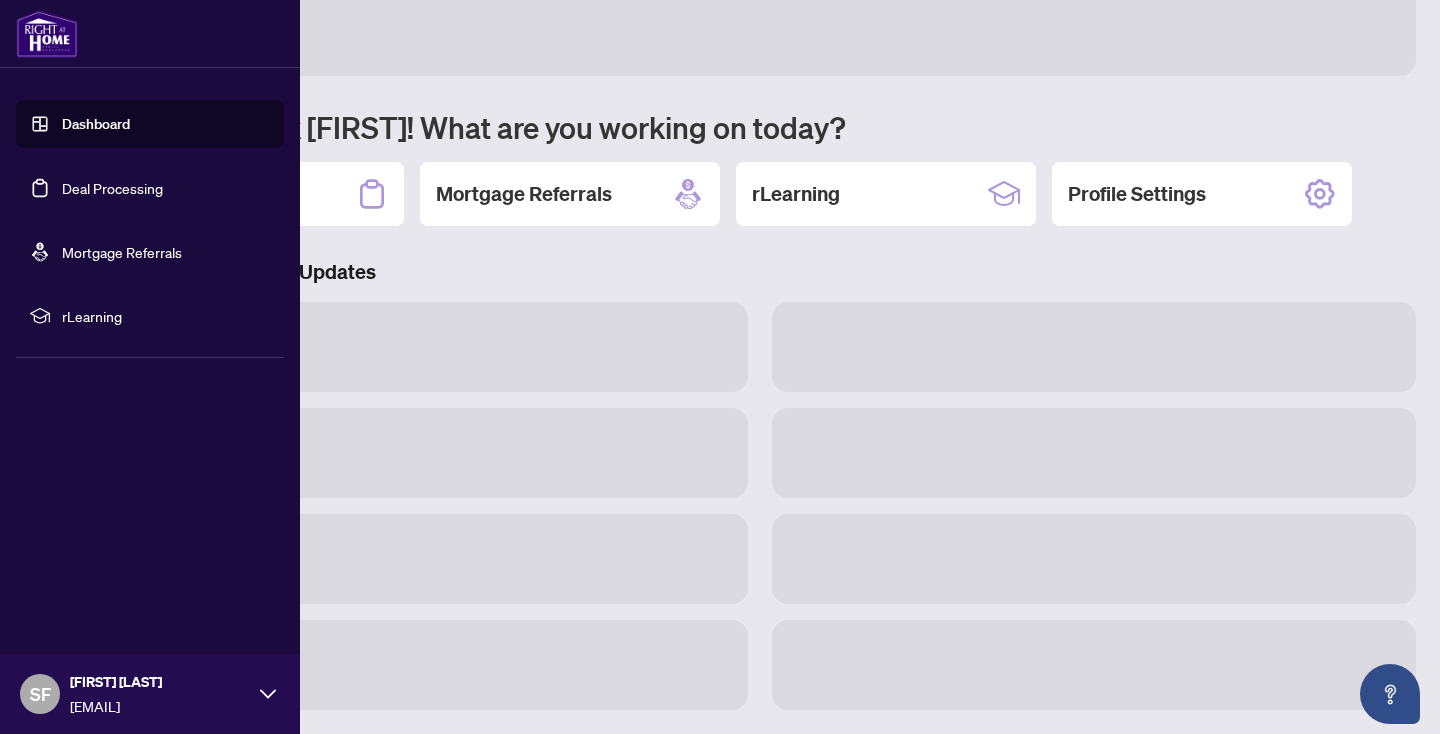 scroll, scrollTop: 121, scrollLeft: 0, axis: vertical 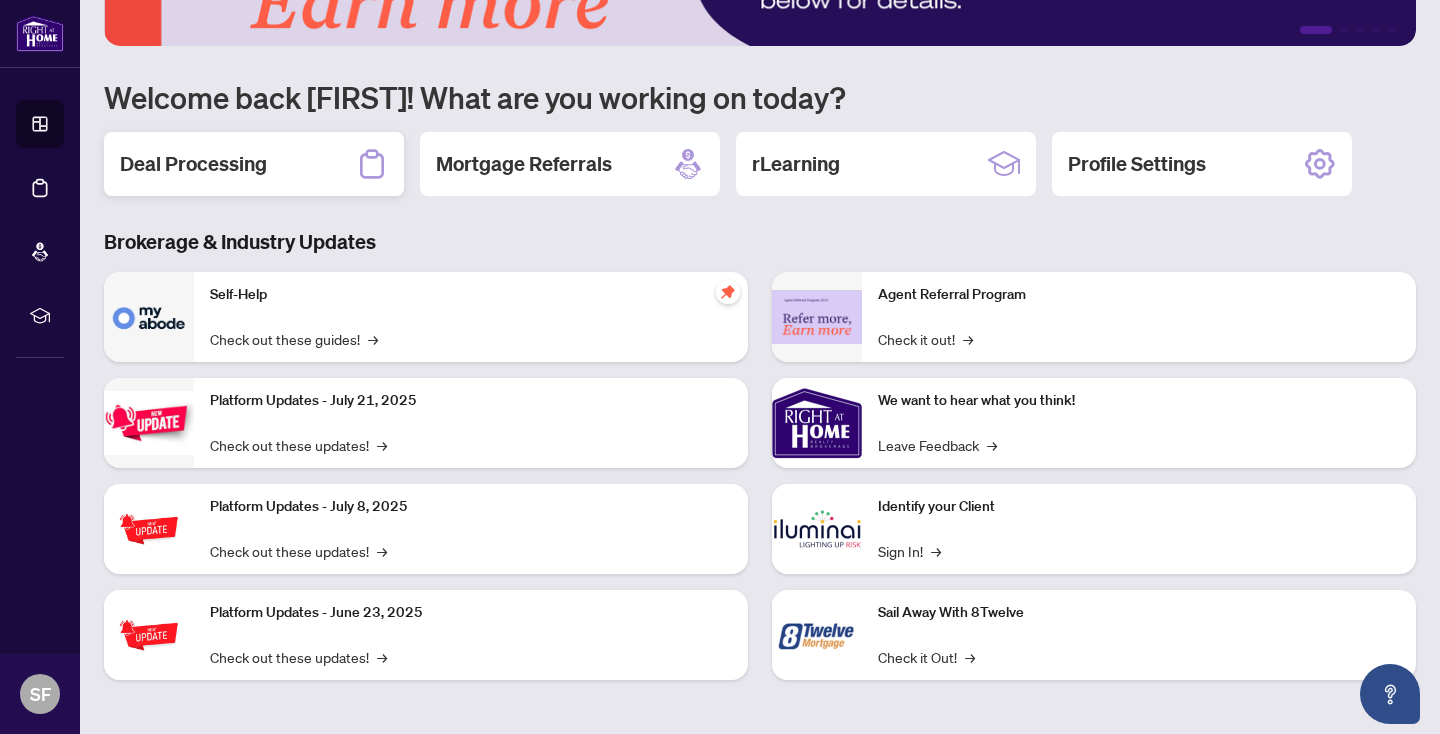 click on "Deal Processing" at bounding box center [193, 164] 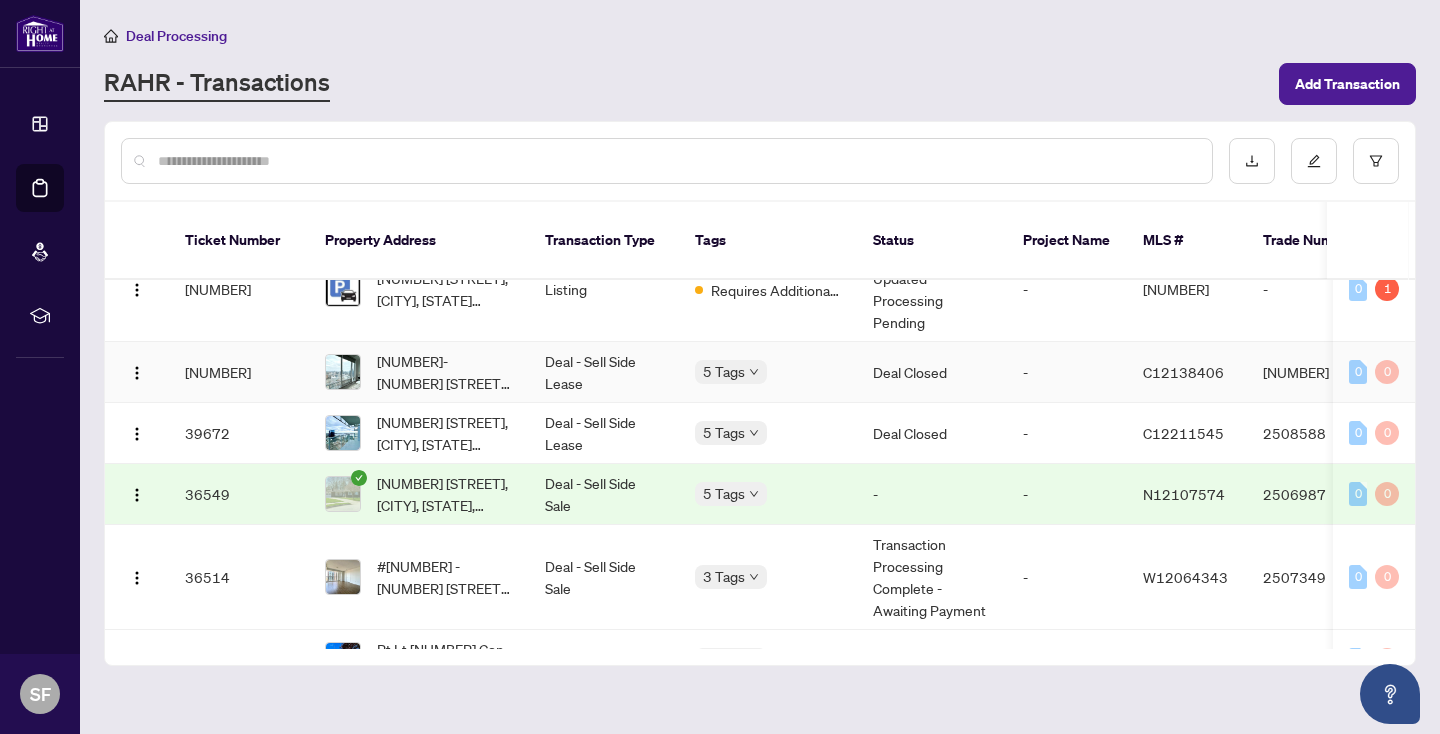 scroll, scrollTop: 212, scrollLeft: 0, axis: vertical 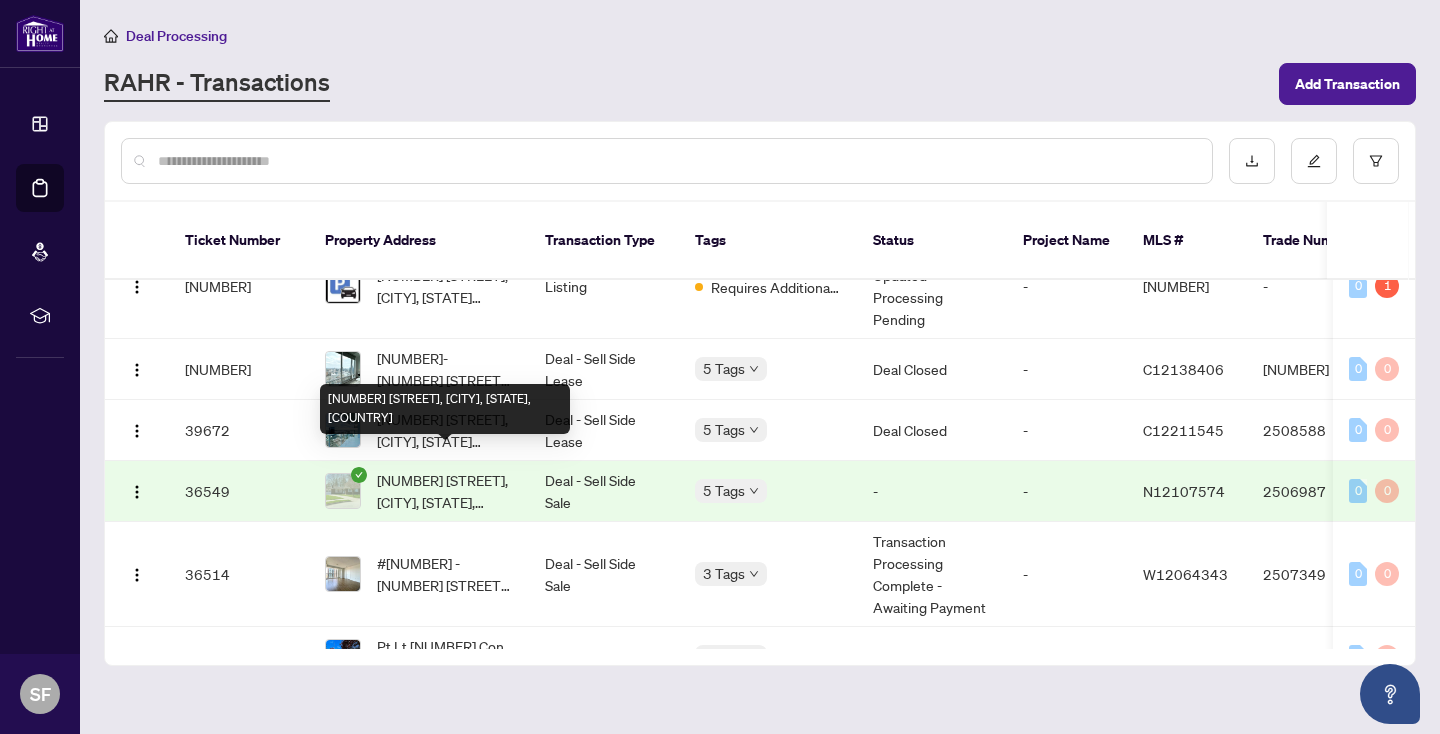 click on "[NUMBER] [STREET], [CITY], [STATE], [COUNTRY]" at bounding box center (445, 491) 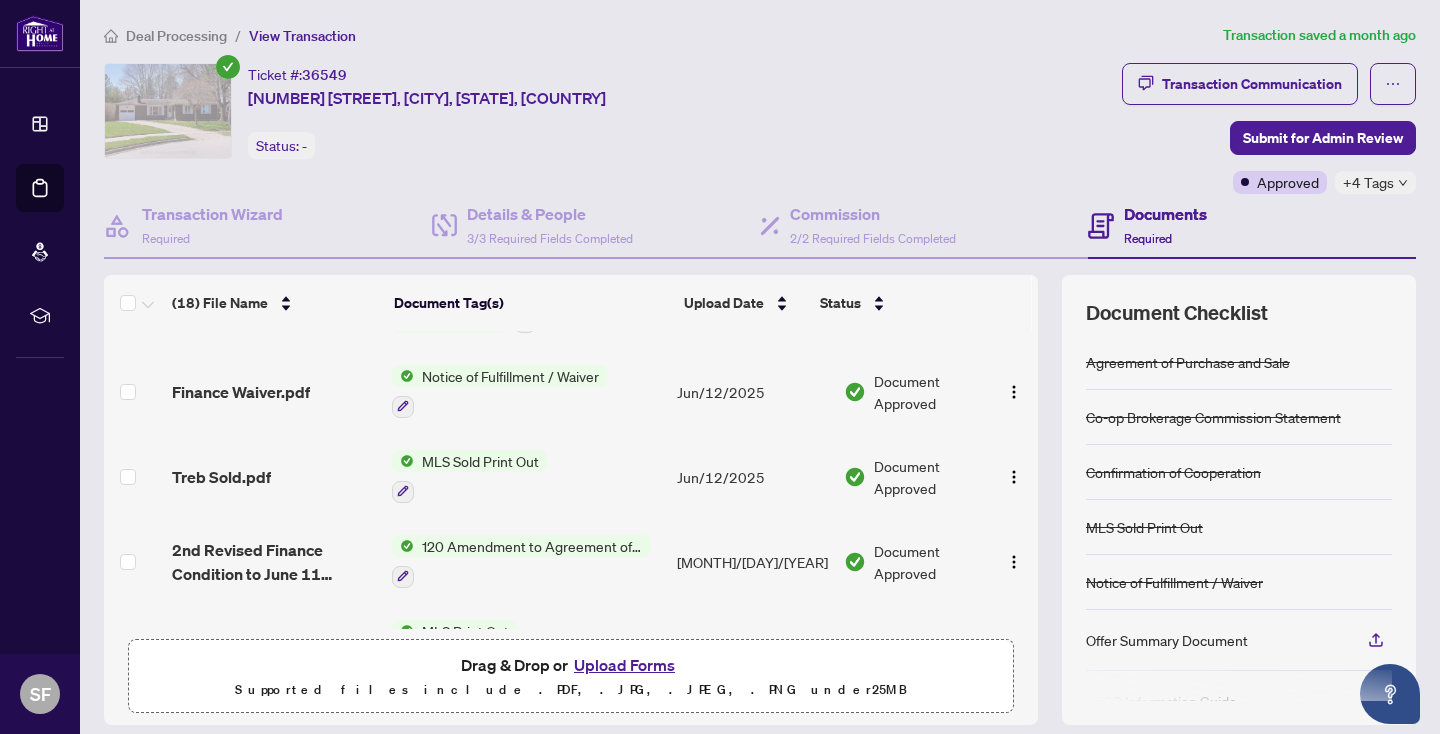 scroll, scrollTop: 540, scrollLeft: 0, axis: vertical 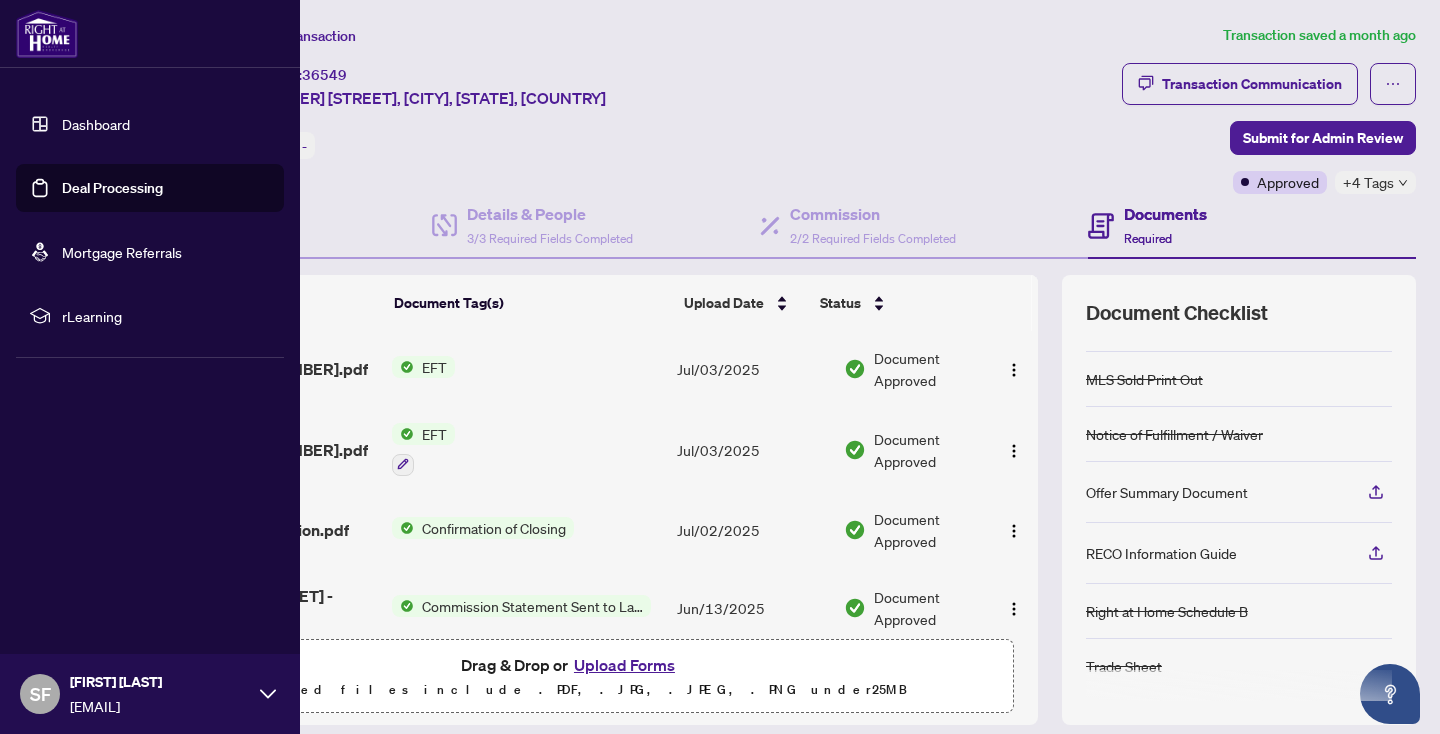 click on "Deal Processing" at bounding box center [112, 188] 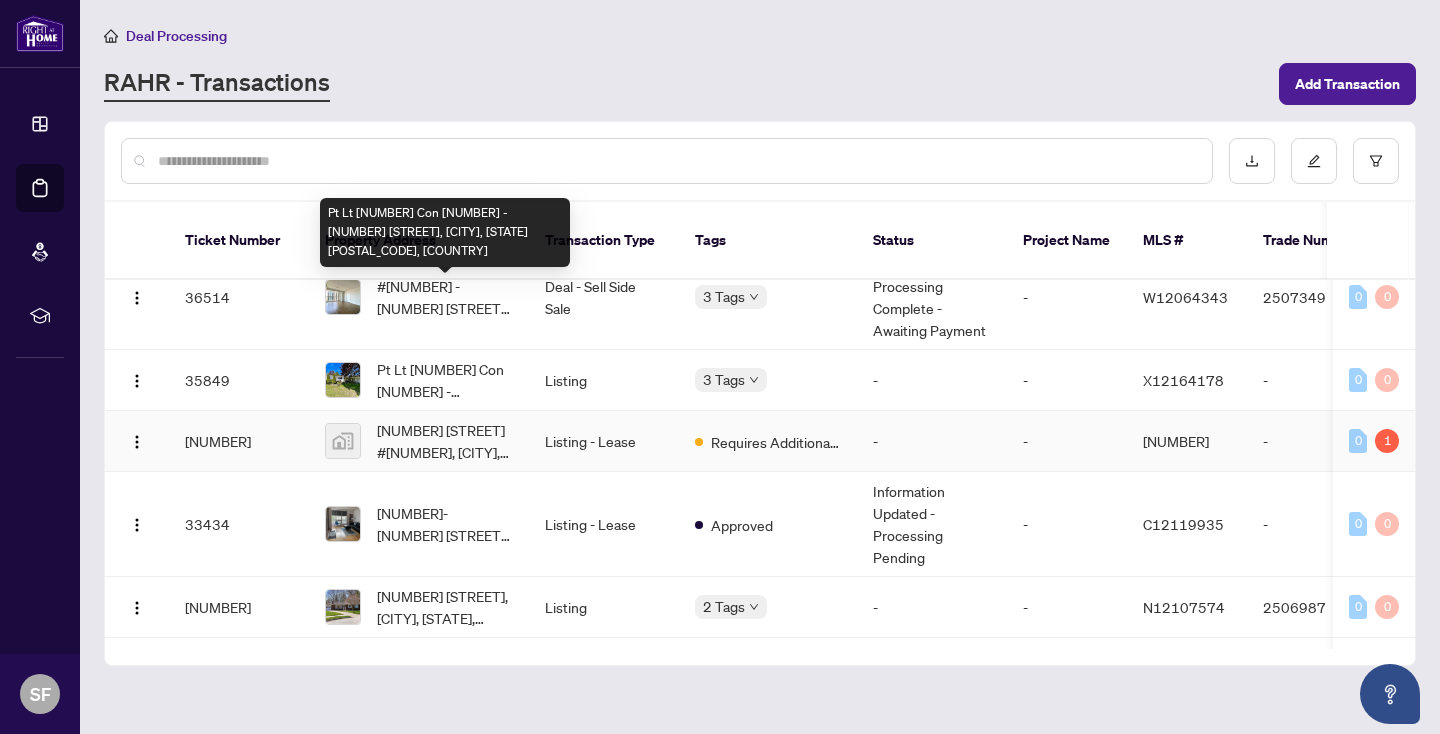 scroll, scrollTop: 638, scrollLeft: 0, axis: vertical 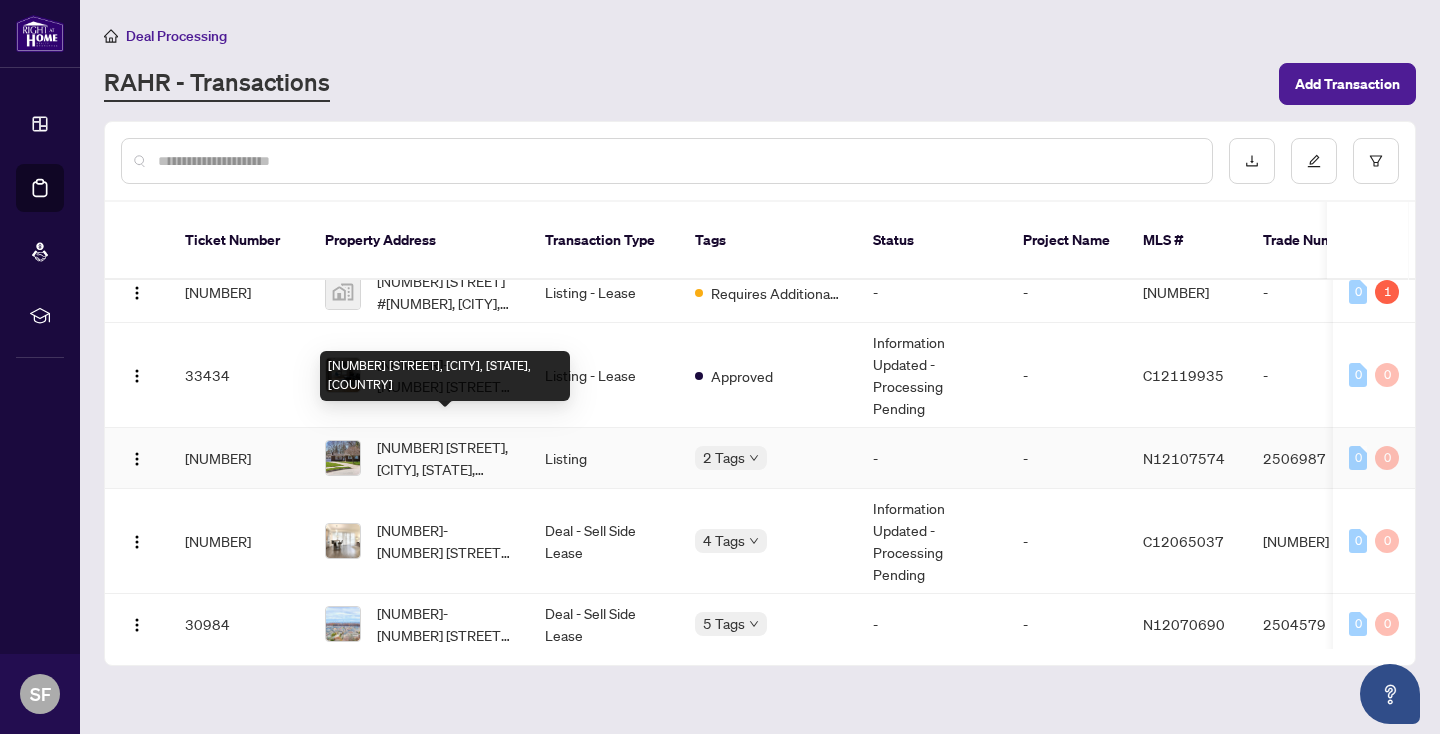 click on "[NUMBER] [STREET], [CITY], [STATE], [COUNTRY]" at bounding box center (445, 458) 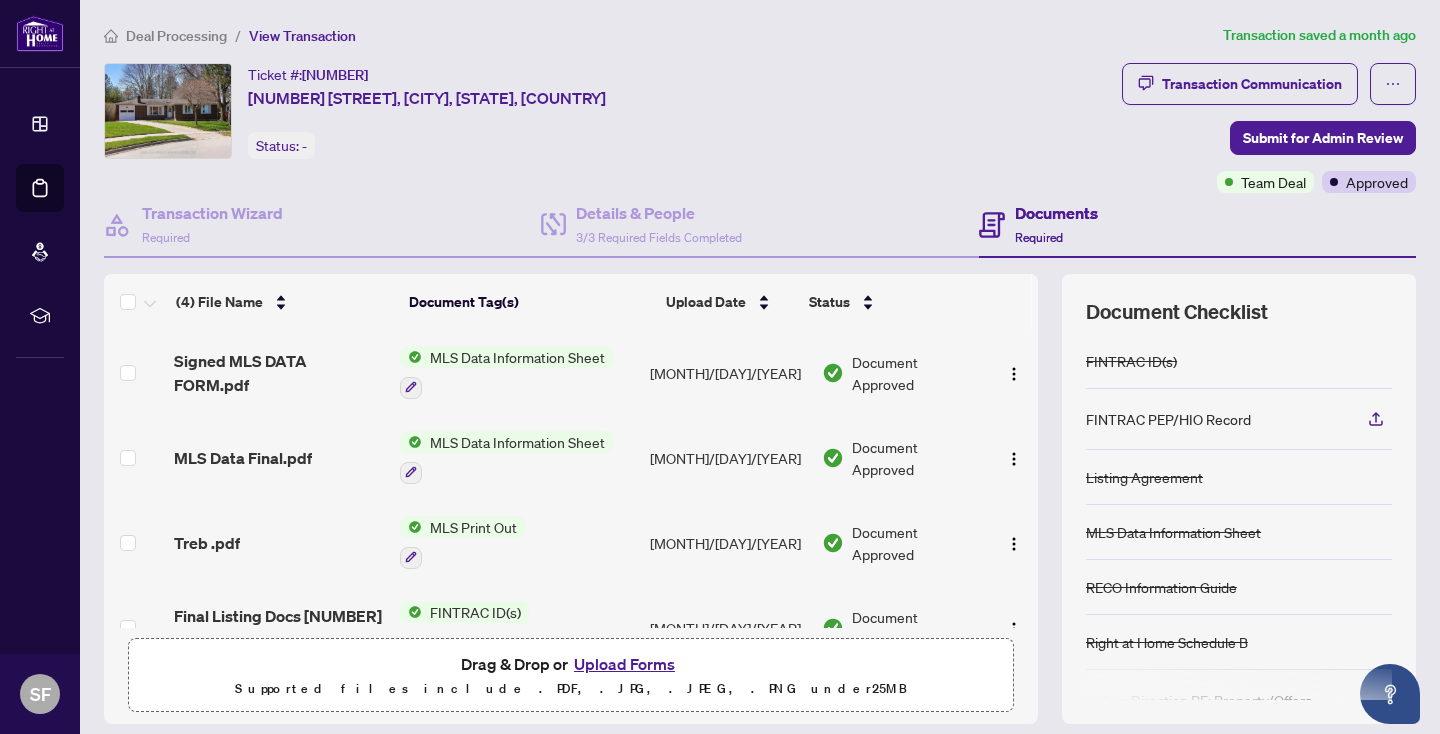 scroll, scrollTop: 47, scrollLeft: 0, axis: vertical 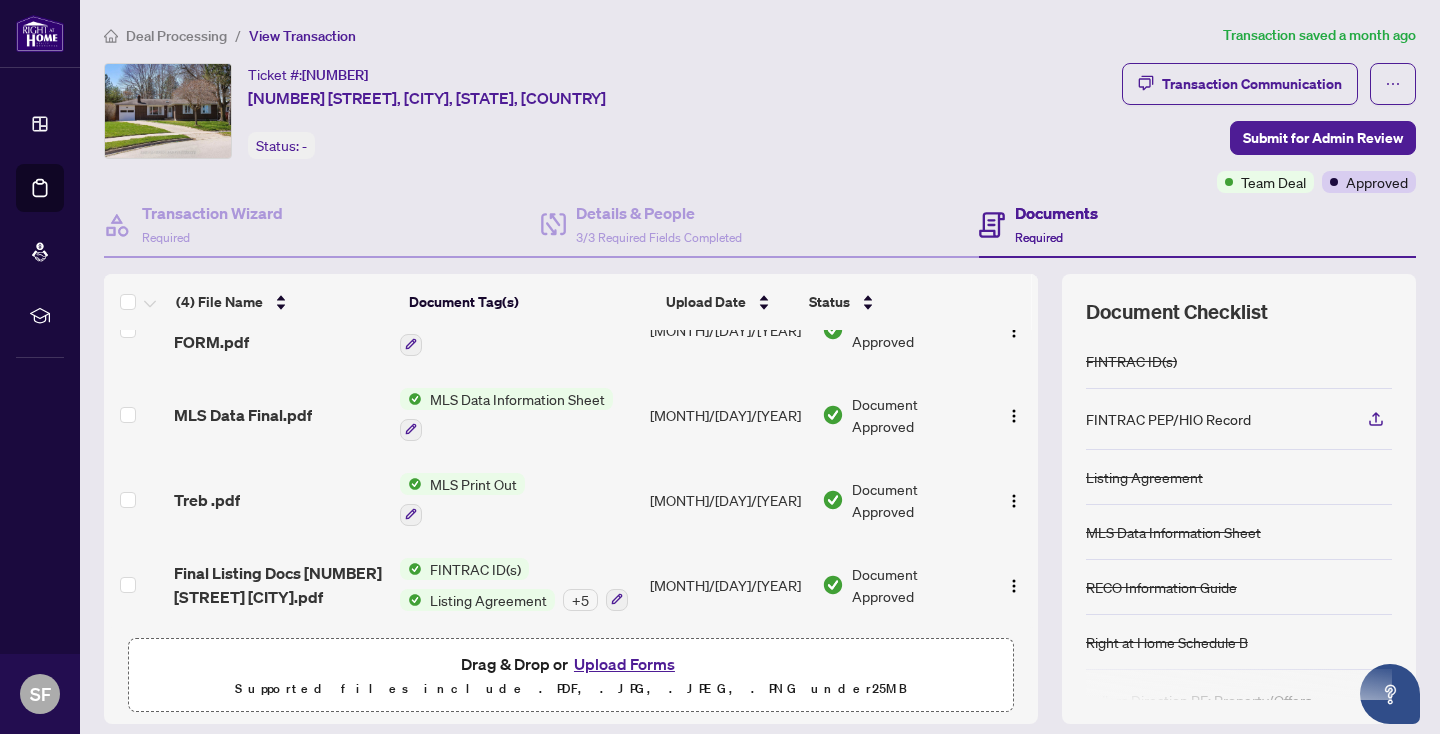 click on "FINTRAC ID(s)" at bounding box center [475, 569] 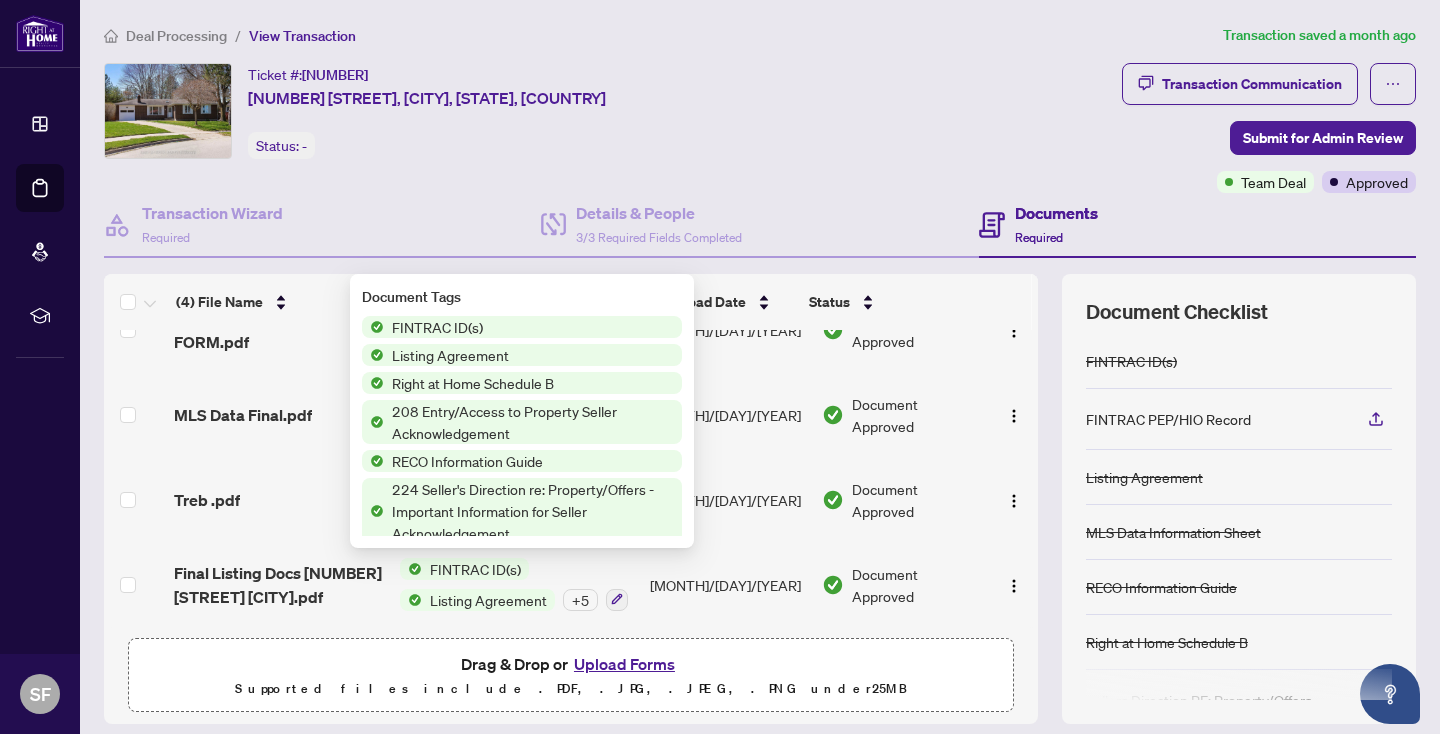click on "RECO Information Guide" at bounding box center [467, 461] 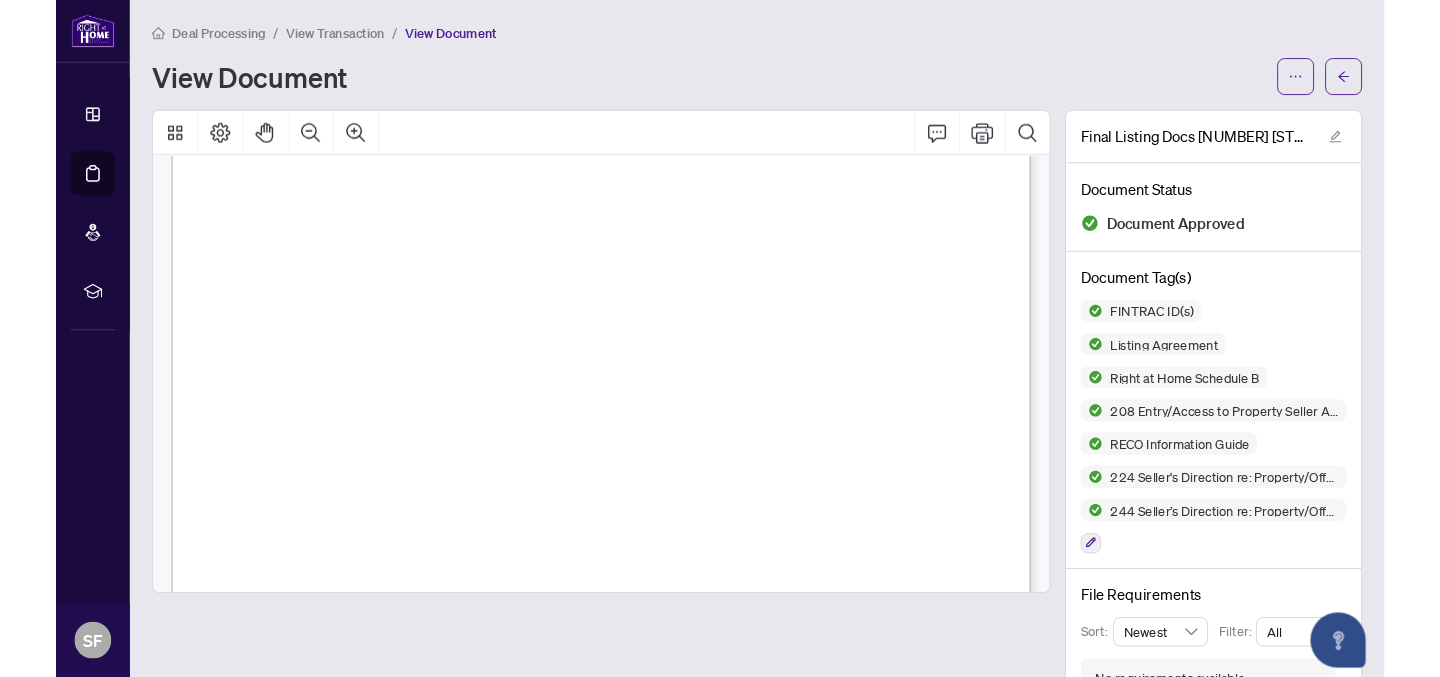 scroll, scrollTop: 0, scrollLeft: 0, axis: both 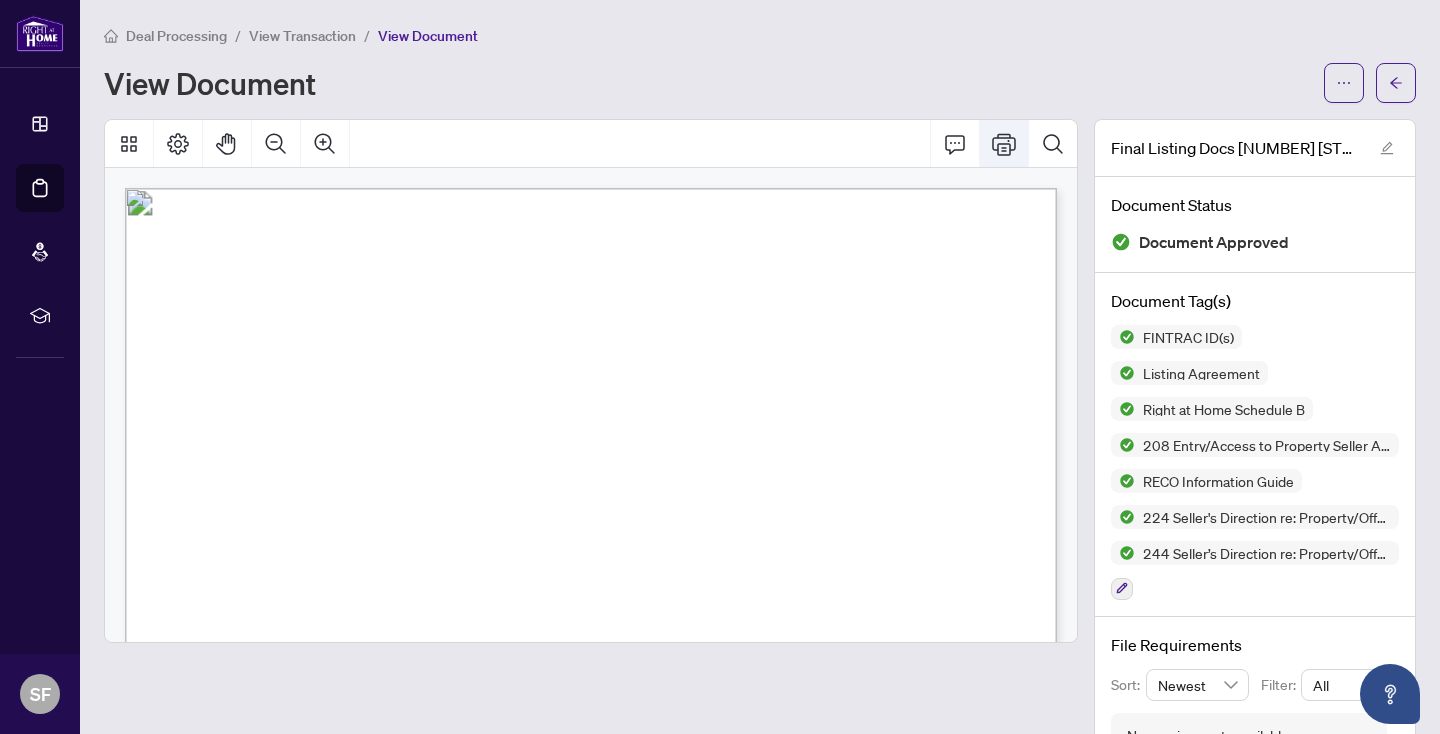 click 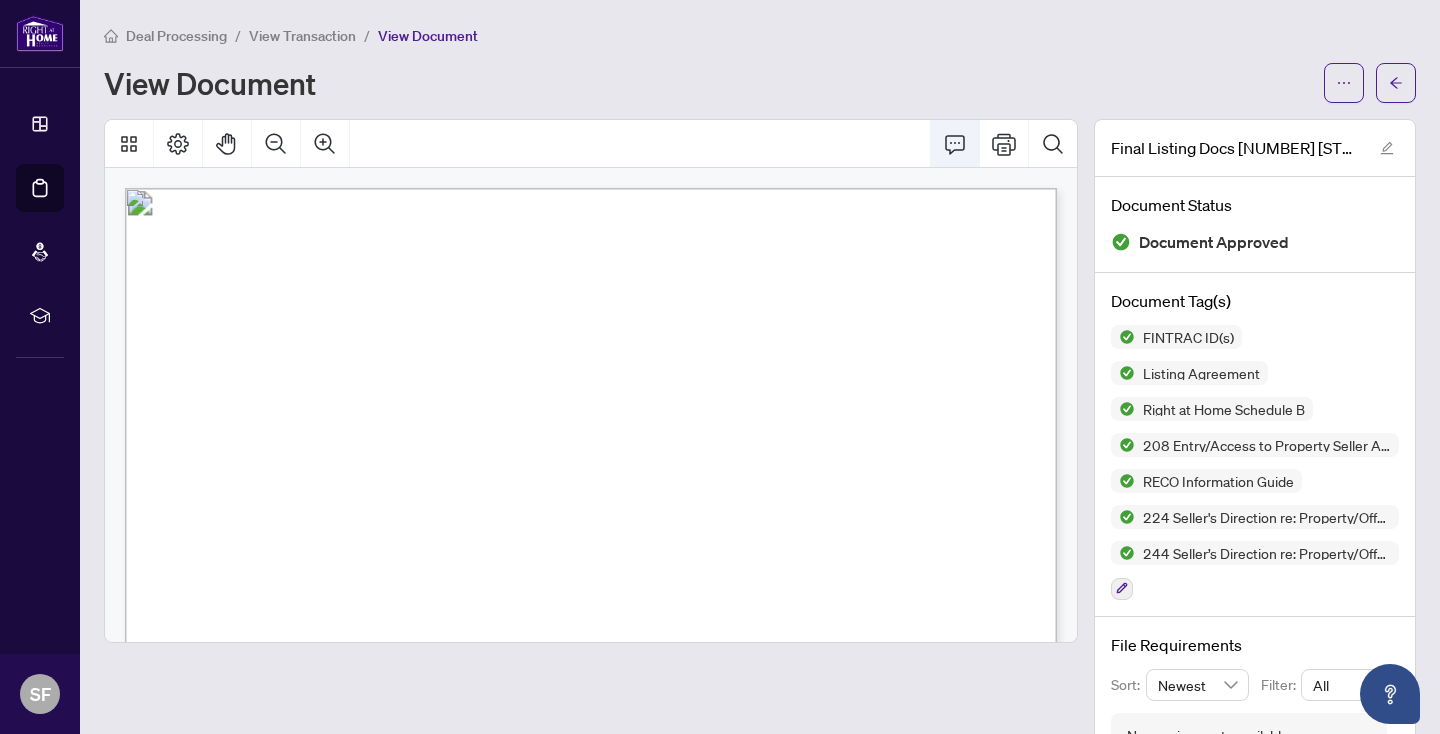 click 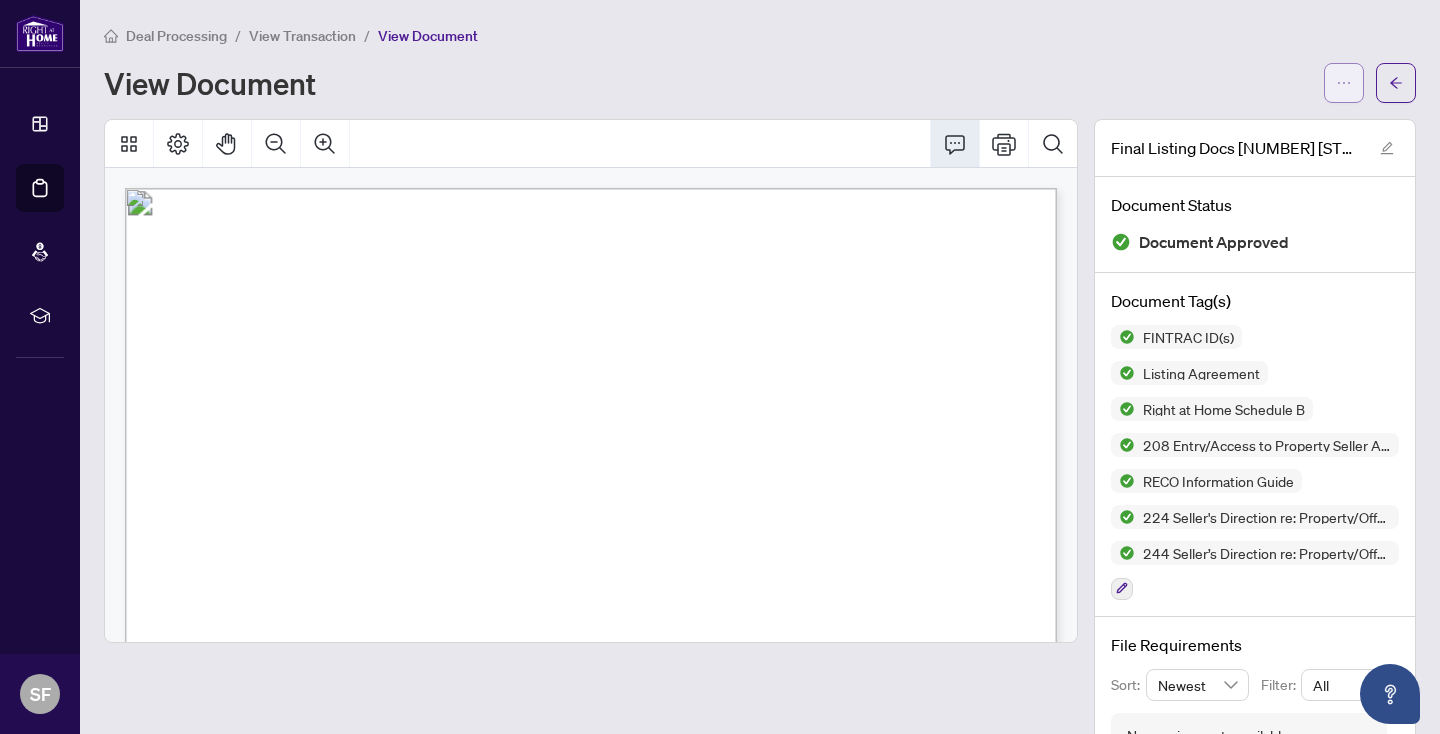 click 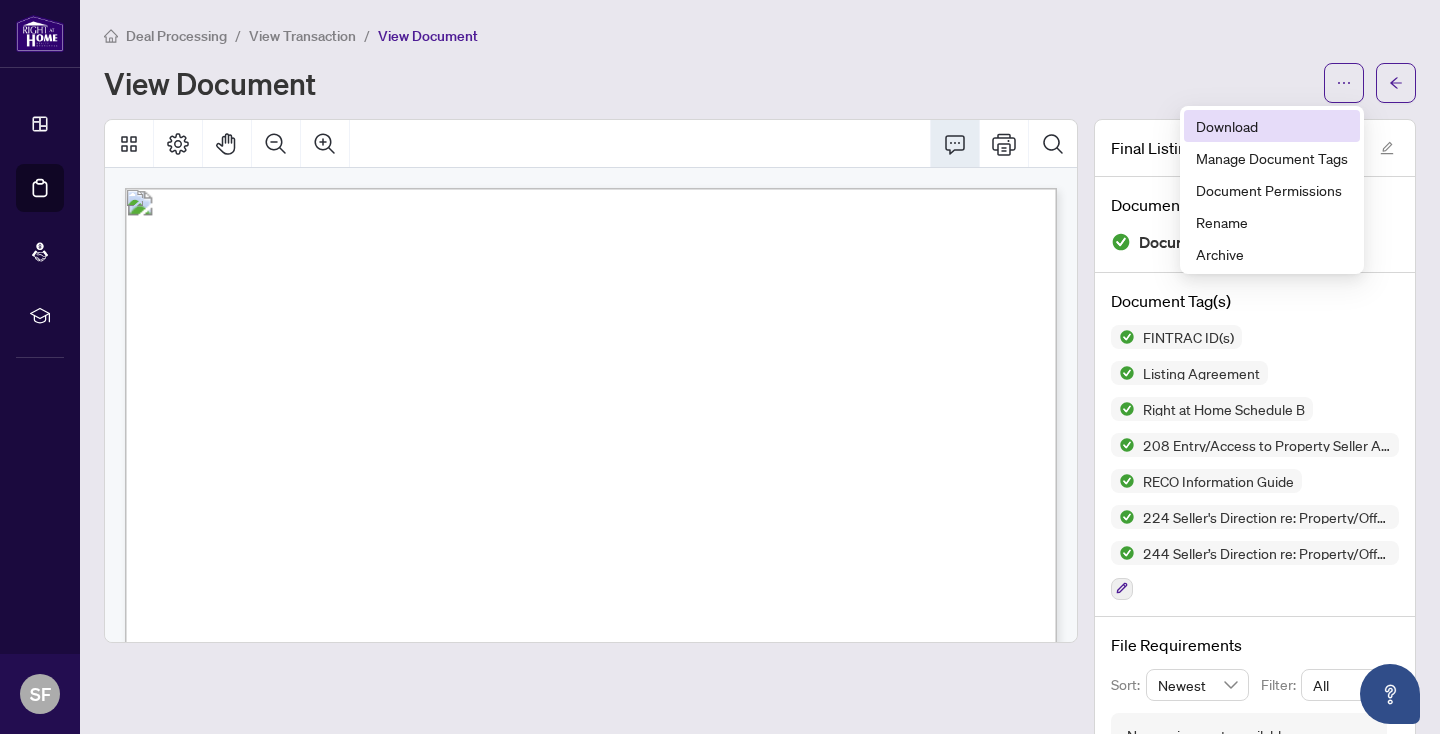 click on "Download" at bounding box center (1272, 126) 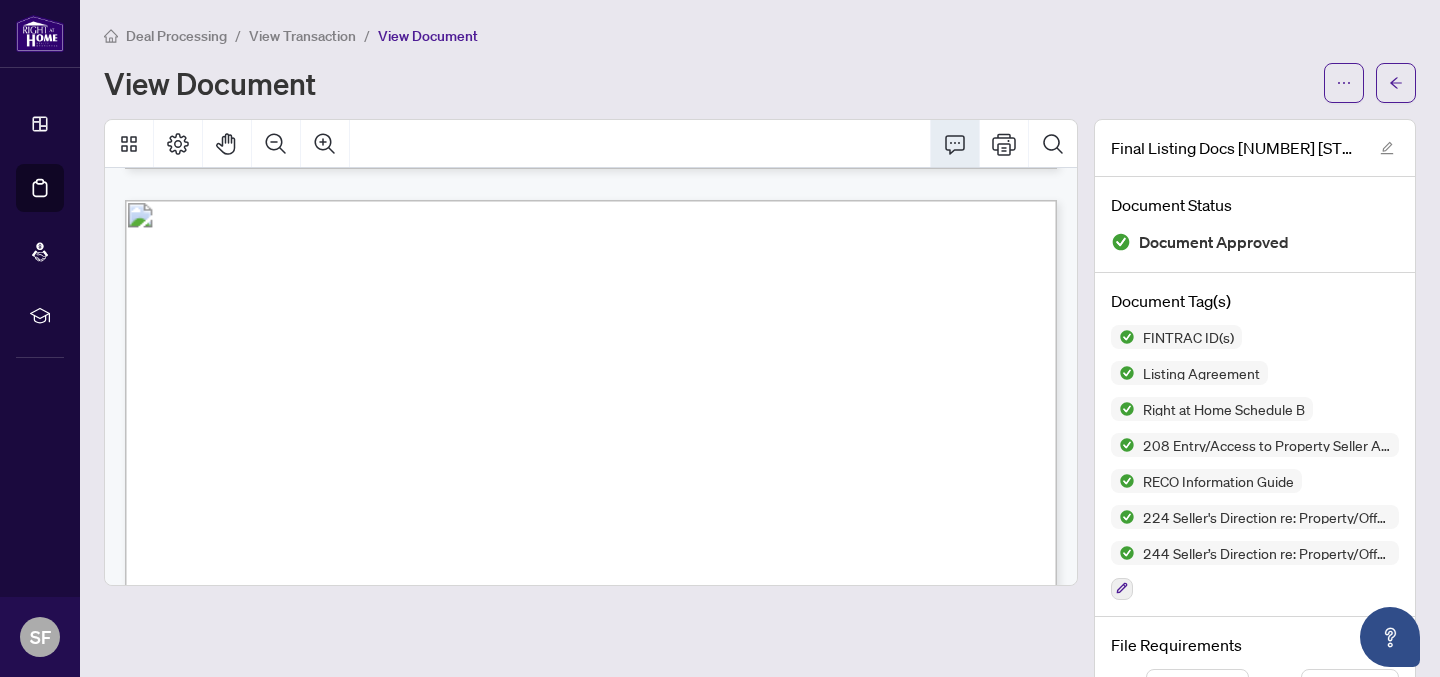 scroll, scrollTop: 0, scrollLeft: 0, axis: both 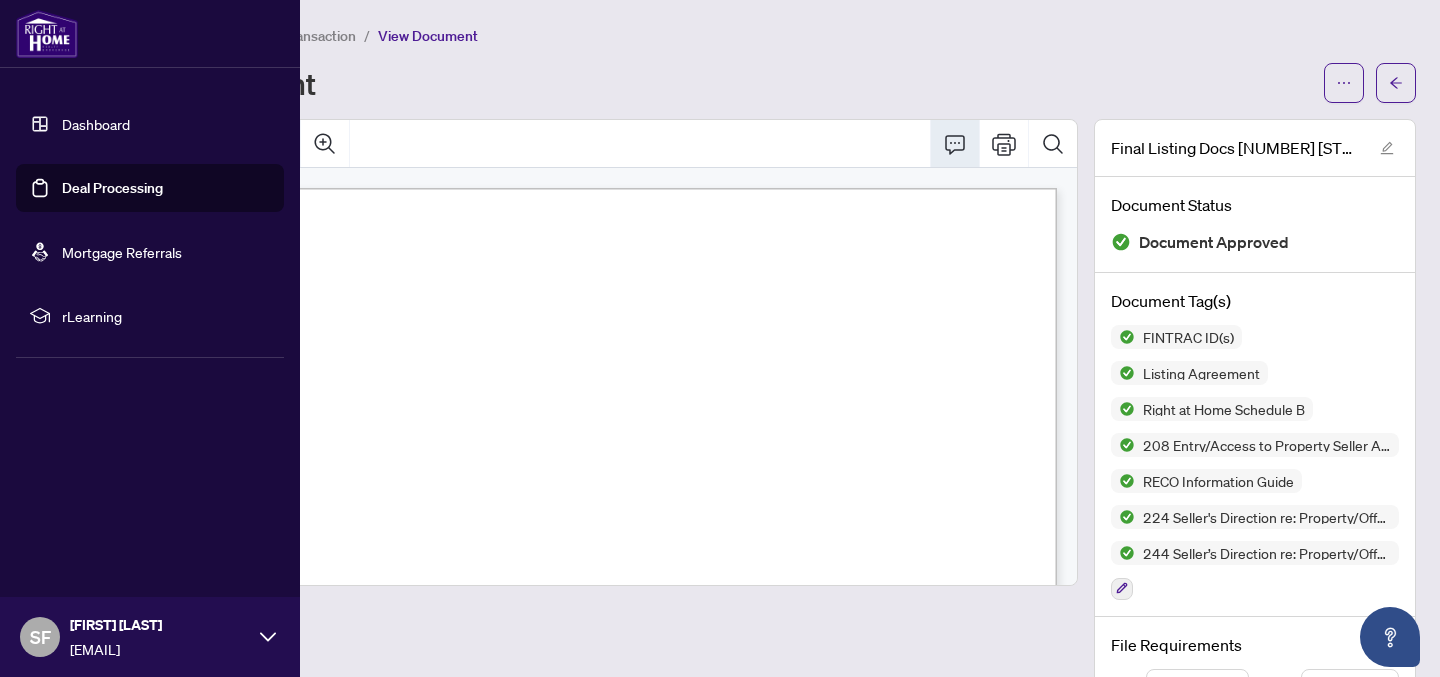 click on "Dashboard" at bounding box center (96, 124) 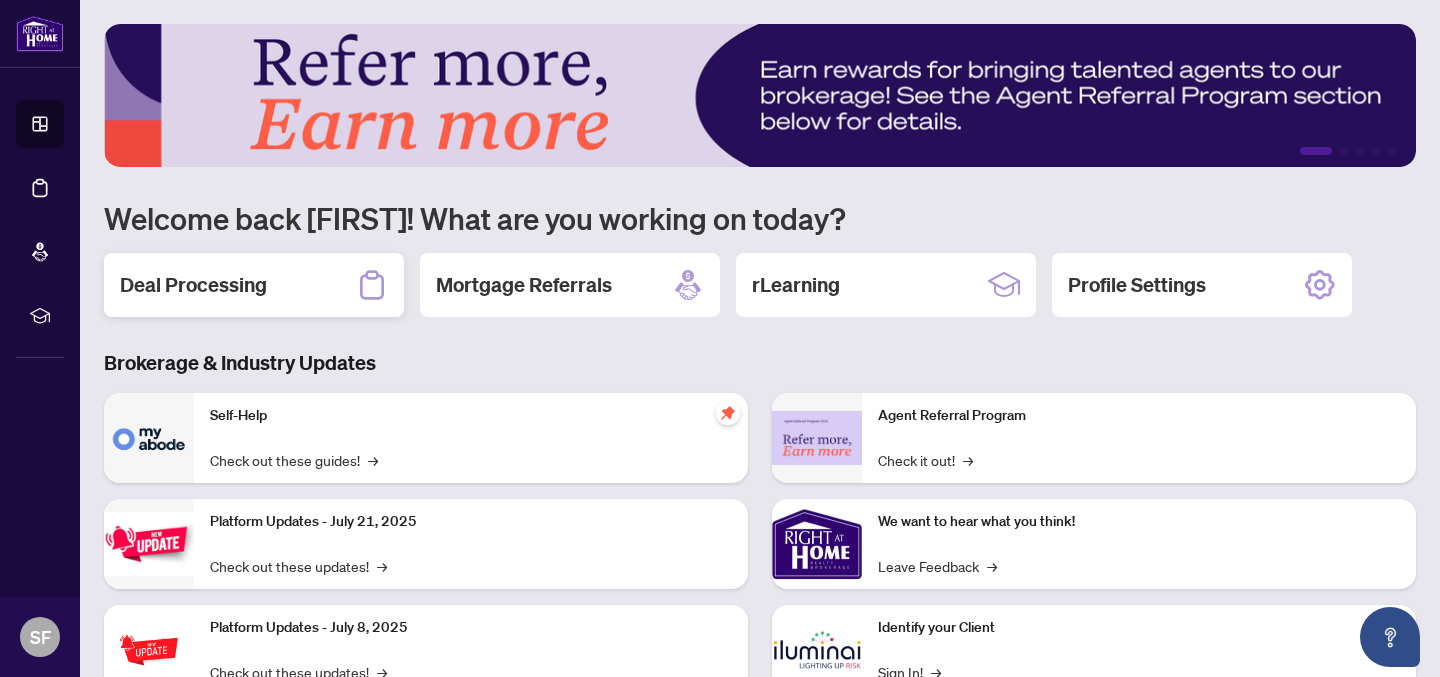 click on "Deal Processing" at bounding box center (193, 285) 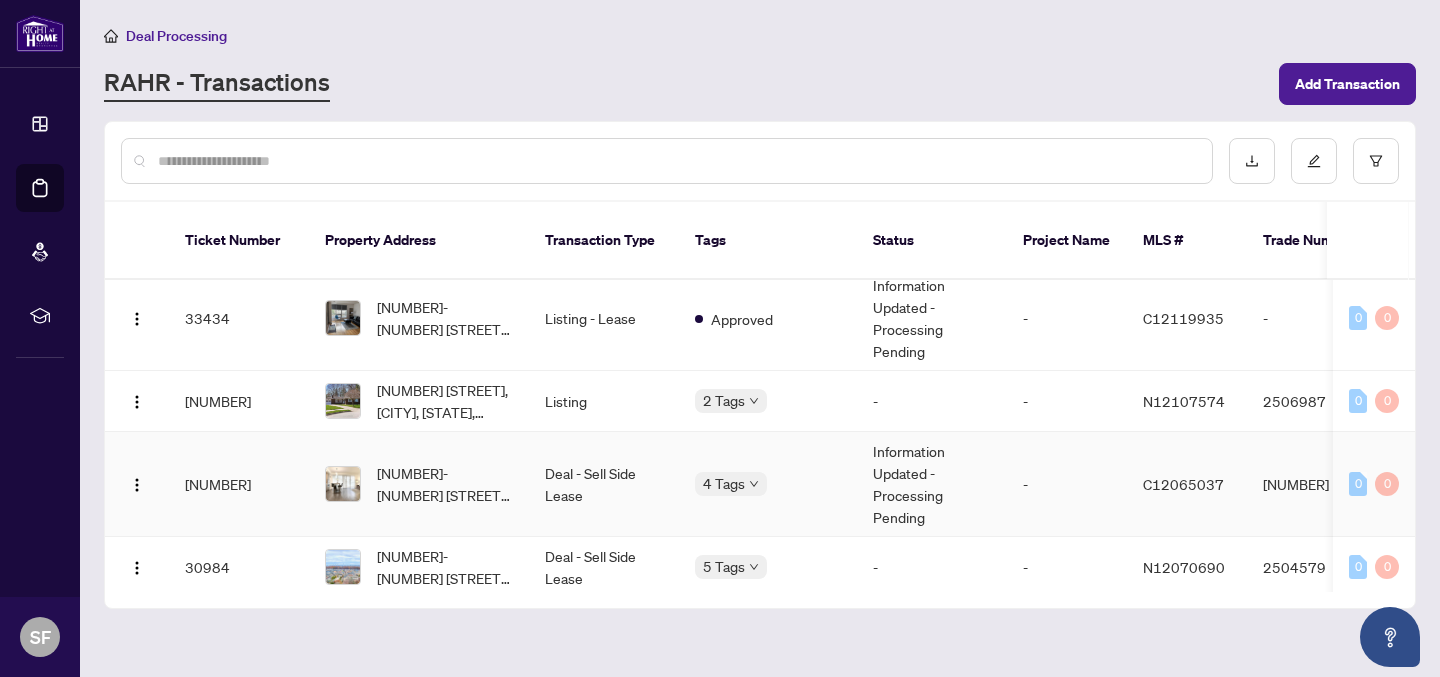 scroll, scrollTop: 701, scrollLeft: 2, axis: both 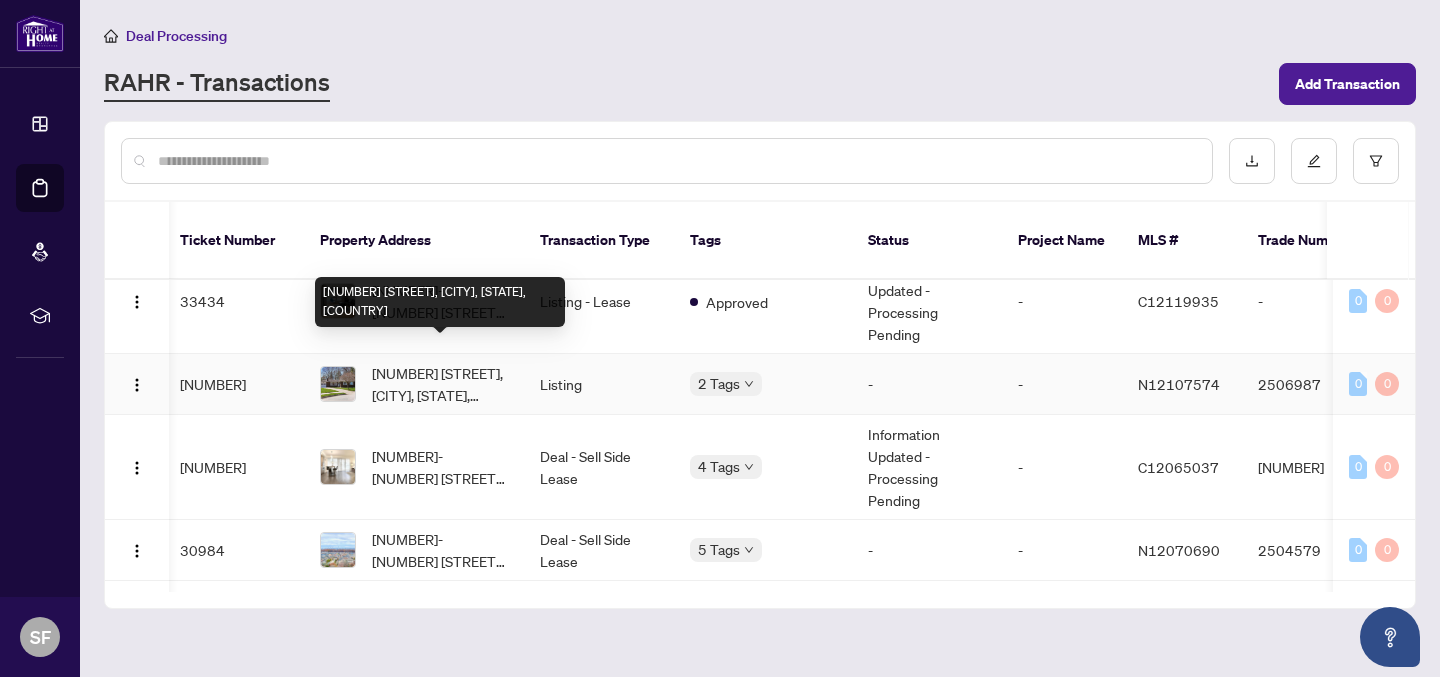 click on "[NUMBER] [STREET], [CITY], [STATE], [COUNTRY]" at bounding box center (440, 384) 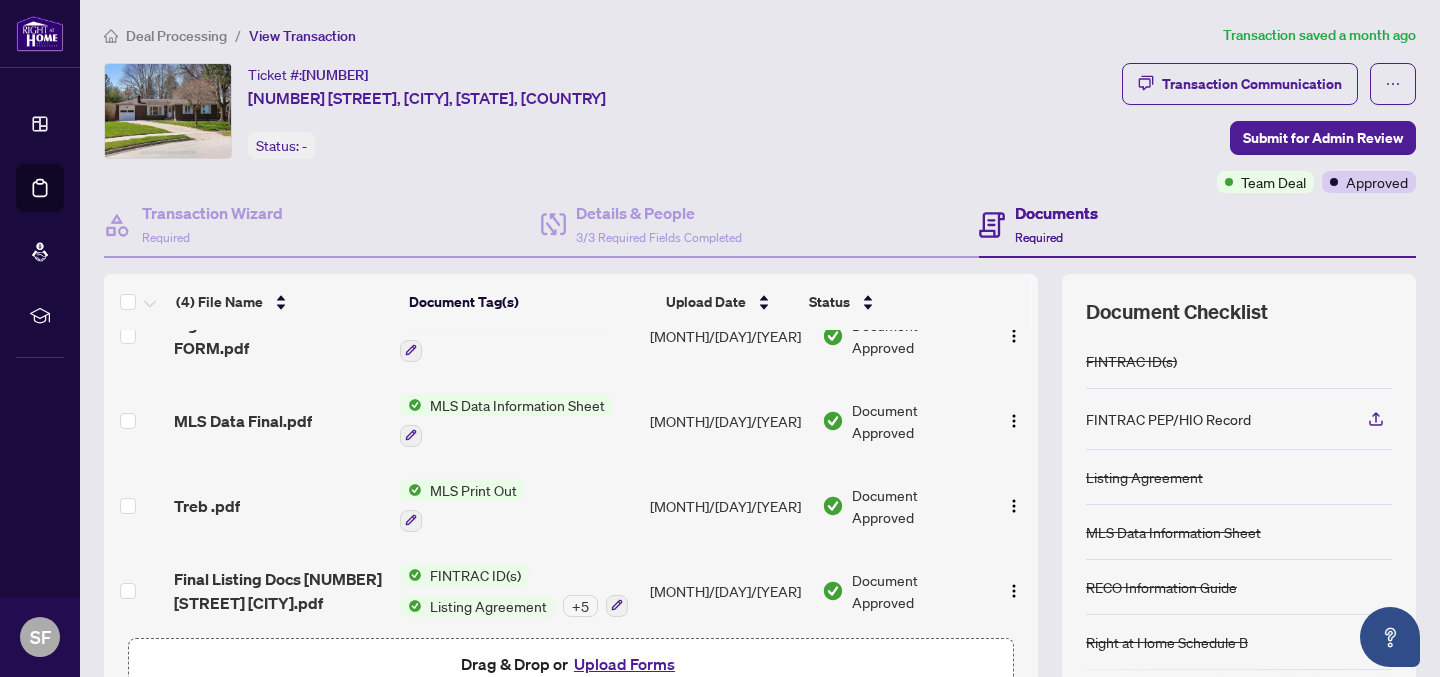 scroll, scrollTop: 47, scrollLeft: 0, axis: vertical 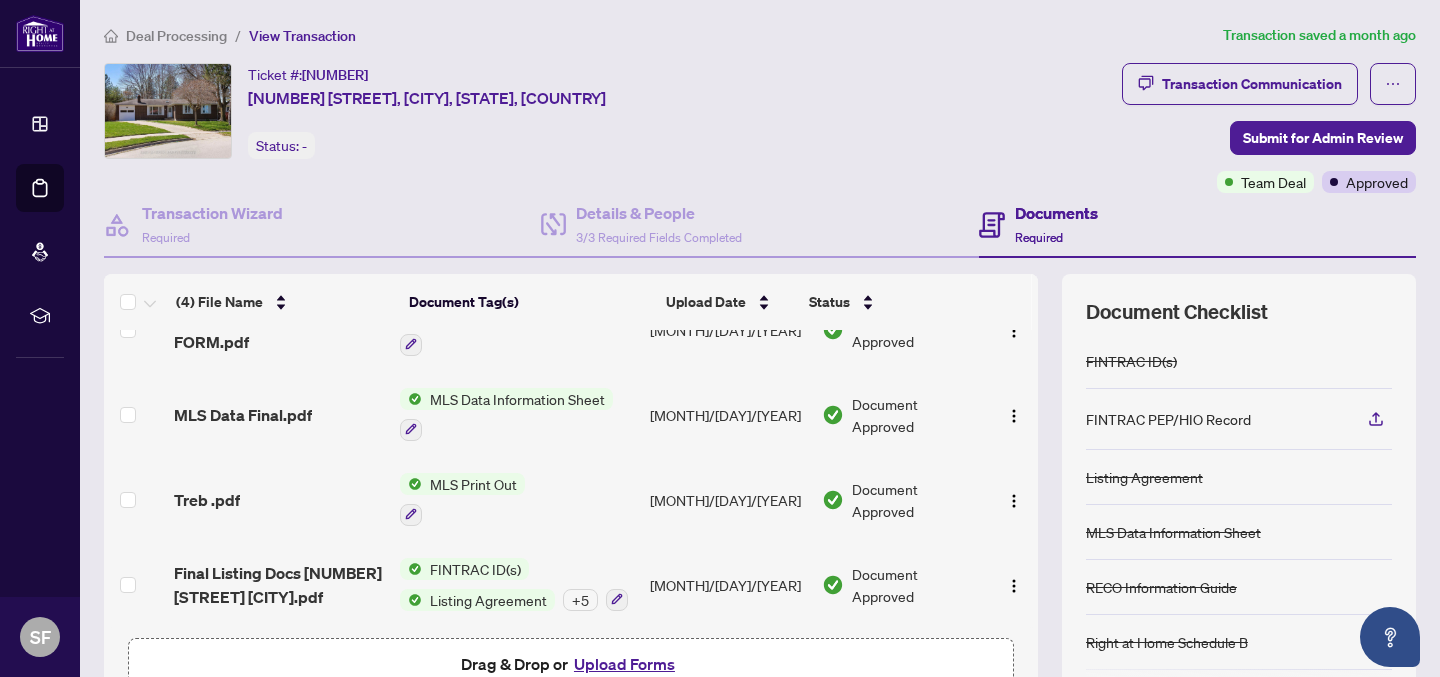 click on "FINTRAC ID(s)" at bounding box center [475, 569] 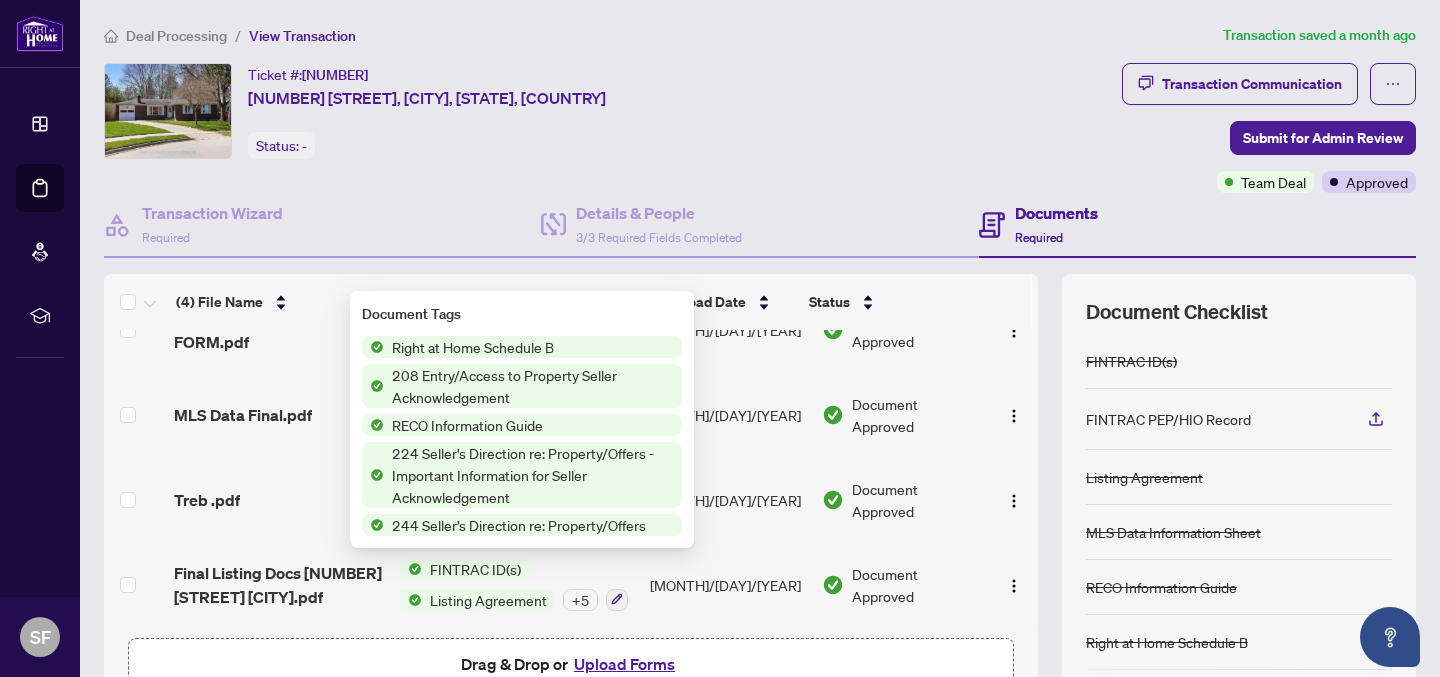scroll, scrollTop: 0, scrollLeft: 0, axis: both 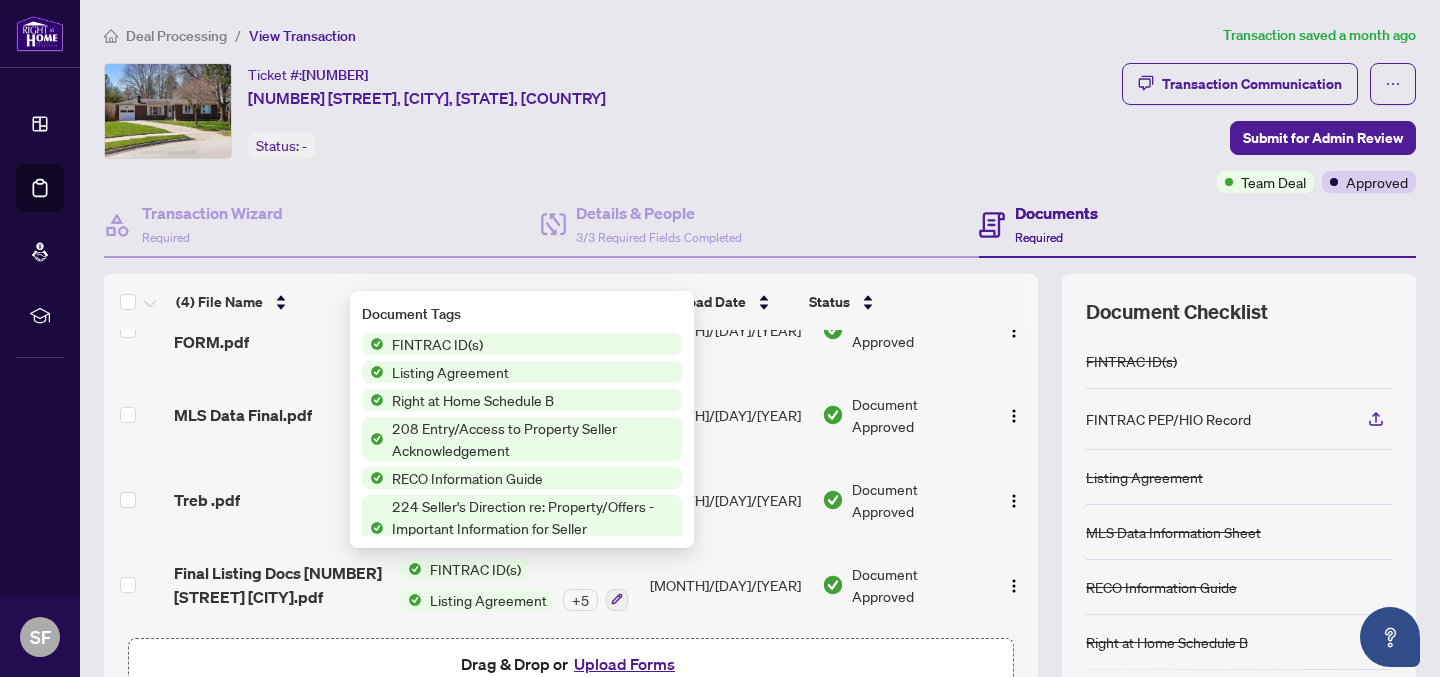 click on "FINTRAC ID(s)" at bounding box center [437, 344] 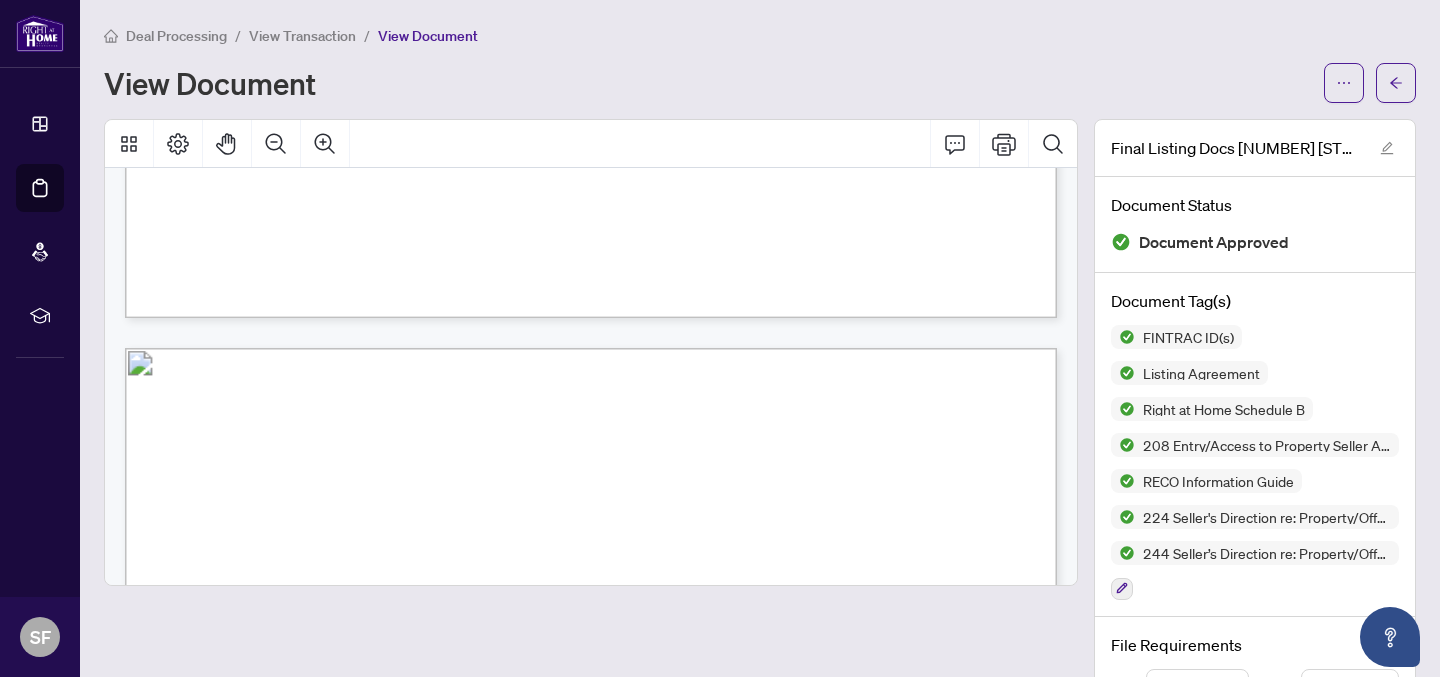 scroll, scrollTop: 20067, scrollLeft: 0, axis: vertical 